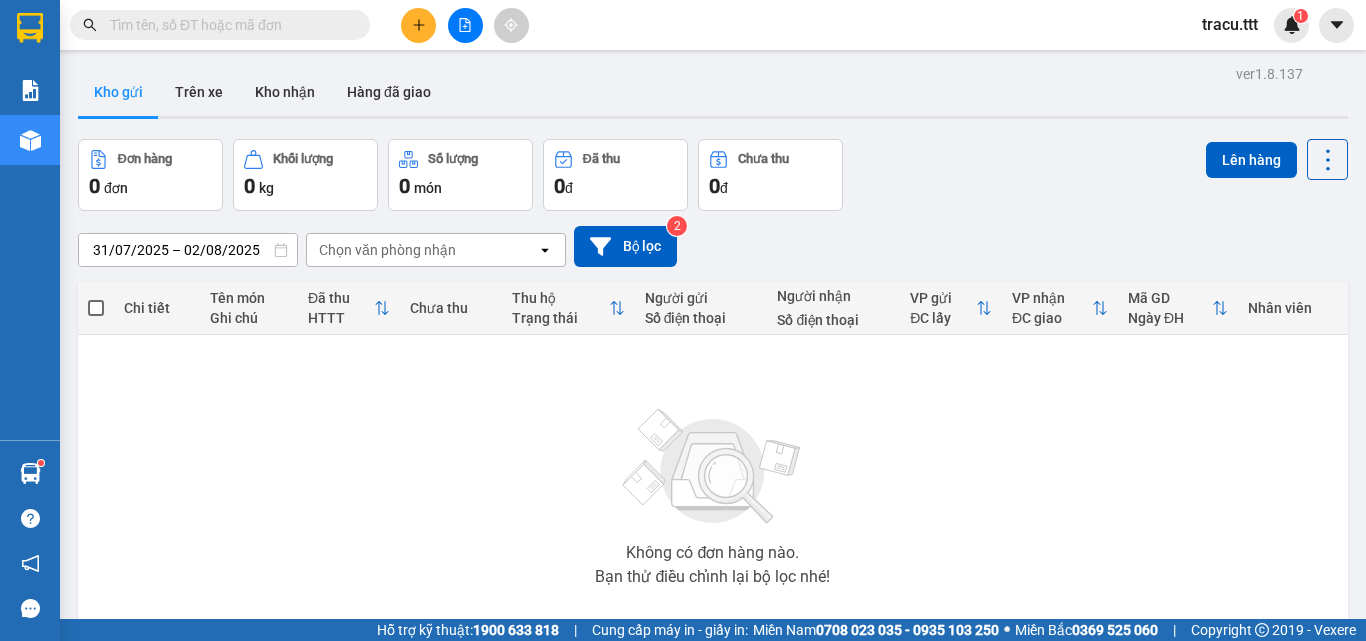 scroll, scrollTop: 0, scrollLeft: 0, axis: both 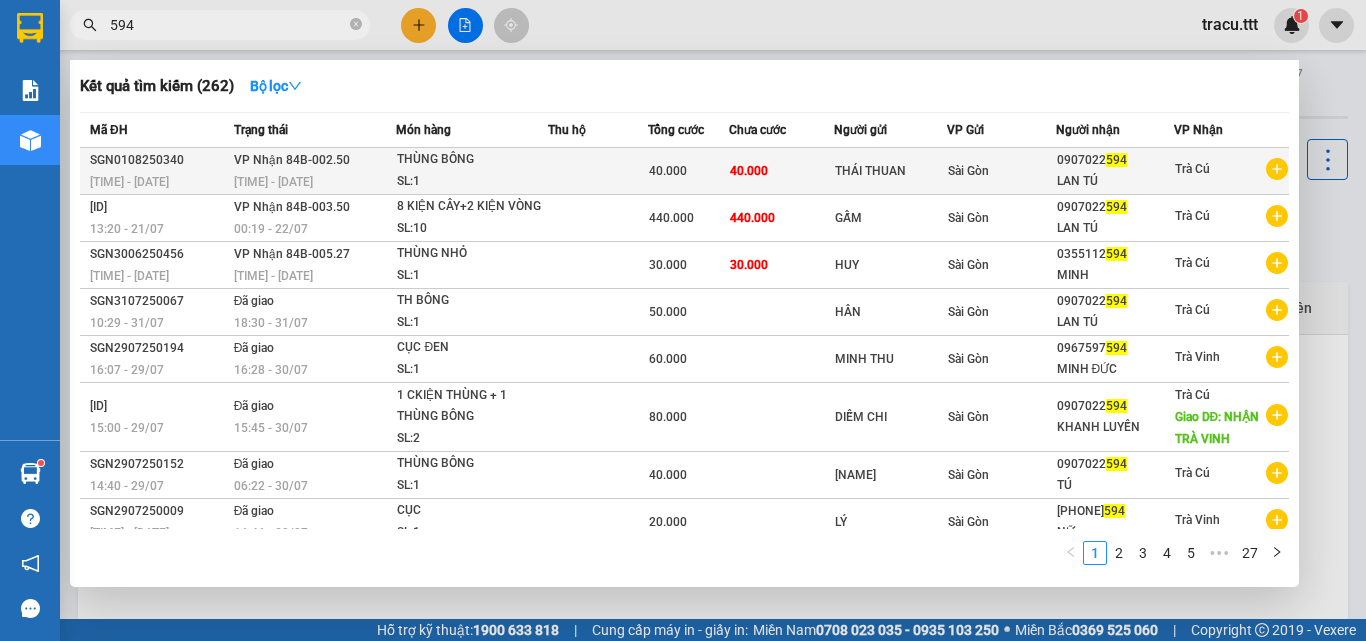 type on "594" 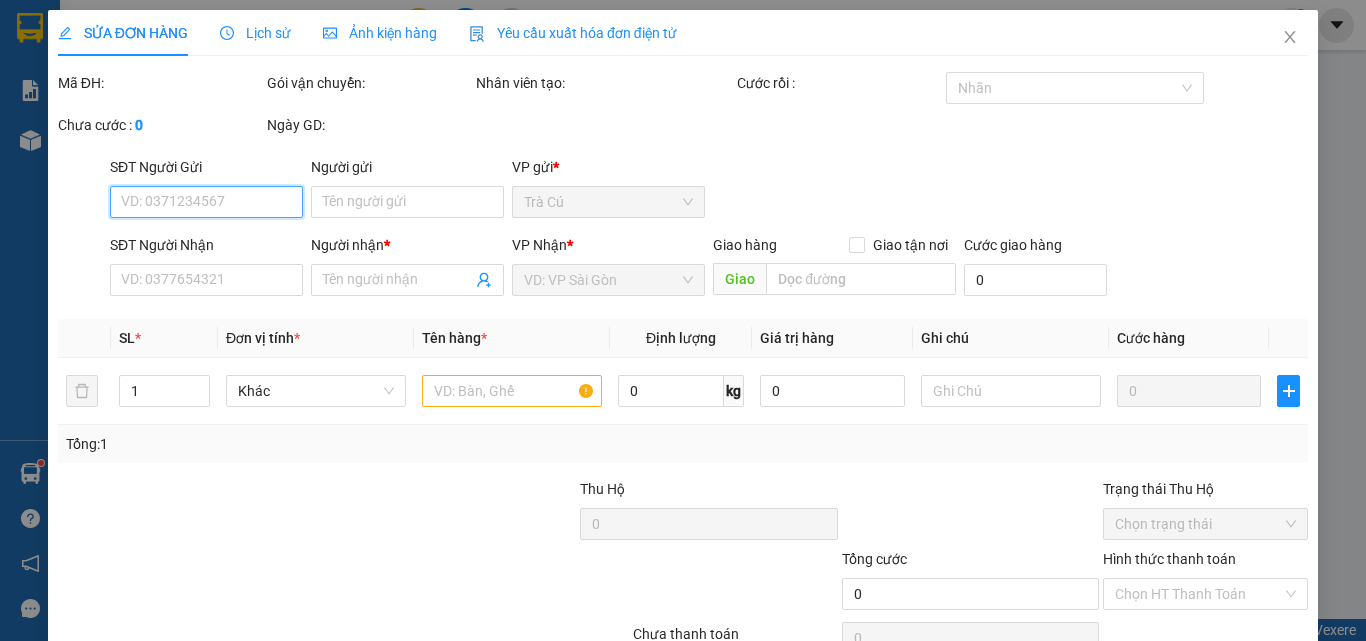 type on "THÁI THUAN" 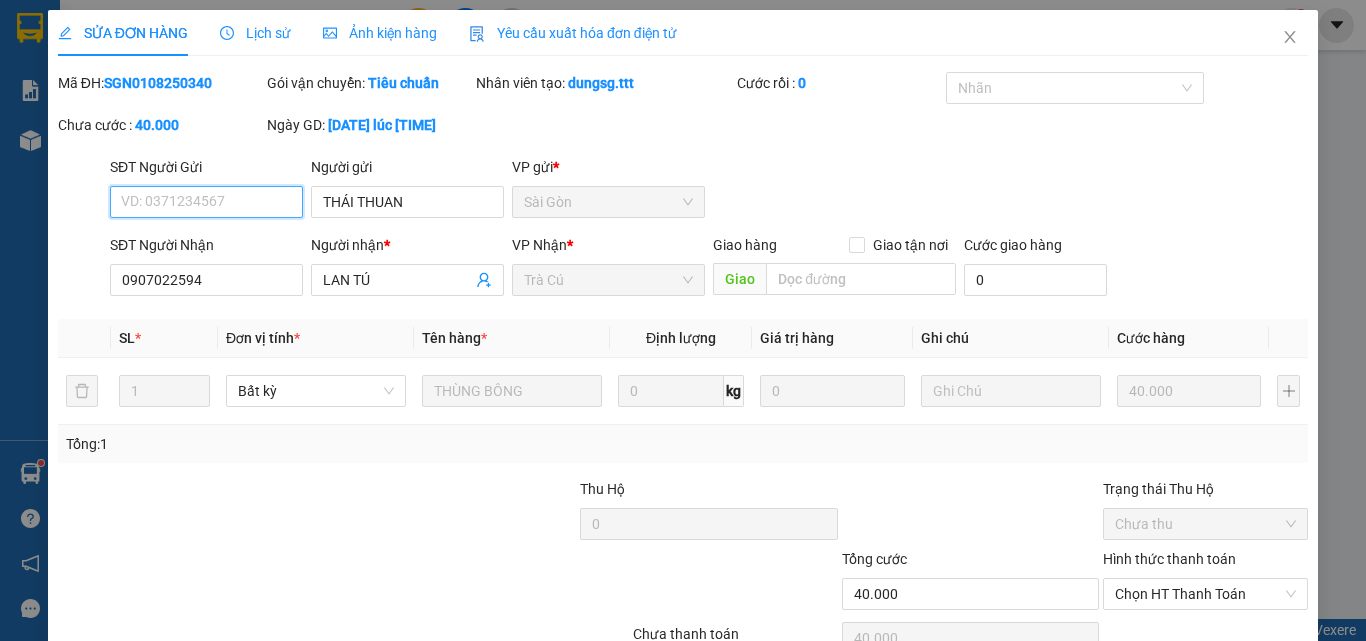 scroll, scrollTop: 102, scrollLeft: 0, axis: vertical 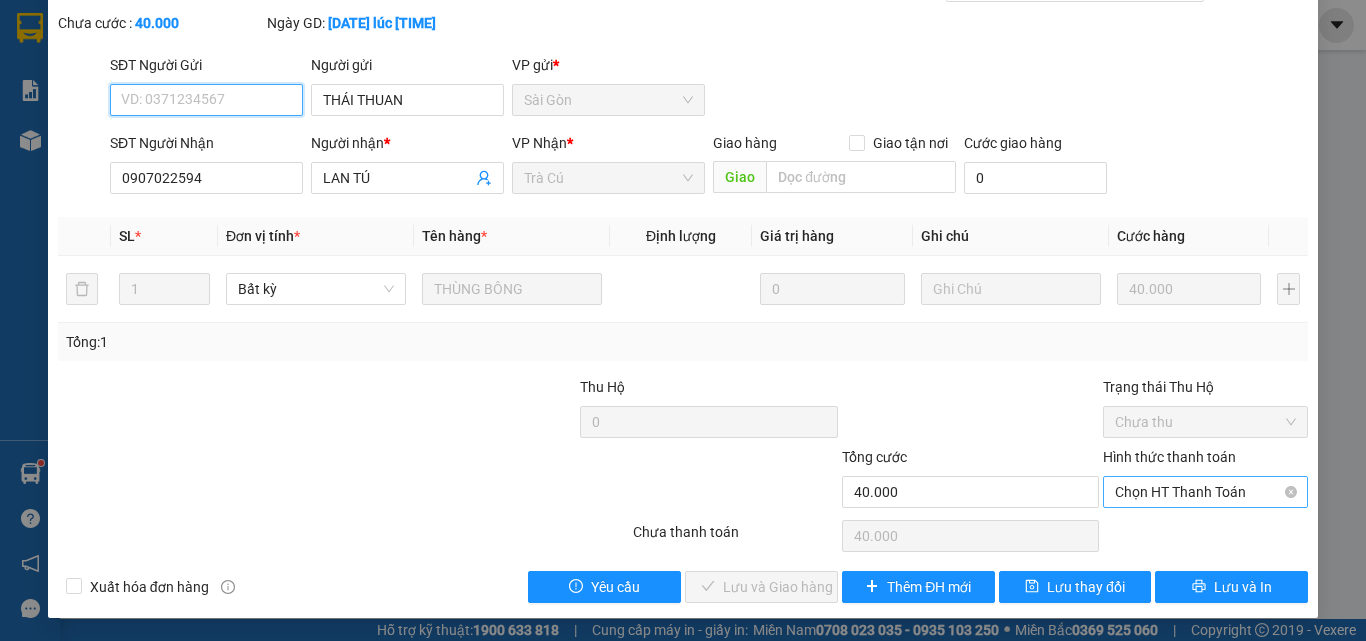 click on "Chọn HT Thanh Toán" at bounding box center (1205, 492) 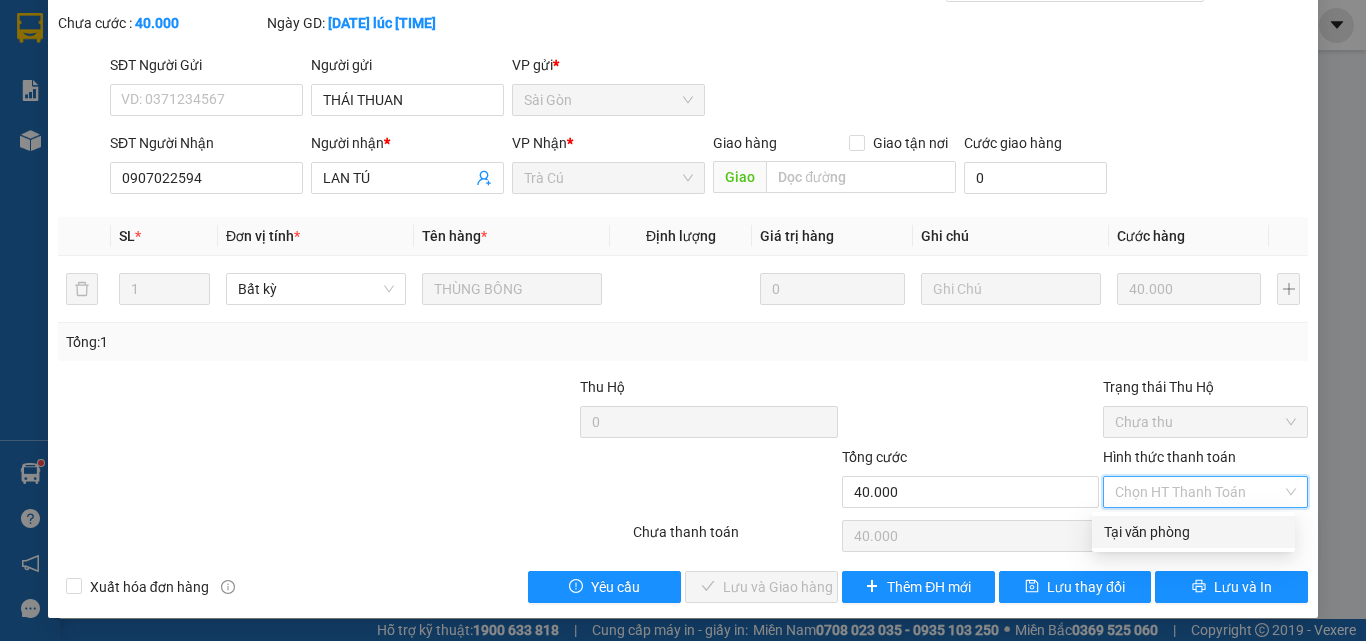 drag, startPoint x: 1155, startPoint y: 524, endPoint x: 1062, endPoint y: 549, distance: 96.30161 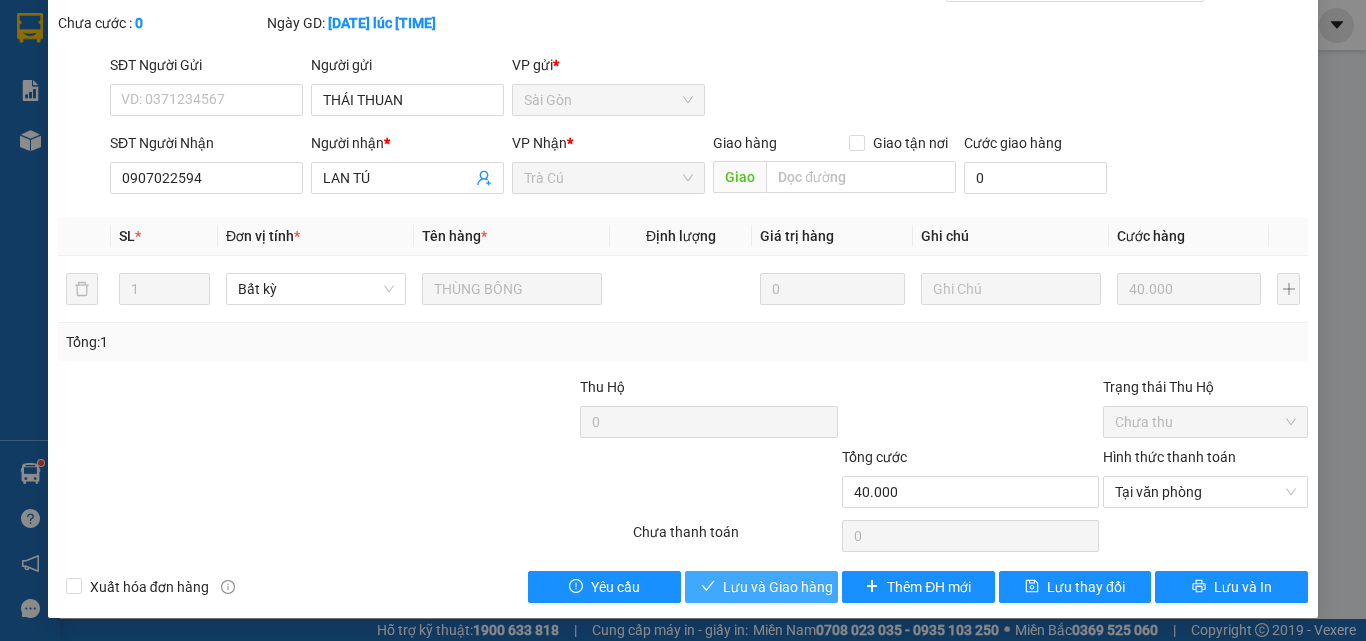 click on "Lưu và Giao hàng" at bounding box center (778, 587) 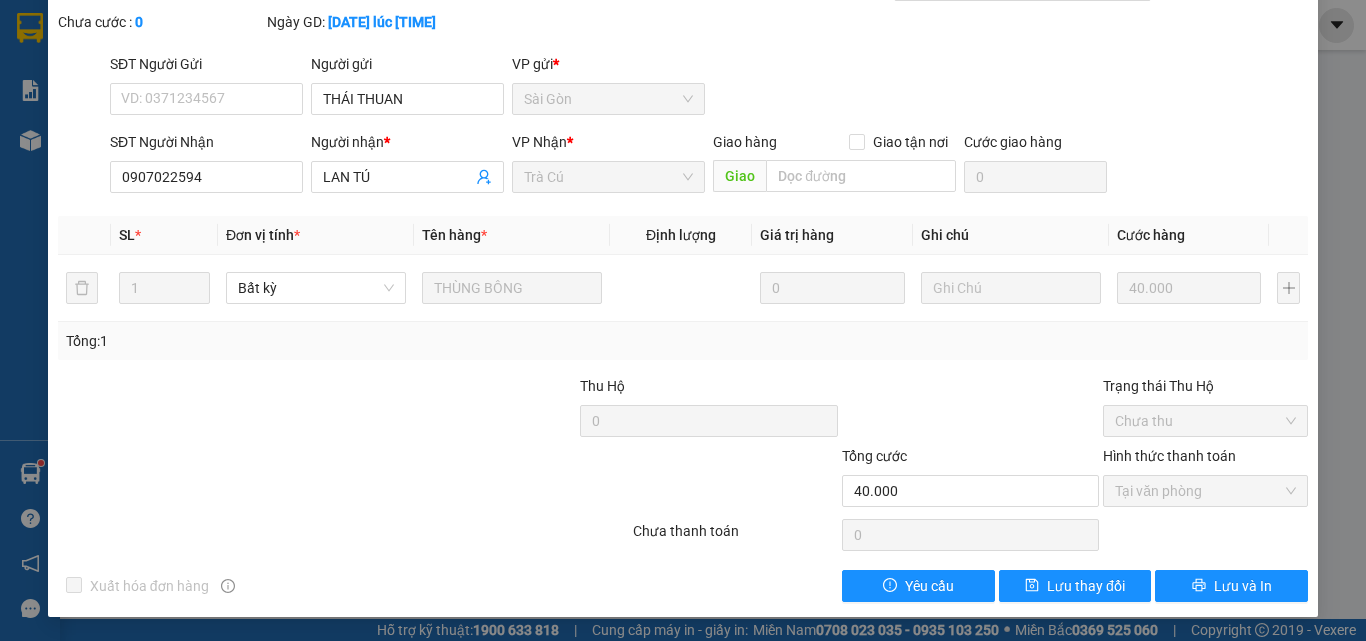 scroll, scrollTop: 0, scrollLeft: 0, axis: both 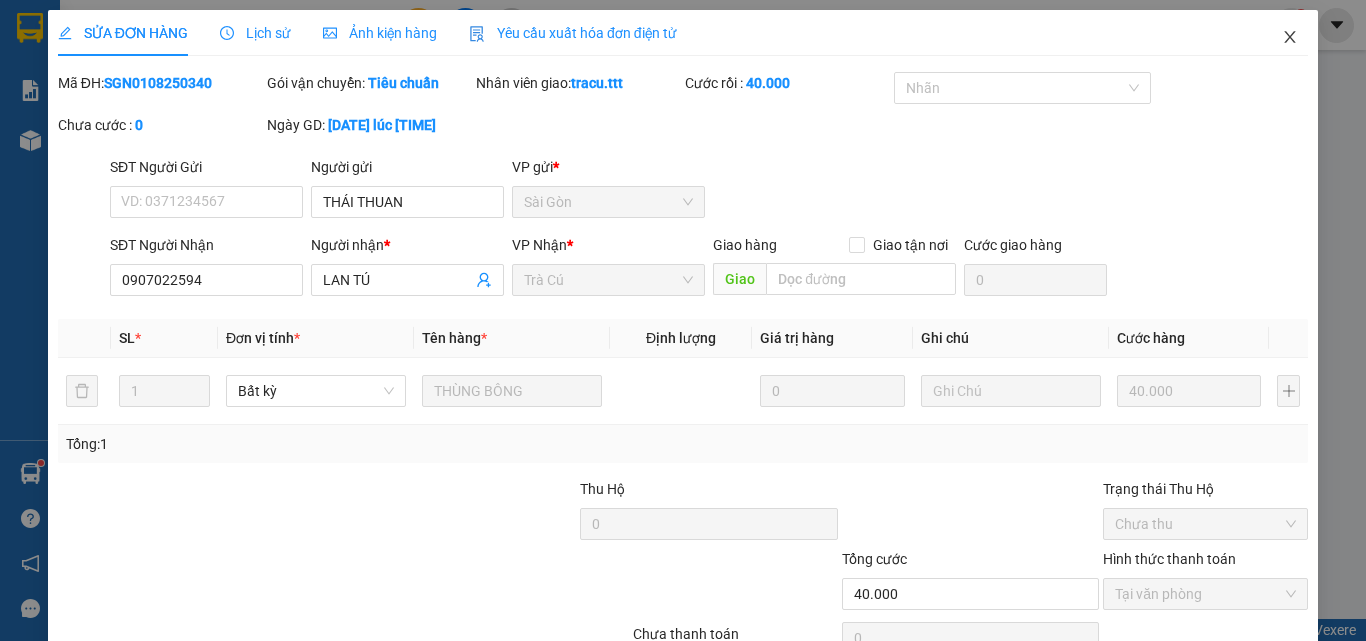 click 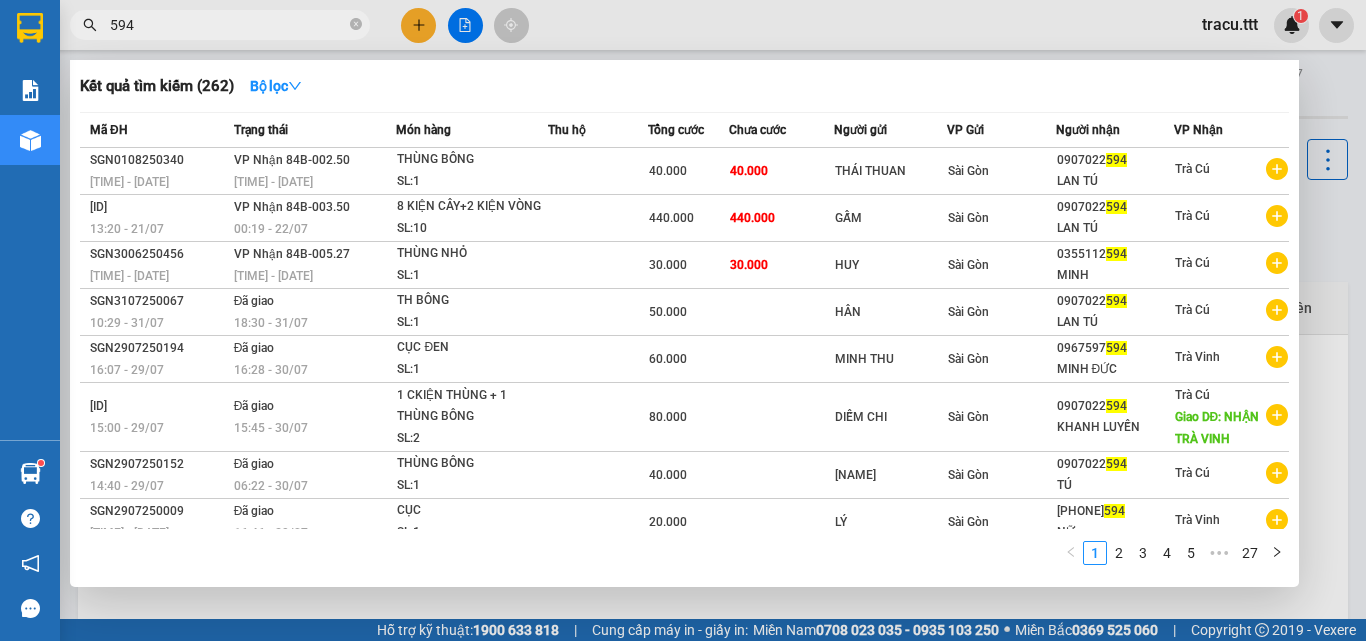 click on "594" at bounding box center [220, 25] 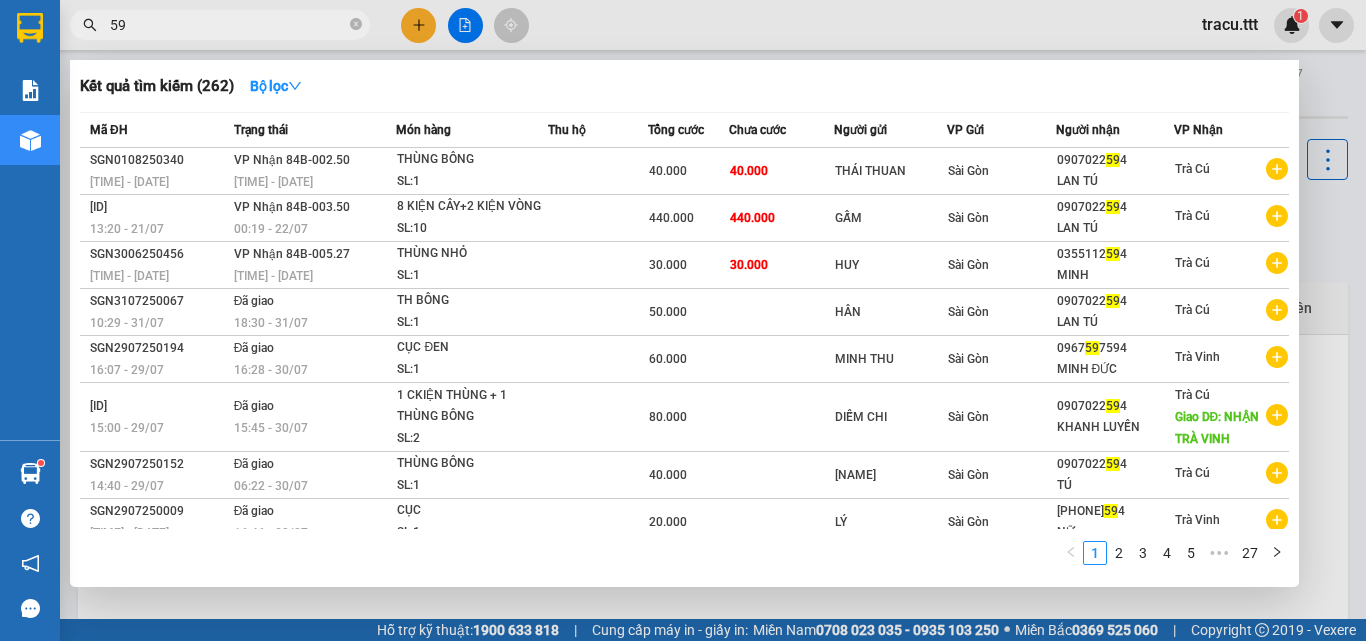type on "5" 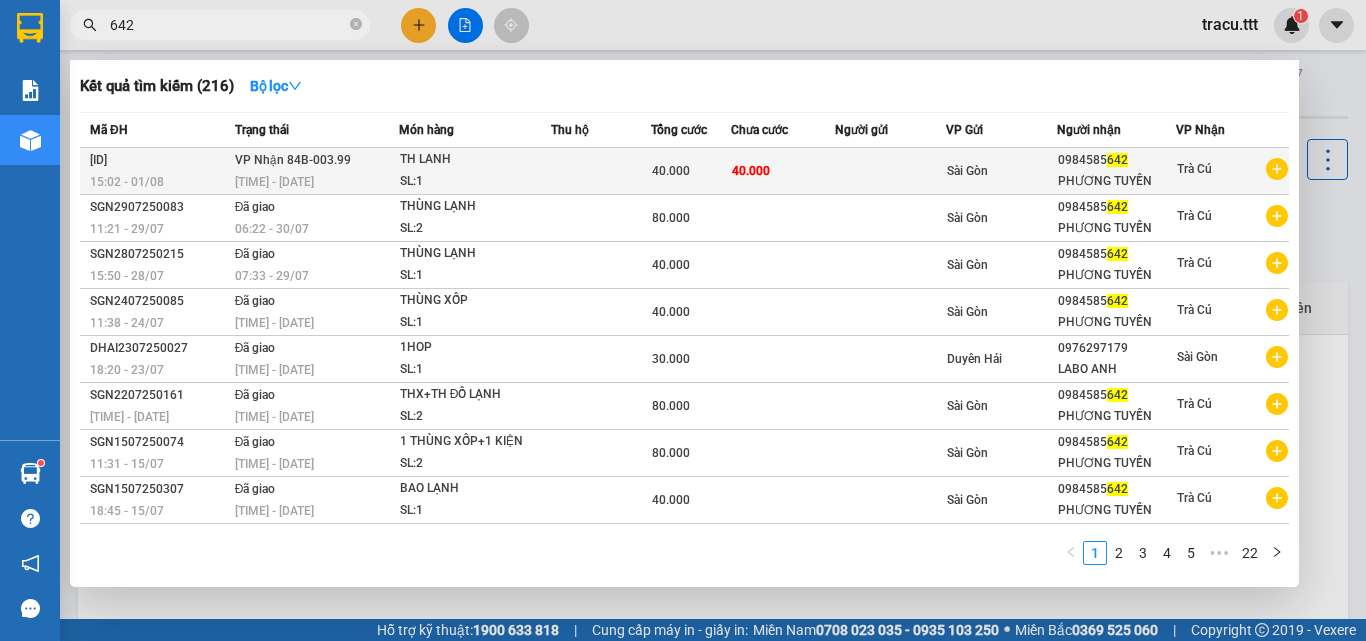 type on "642" 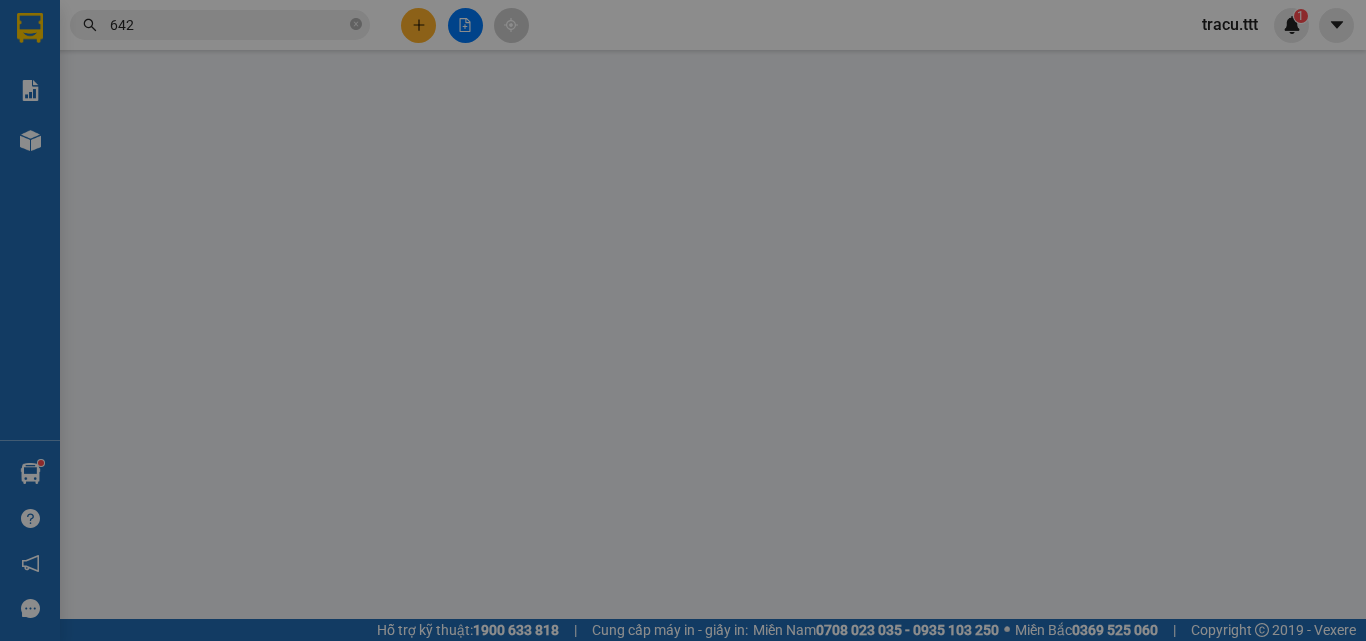 type on "0984585642" 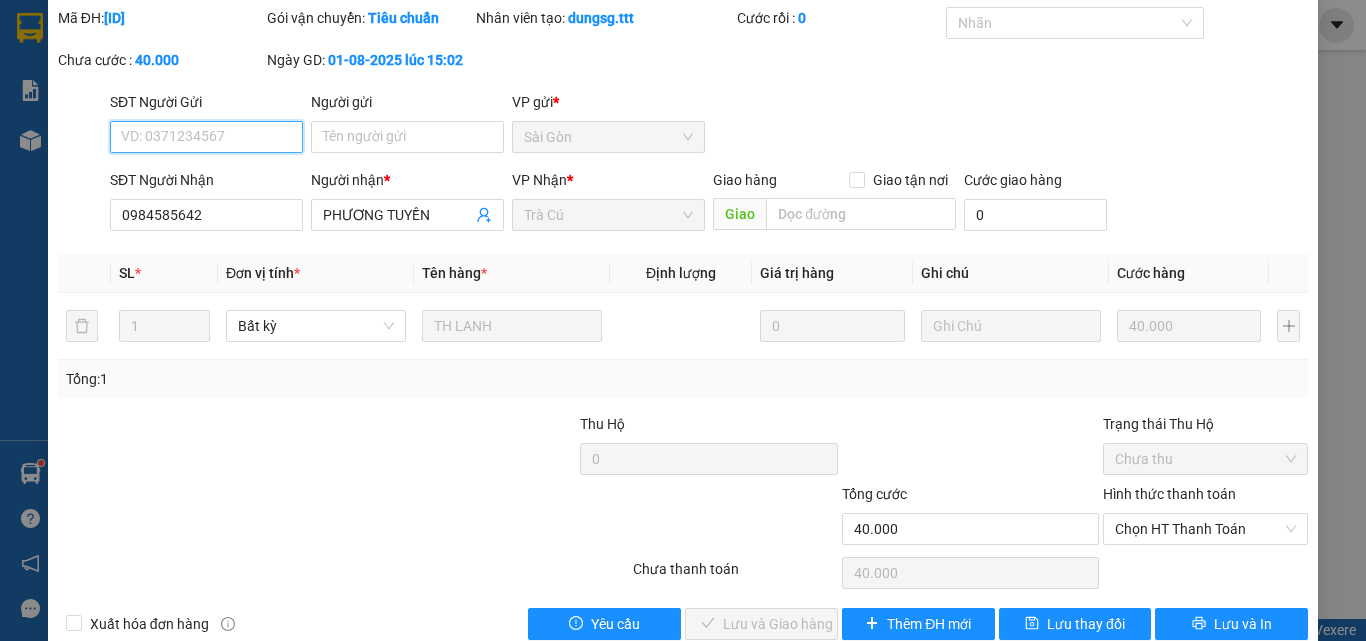 scroll, scrollTop: 100, scrollLeft: 0, axis: vertical 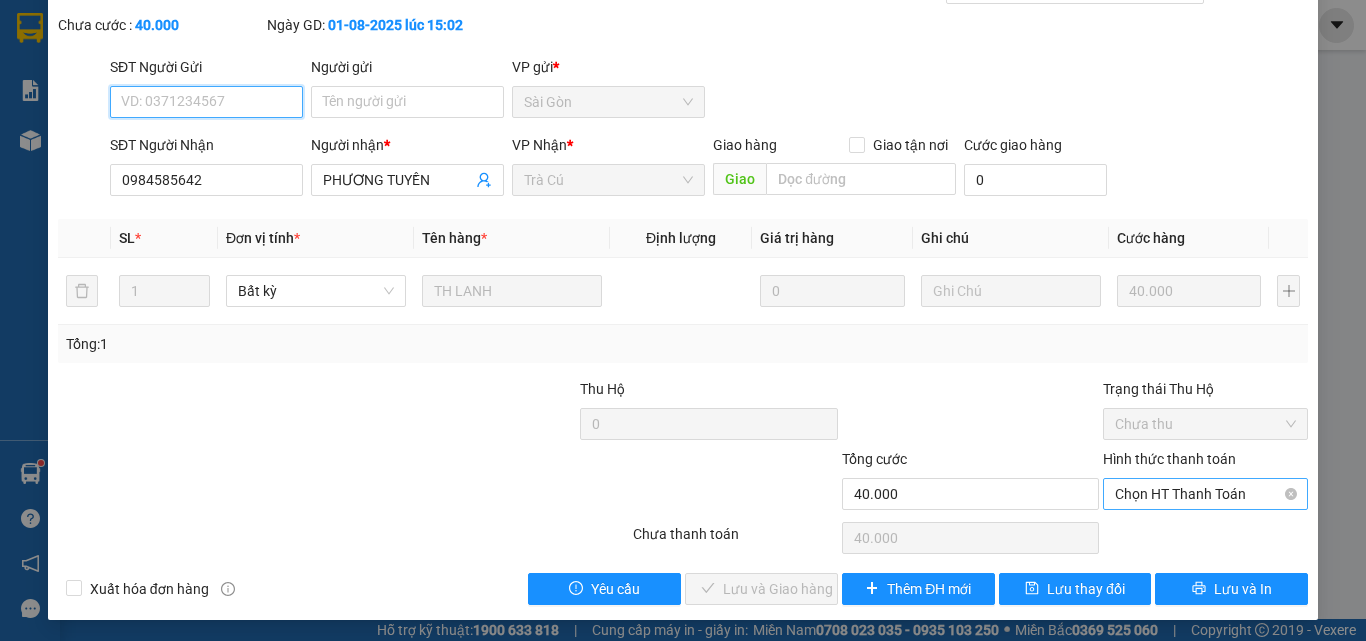 click on "Chọn HT Thanh Toán" at bounding box center [1205, 494] 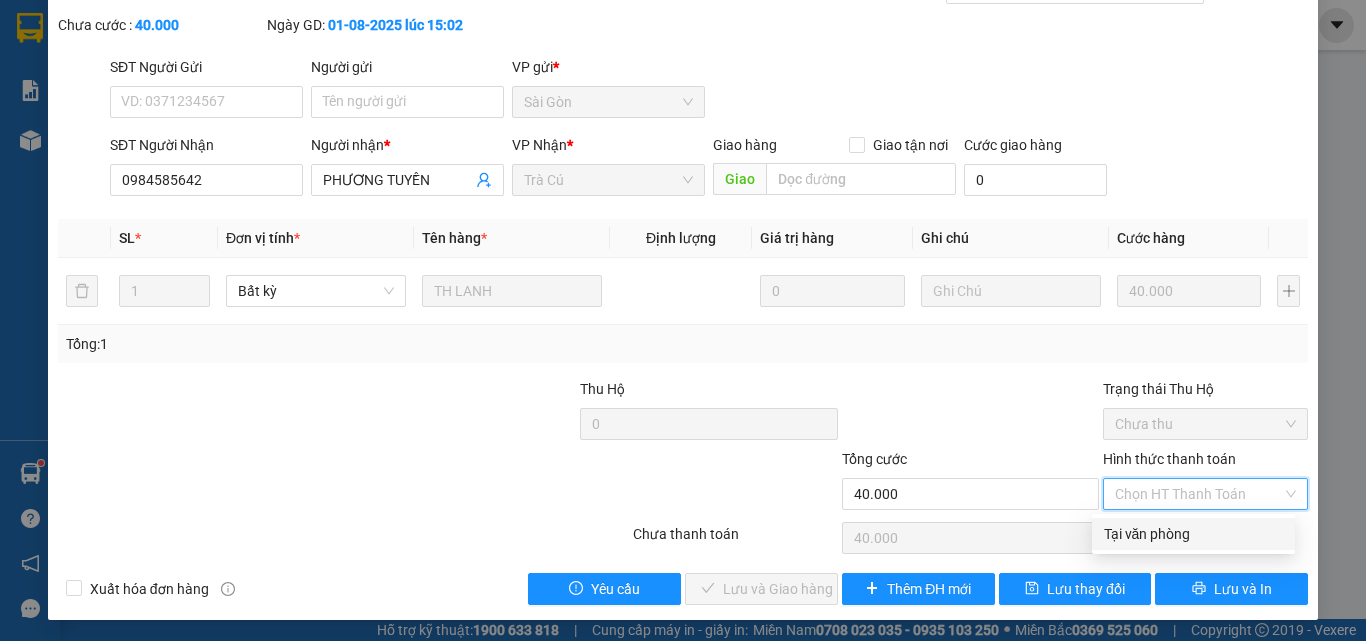 click on "Tại văn phòng" at bounding box center [1193, 534] 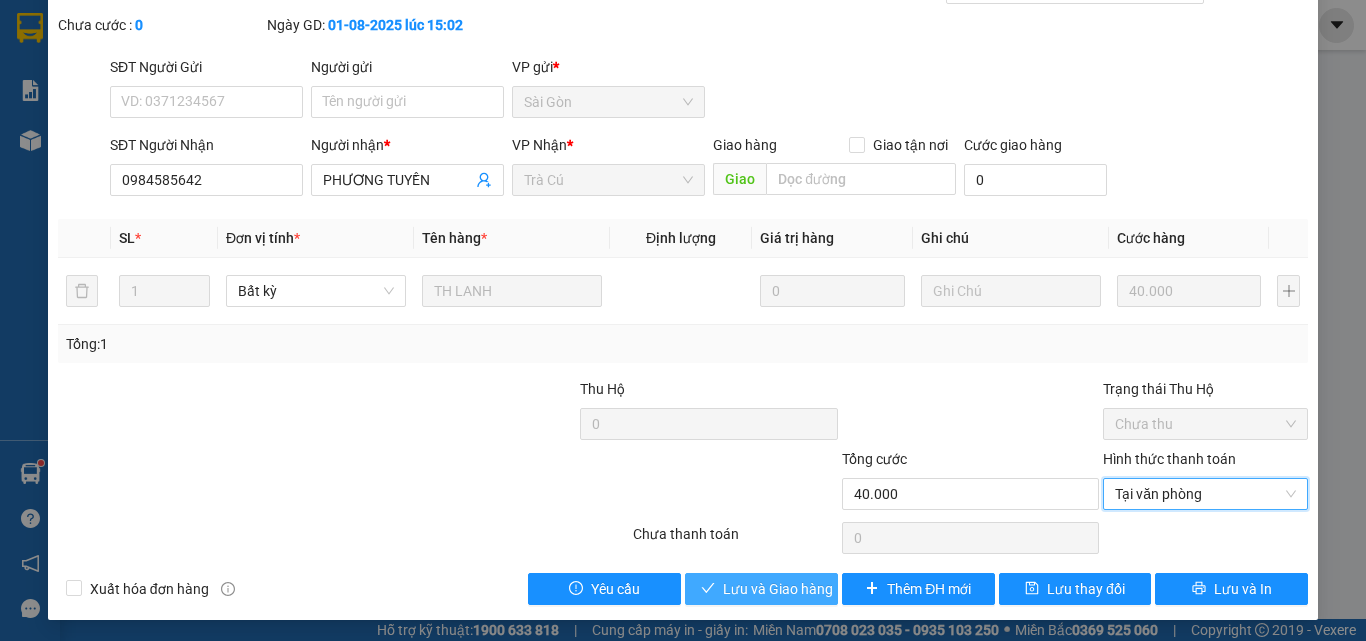 click on "Lưu và Giao hàng" at bounding box center [778, 589] 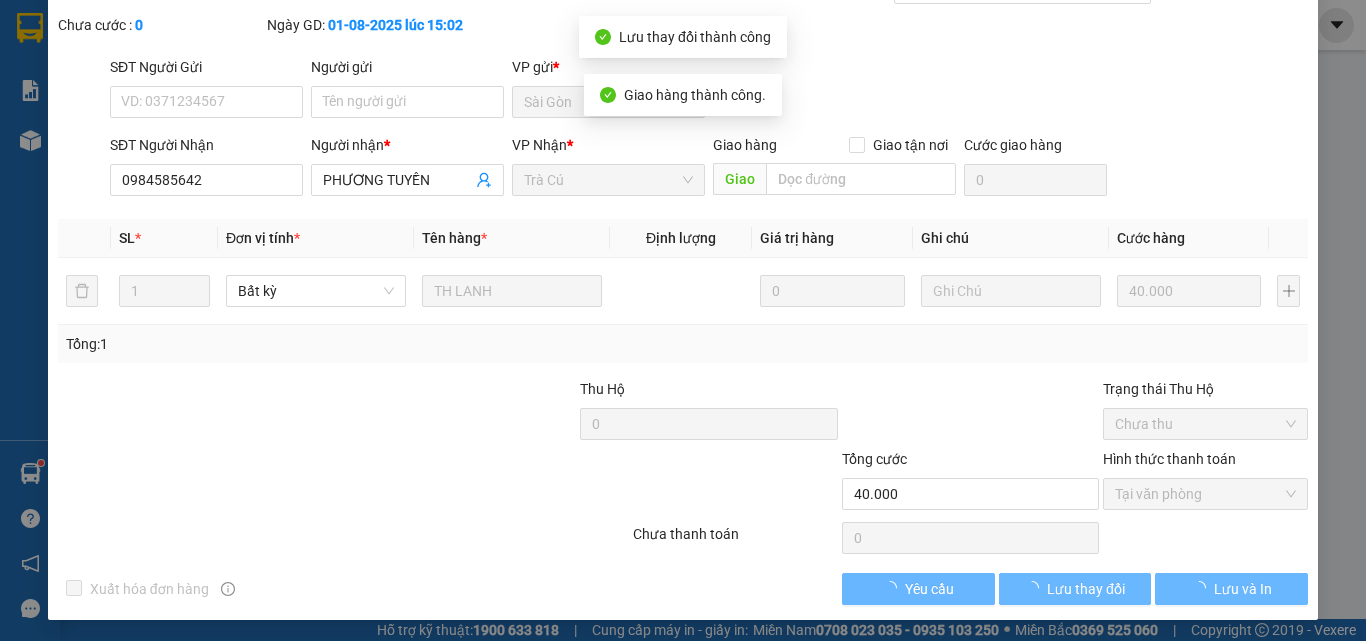 scroll, scrollTop: 0, scrollLeft: 0, axis: both 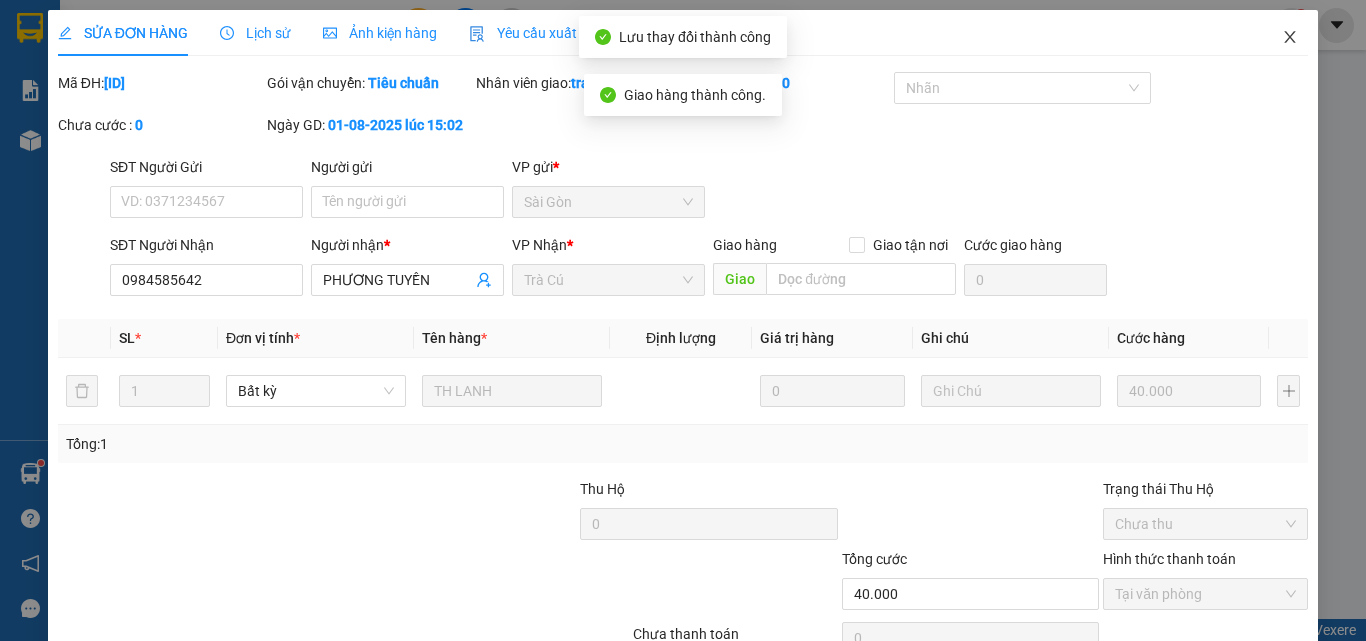 click 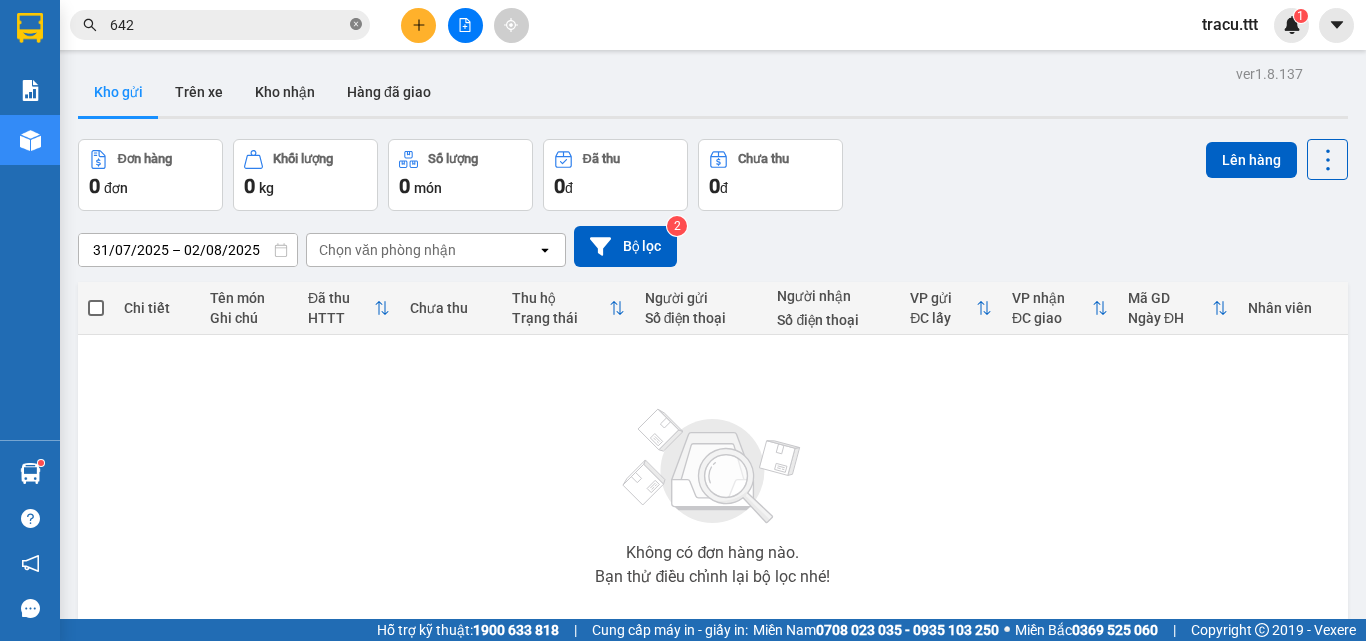 click 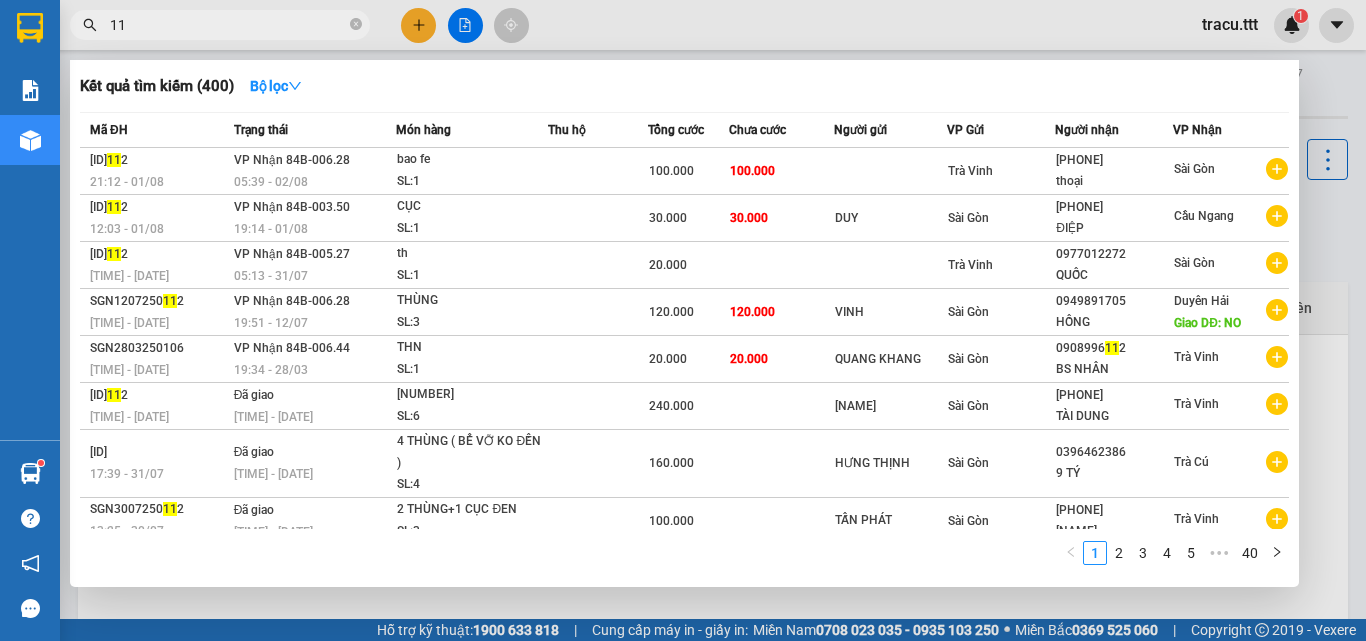 type on "1" 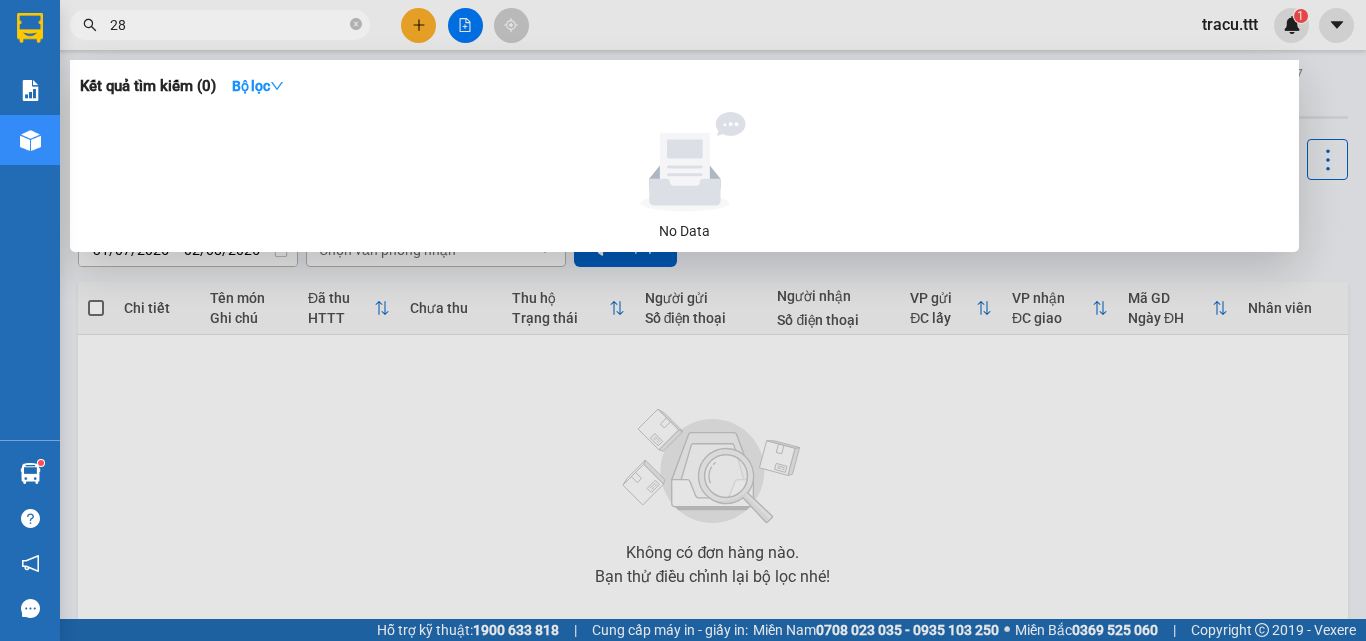 type on "2" 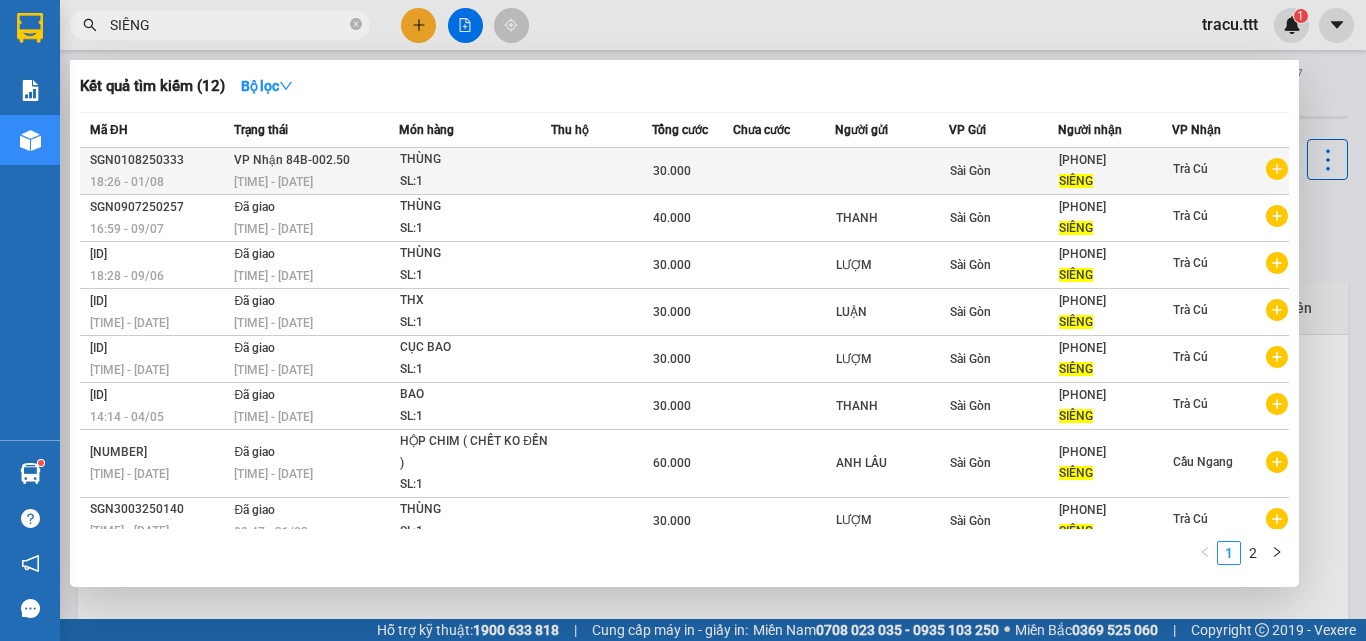 type on "SIÊNG" 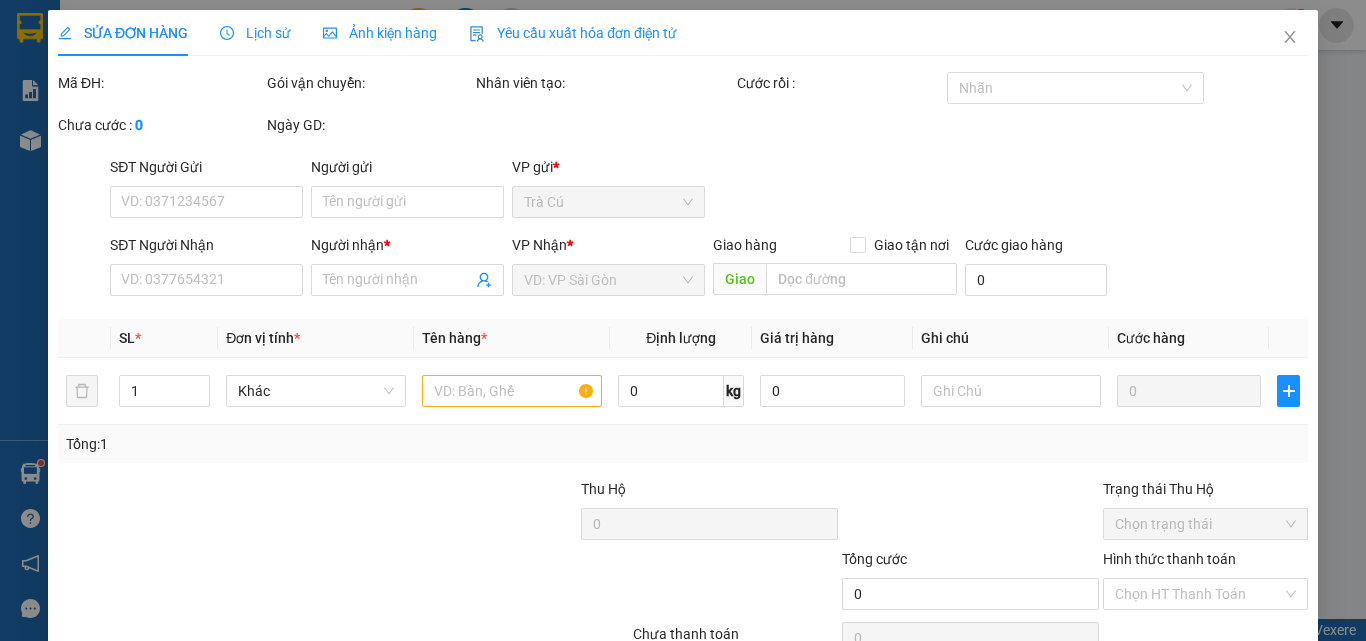 type on "[PHONE]" 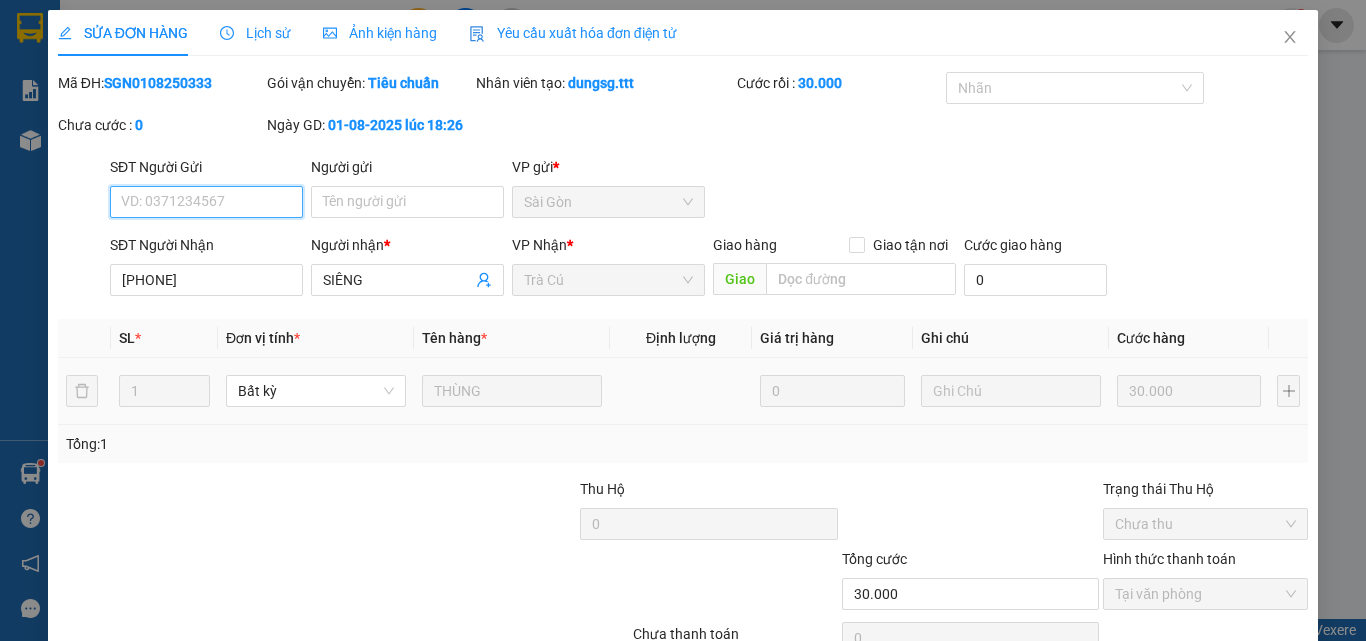 scroll, scrollTop: 96, scrollLeft: 0, axis: vertical 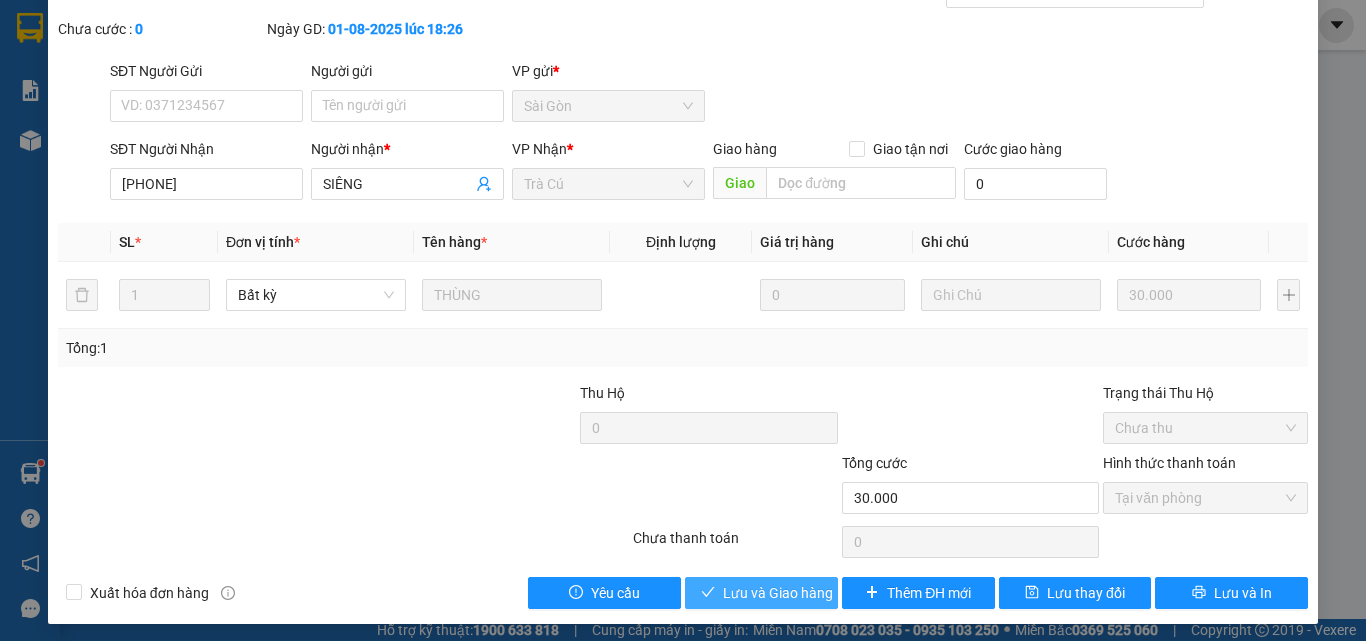 click on "Lưu và Giao hàng" at bounding box center (778, 593) 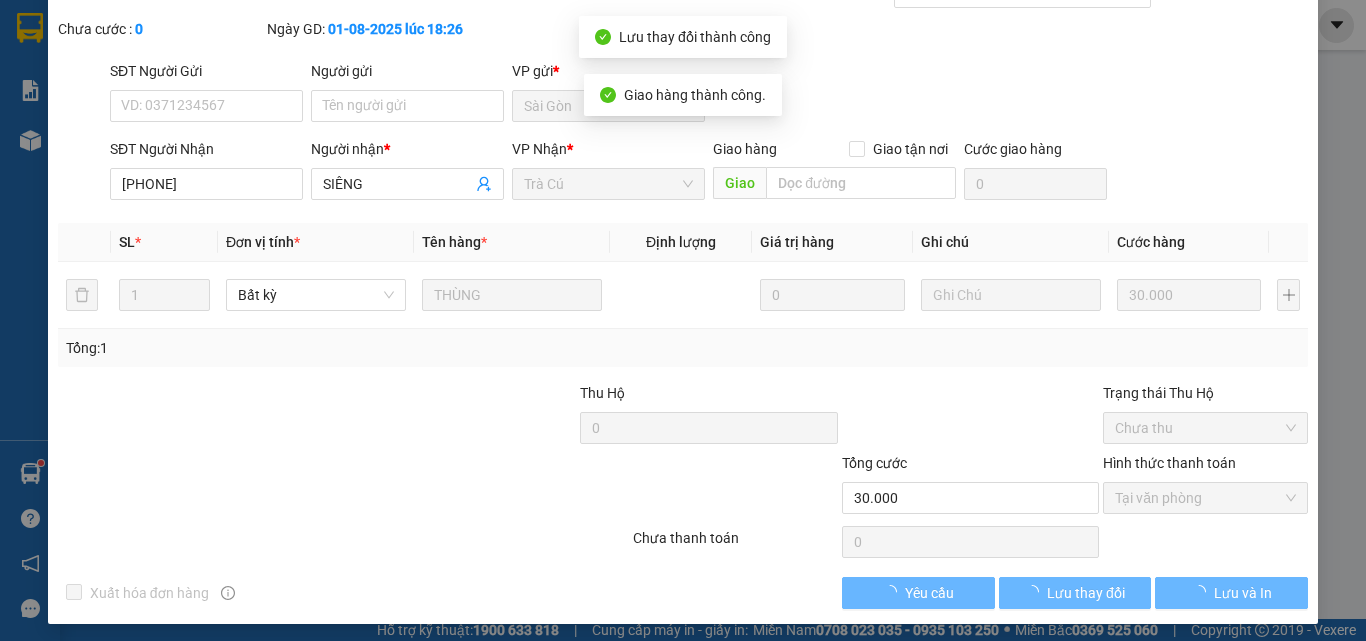 scroll, scrollTop: 0, scrollLeft: 0, axis: both 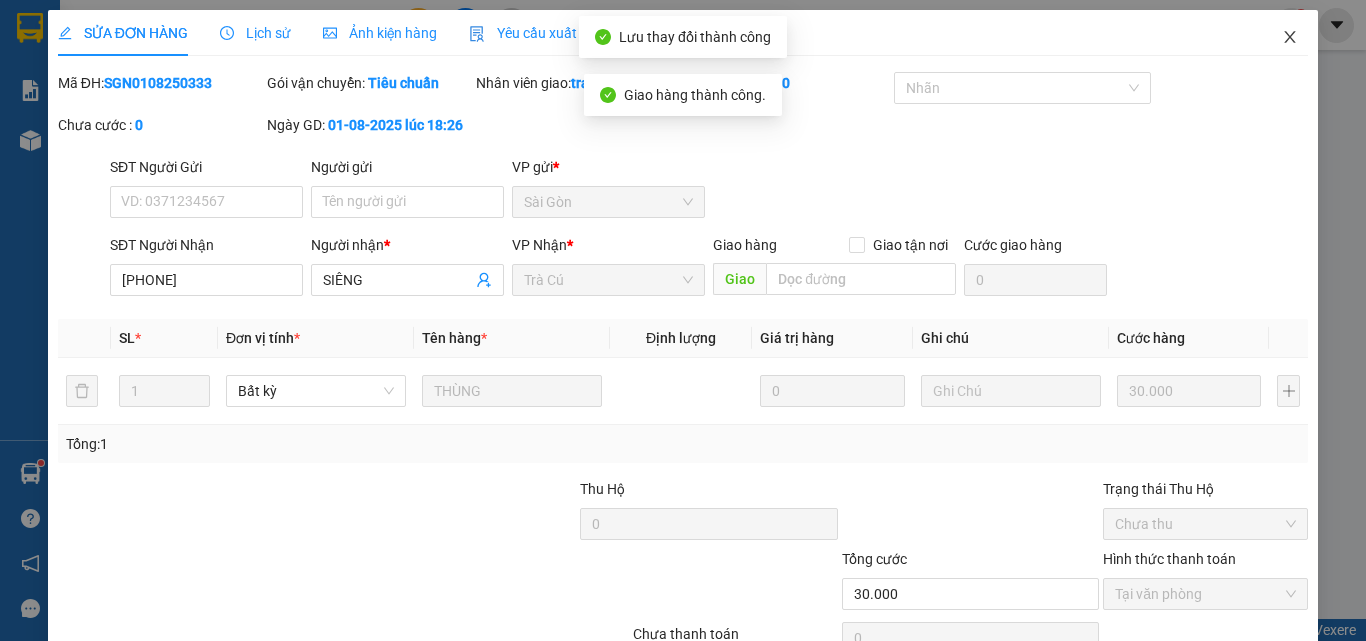 drag, startPoint x: 1282, startPoint y: 46, endPoint x: 800, endPoint y: 8, distance: 483.4956 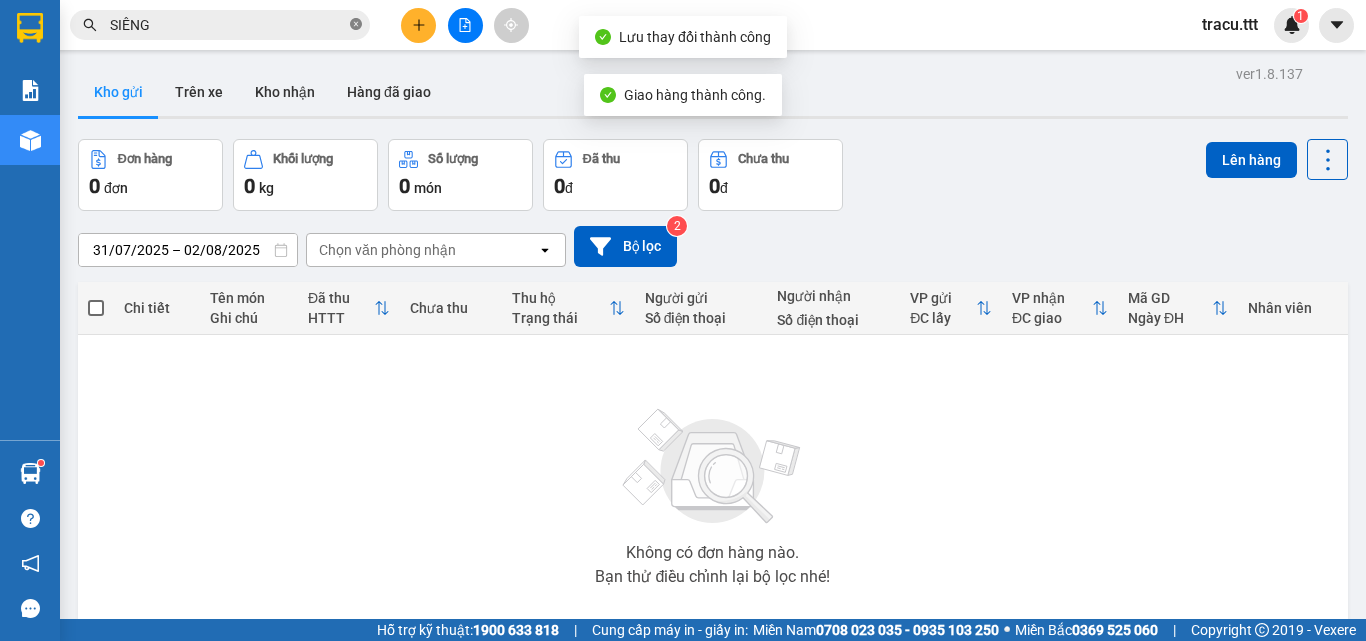 click at bounding box center (356, 25) 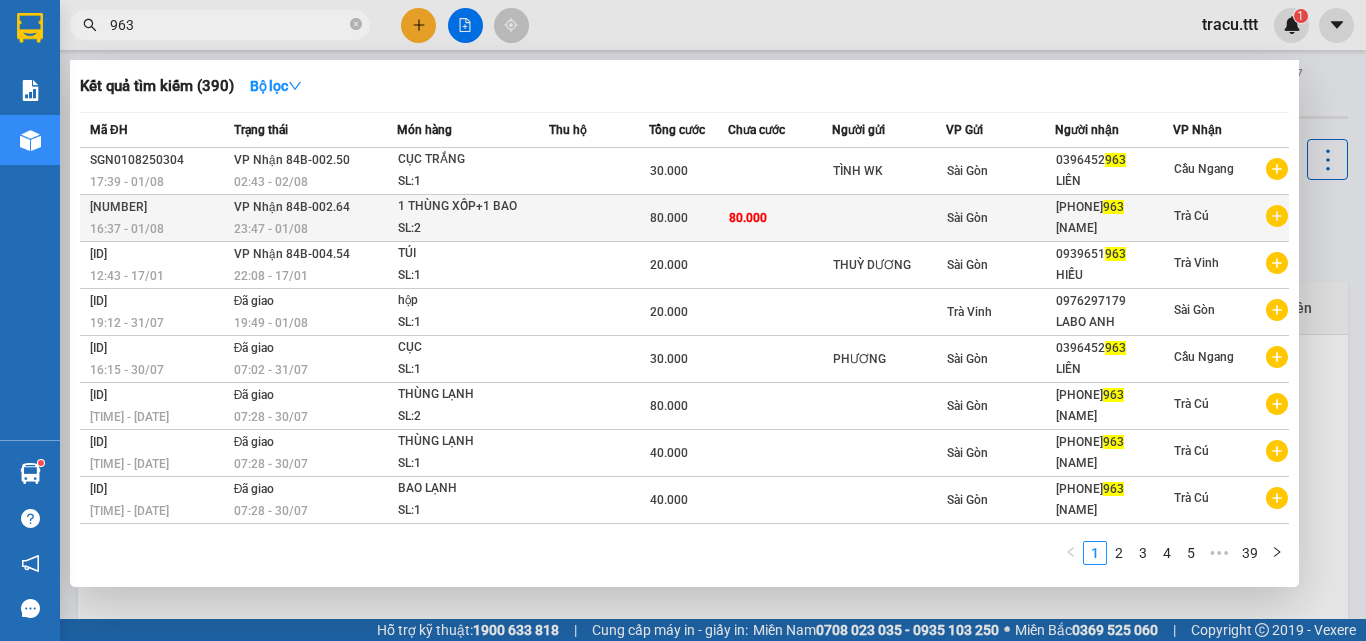 type on "963" 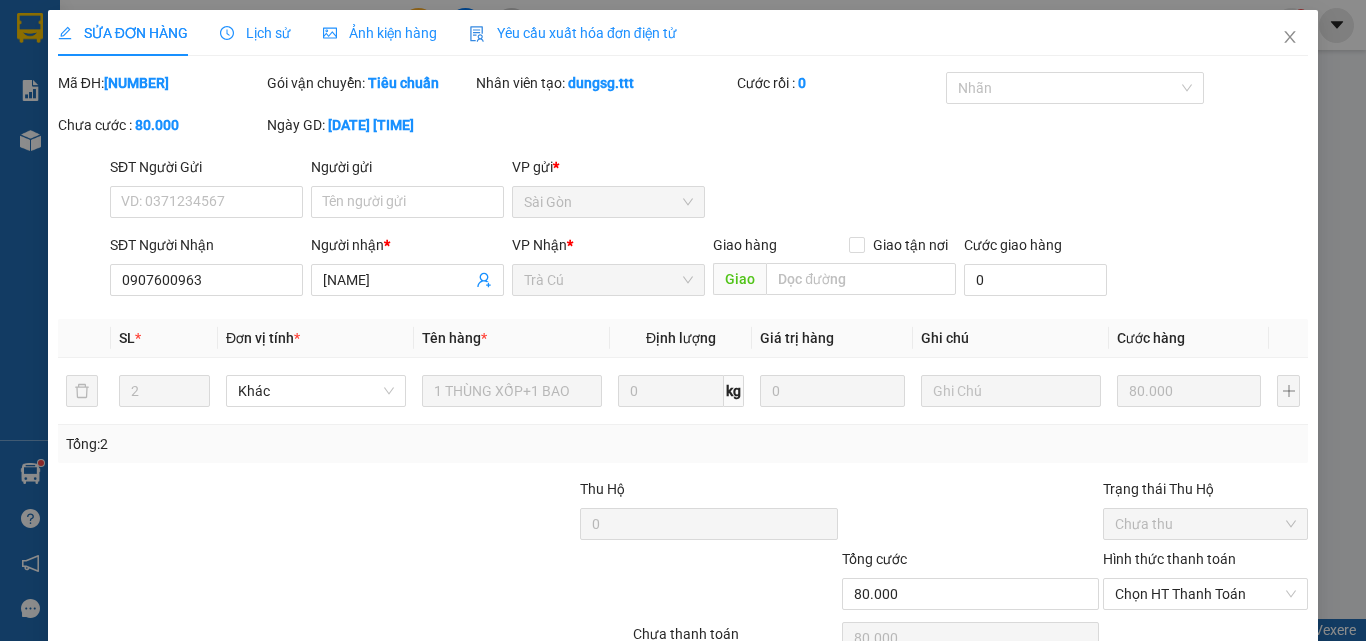 type on "0907600963" 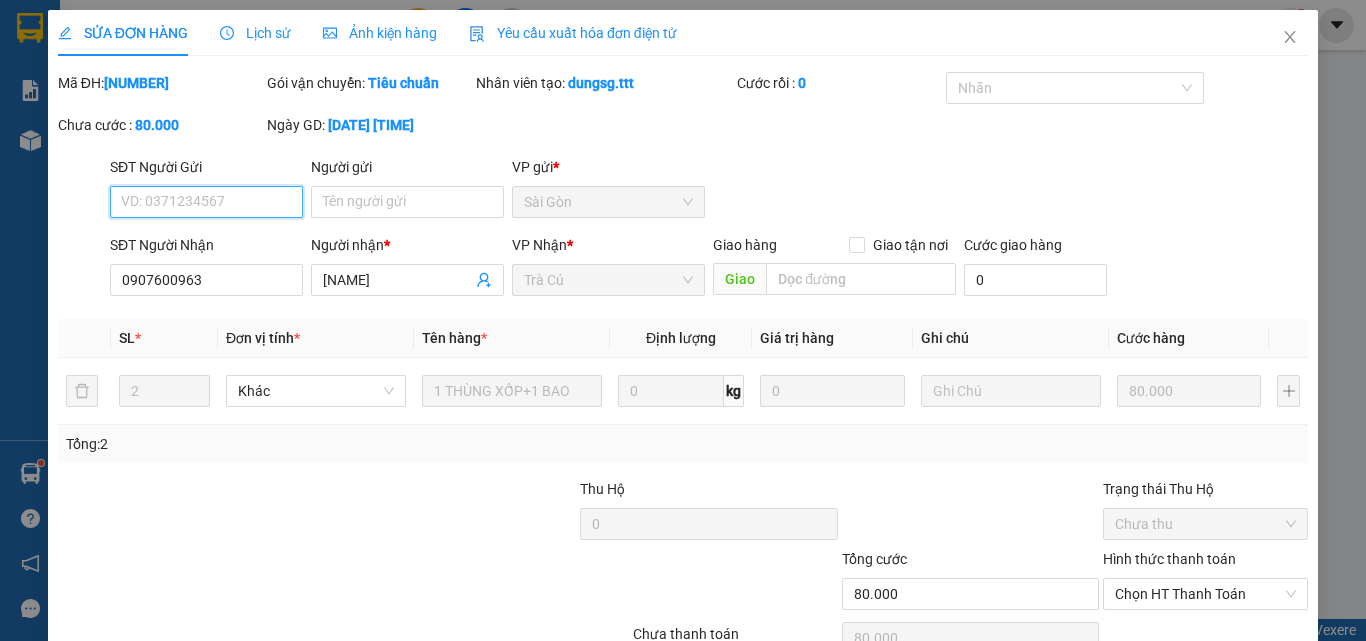 scroll, scrollTop: 59, scrollLeft: 0, axis: vertical 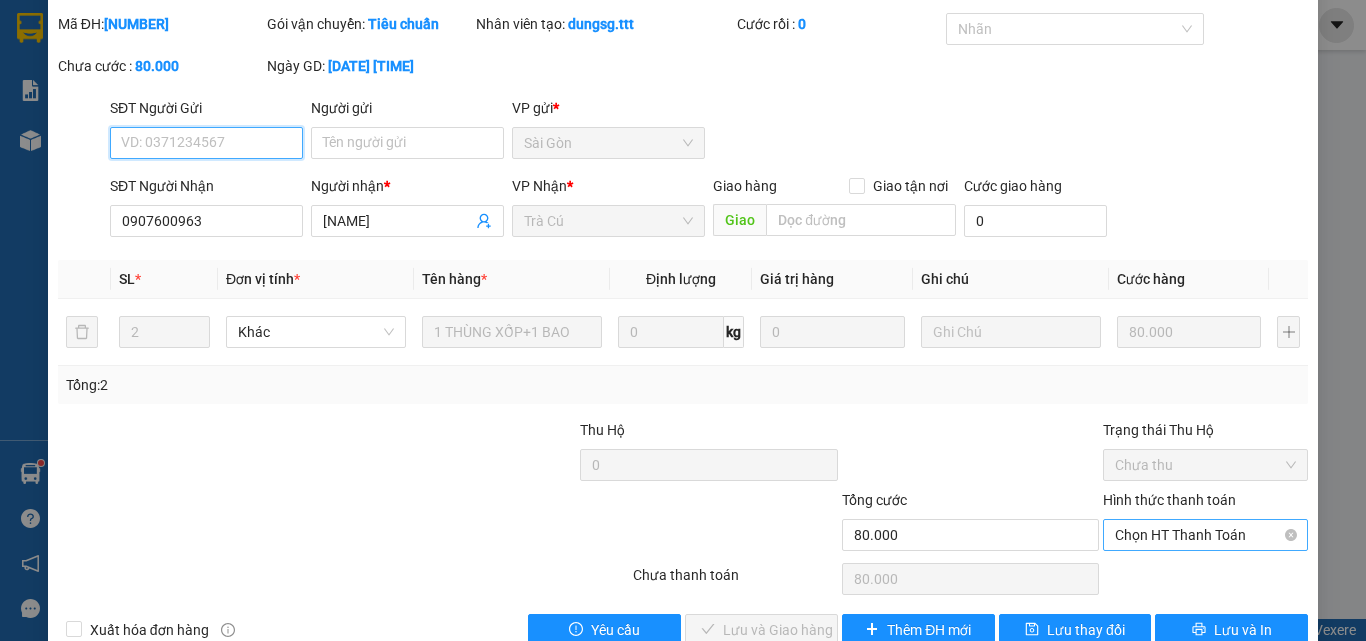 click on "Chọn HT Thanh Toán" at bounding box center [1205, 535] 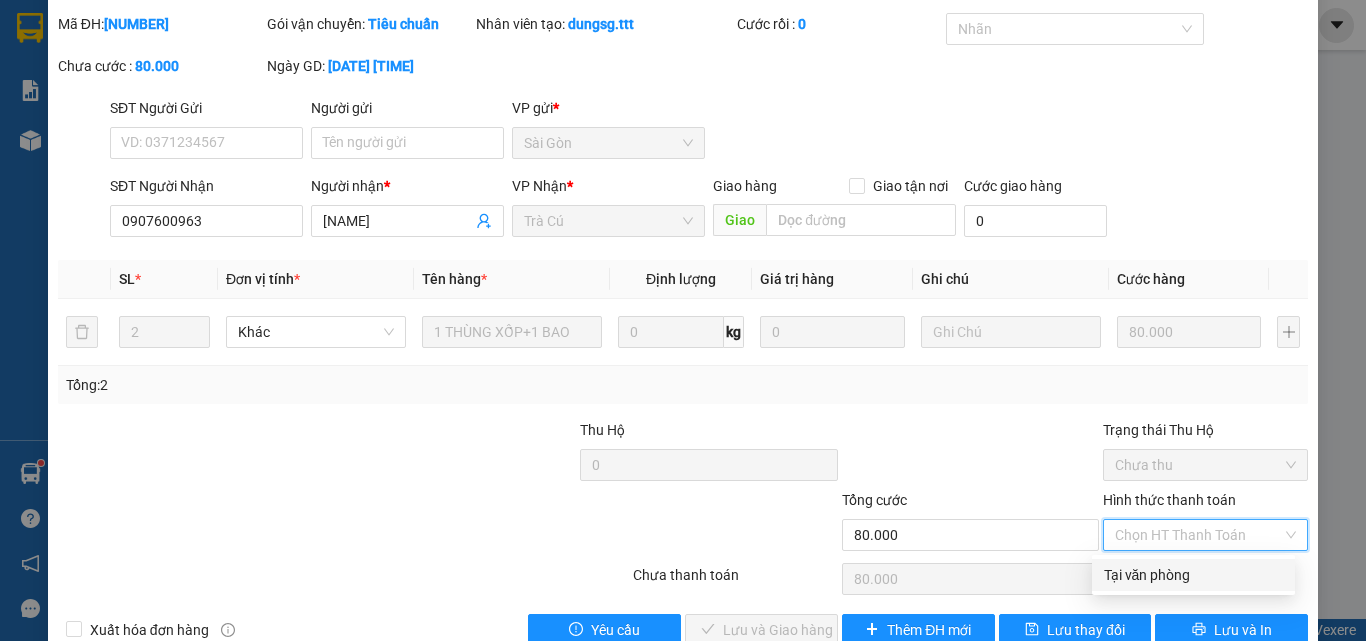 drag, startPoint x: 1204, startPoint y: 567, endPoint x: 883, endPoint y: 605, distance: 323.2414 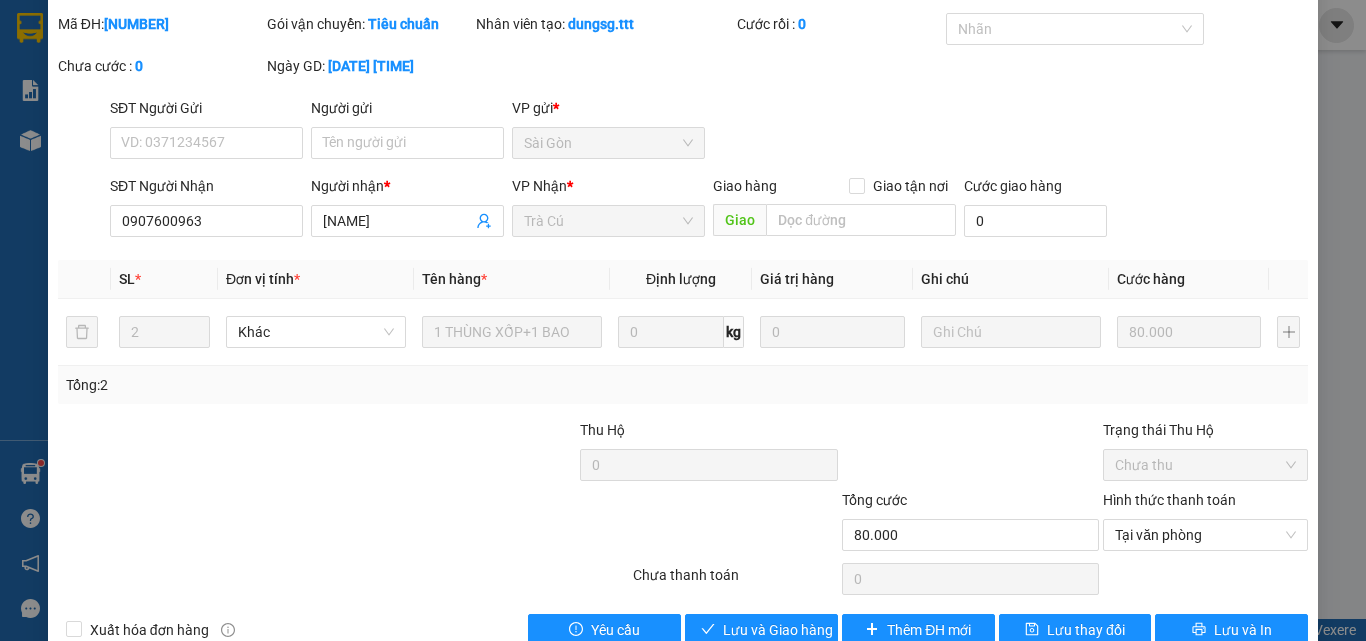 click on "Total Paid Fee 0 Total UnPaid Fee 80.000 Cash Collection Total Fee Mã ĐH:  SGN0108250251 Gói vận chuyển:   Tiêu chuẩn Nhân viên tạo:   dungsg.ttt Cước rồi :   0   Nhãn Chưa cước :   0 Ngày GD:   01-08-2025 lúc 16:37 SĐT Người Gửi VD: [PHONE] Người gửi Tên người gửi VP gửi  * Sài Gòn SĐT Người Nhận [PHONE] Người nhận  * PHƯƠNG TRANG VP Nhận  * Trà Cú Giao hàng Giao tận nơi Giao Cước giao hàng 0 SL  * Đơn vị tính  * Tên hàng  * Định lượng Giá trị hàng Ghi chú Cước hàng                   2 Khác 1 THÙNG XỐP+1 BAO 0 kg 0 80.000 Tổng:  2 Thu Hộ 0 Trạng thái Thu Hộ   Chưa thu Tổng cước 80.000 Hình thức thanh toán Tại văn phòng Tại văn phòng Số tiền thu trước 0 Tại văn phòng Chưa thanh toán 0 Xuất hóa đơn hàng Yêu cầu Lưu và Giao hàng Thêm ĐH mới Lưu thay đổi Lưu và In Tại văn phòng Tại văn phòng" at bounding box center [683, 329] 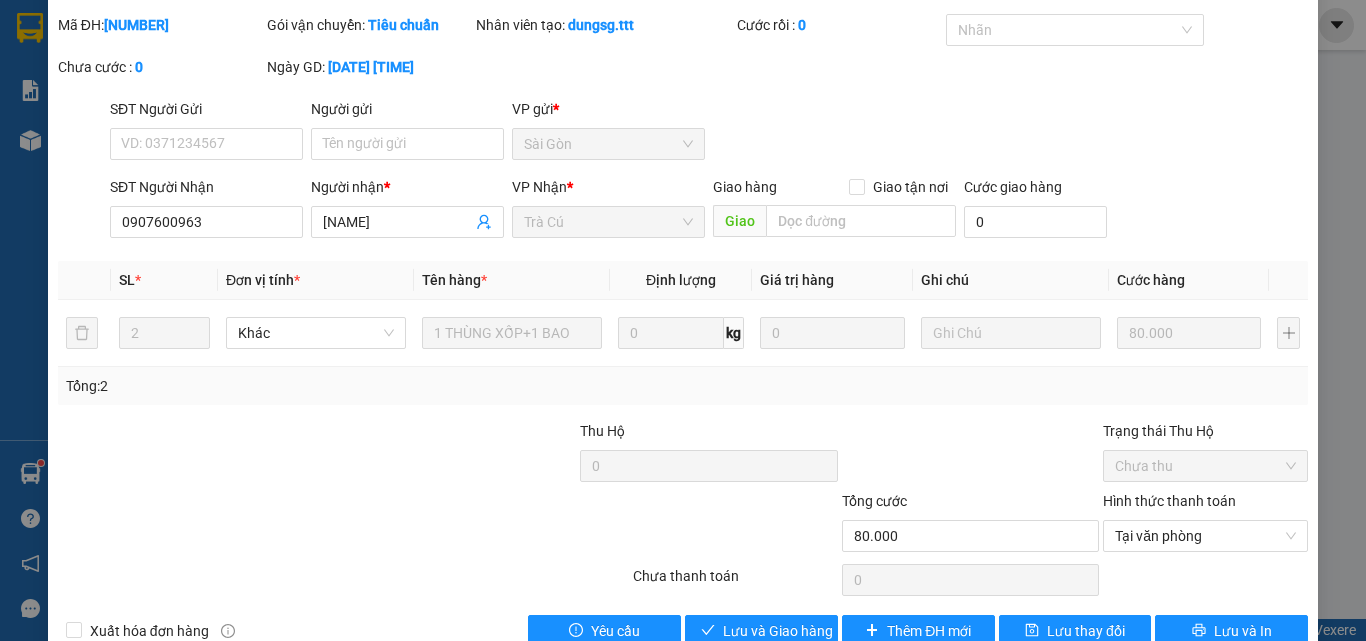 scroll, scrollTop: 103, scrollLeft: 0, axis: vertical 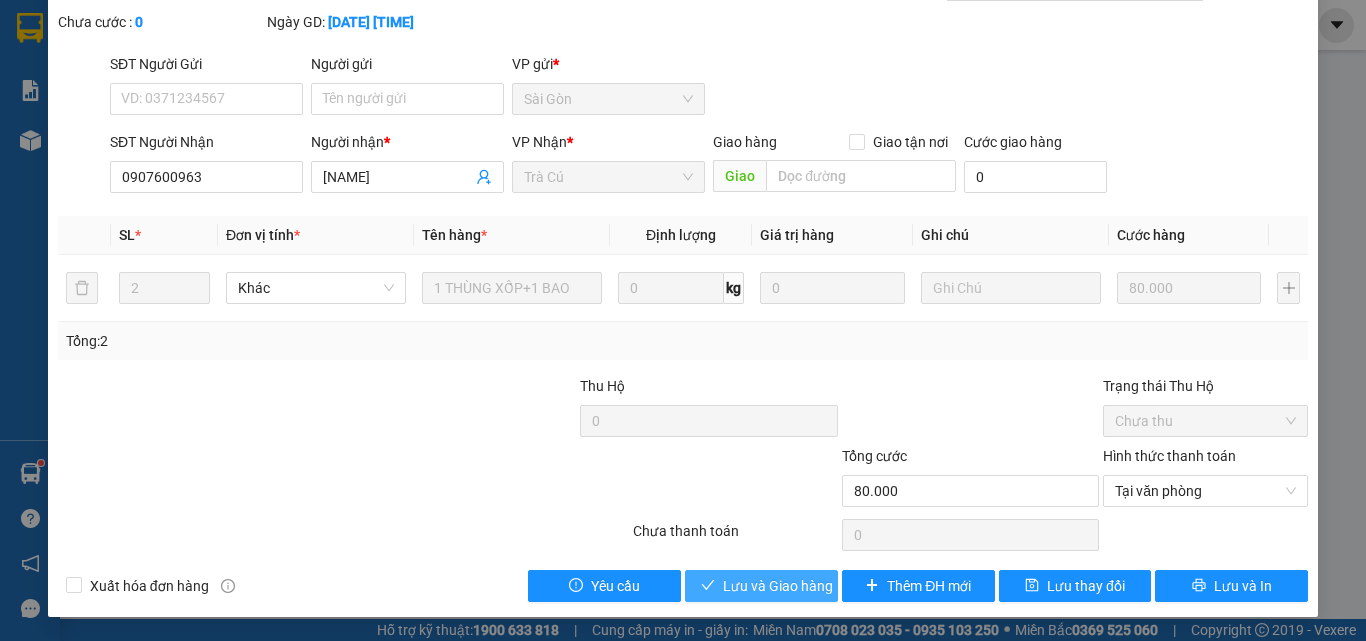 click on "Lưu và Giao hàng" at bounding box center [778, 586] 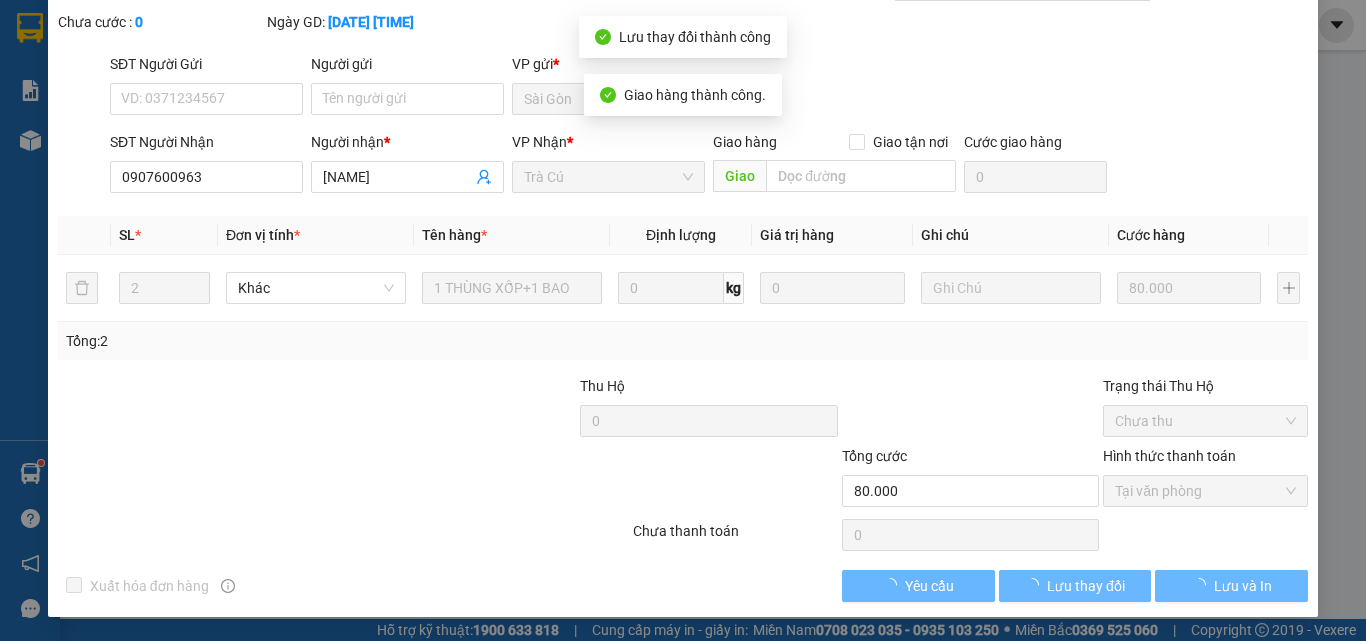 scroll, scrollTop: 0, scrollLeft: 0, axis: both 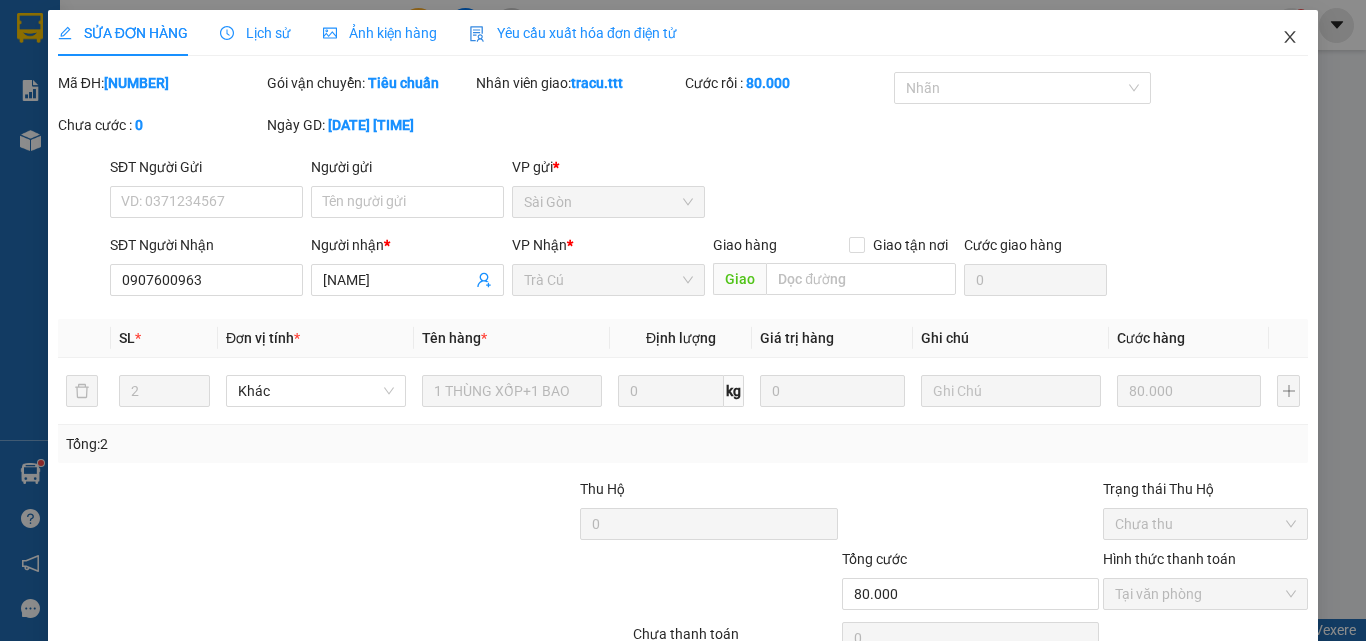 click at bounding box center [1290, 38] 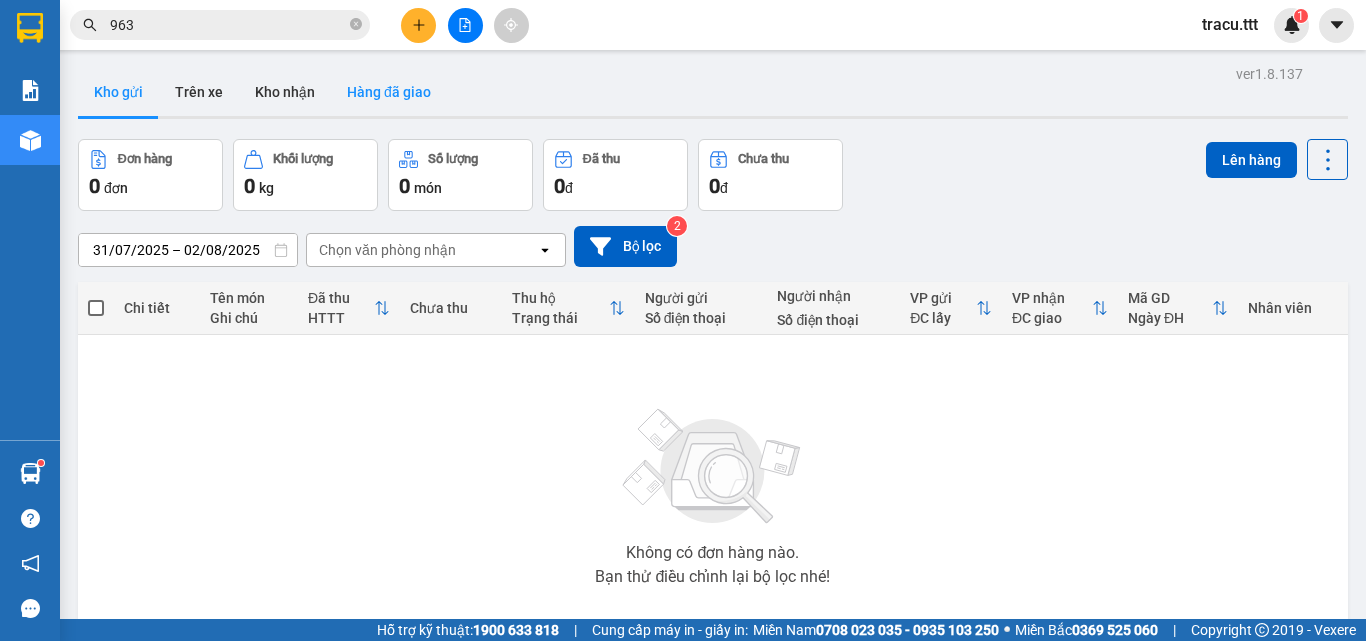 click on "Hàng đã giao" at bounding box center (389, 92) 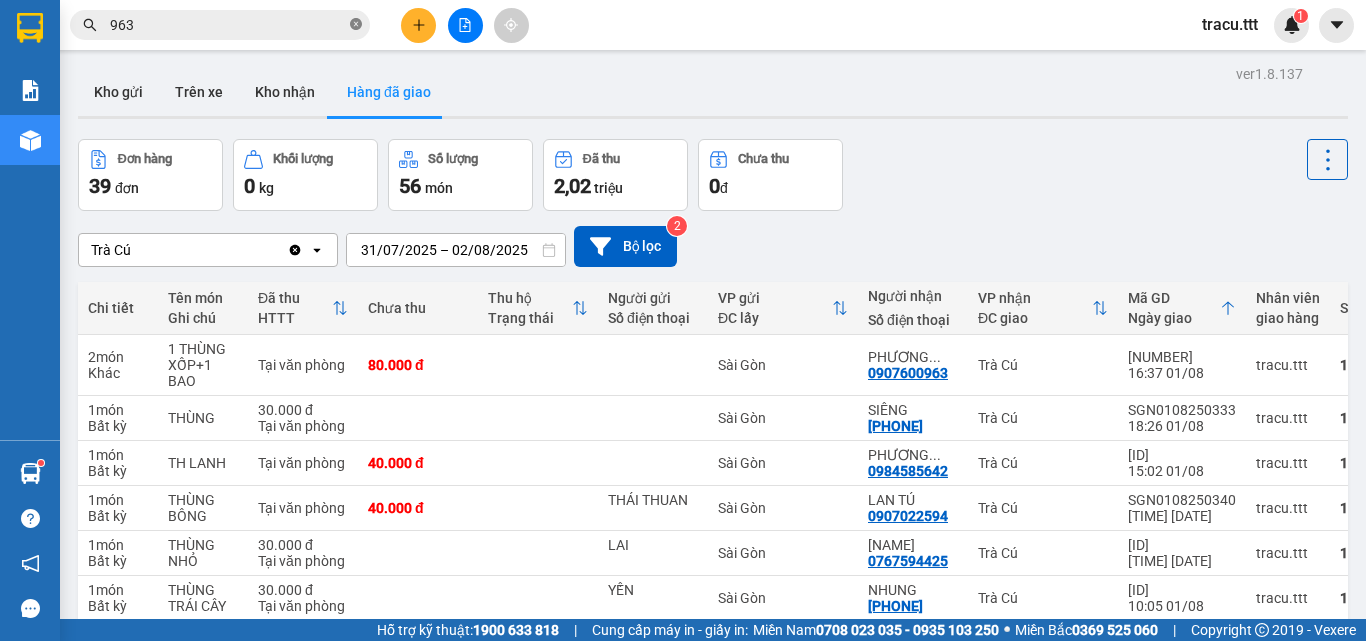 click 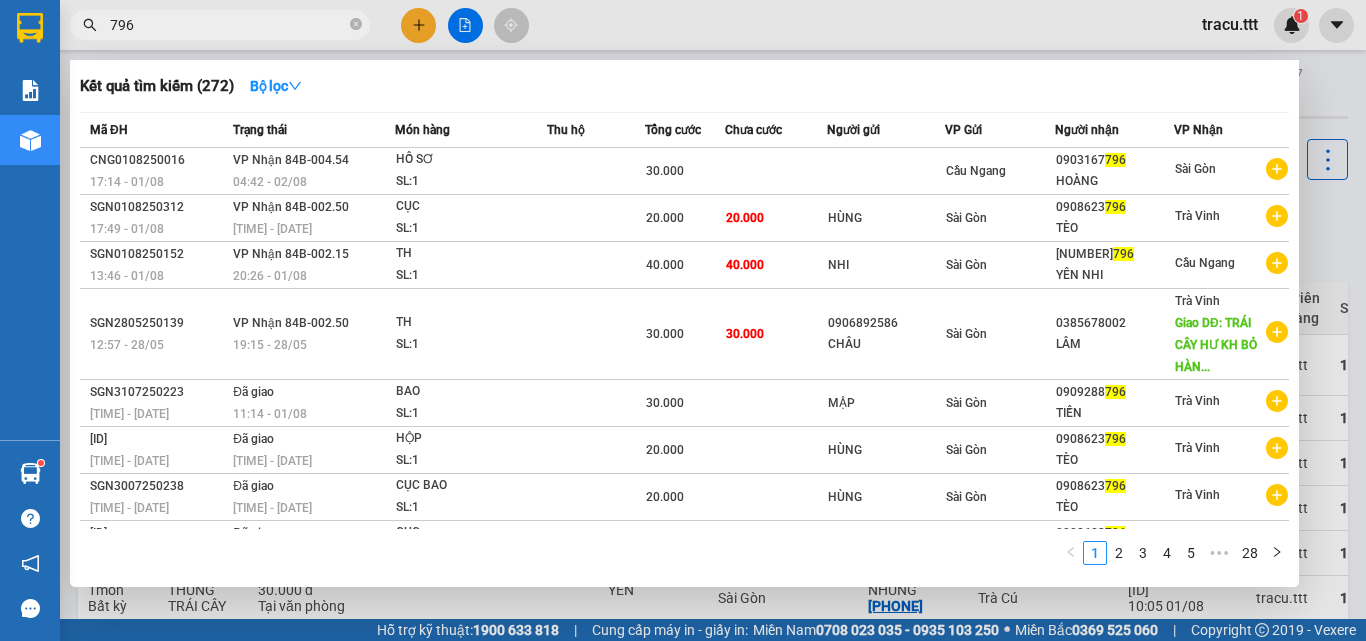 type on "796" 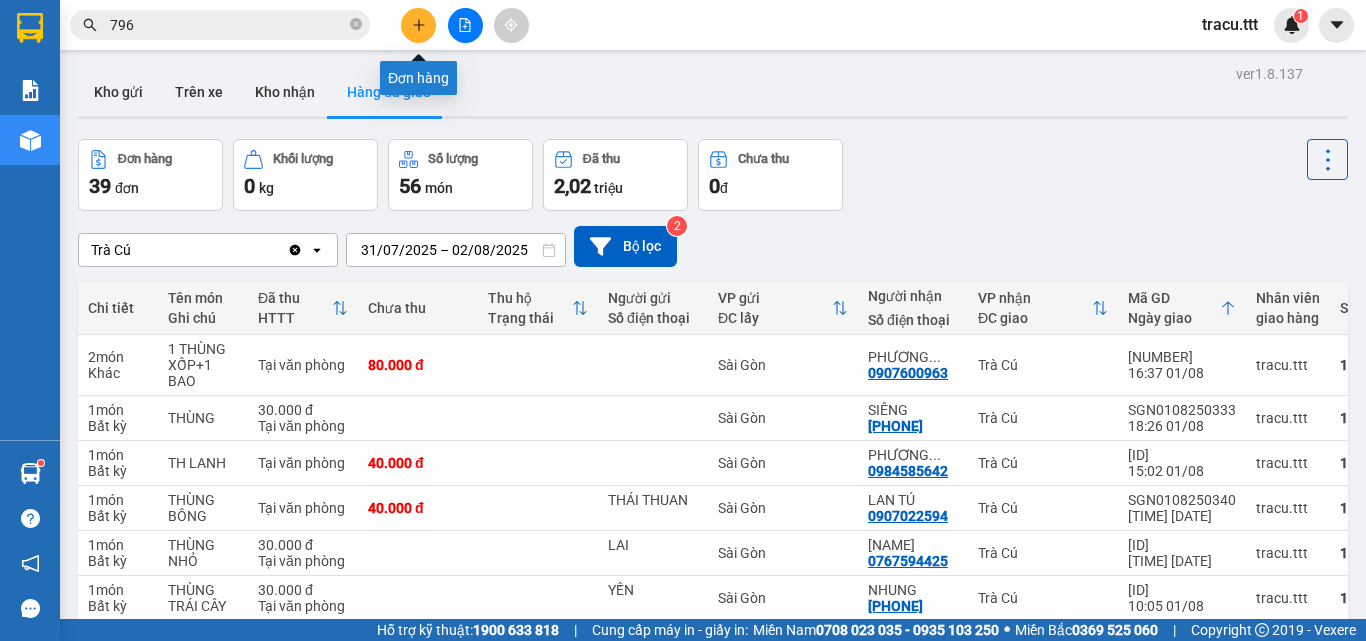 click 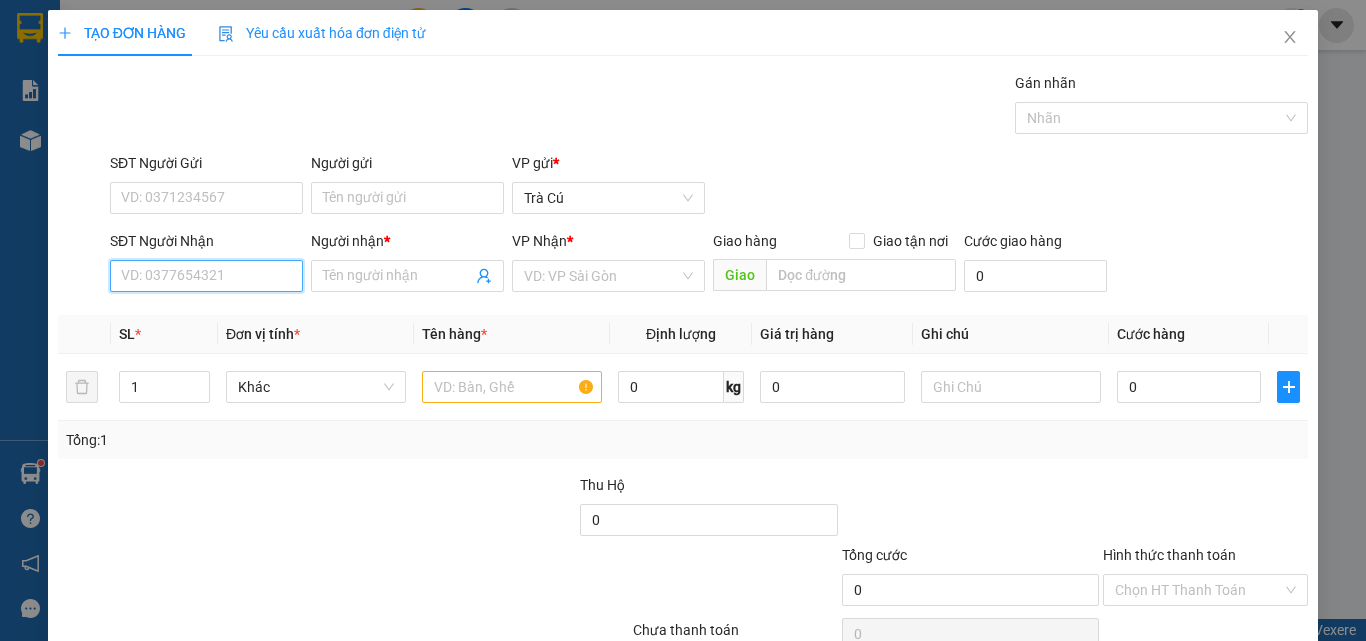 click on "SĐT Người Nhận" at bounding box center (206, 276) 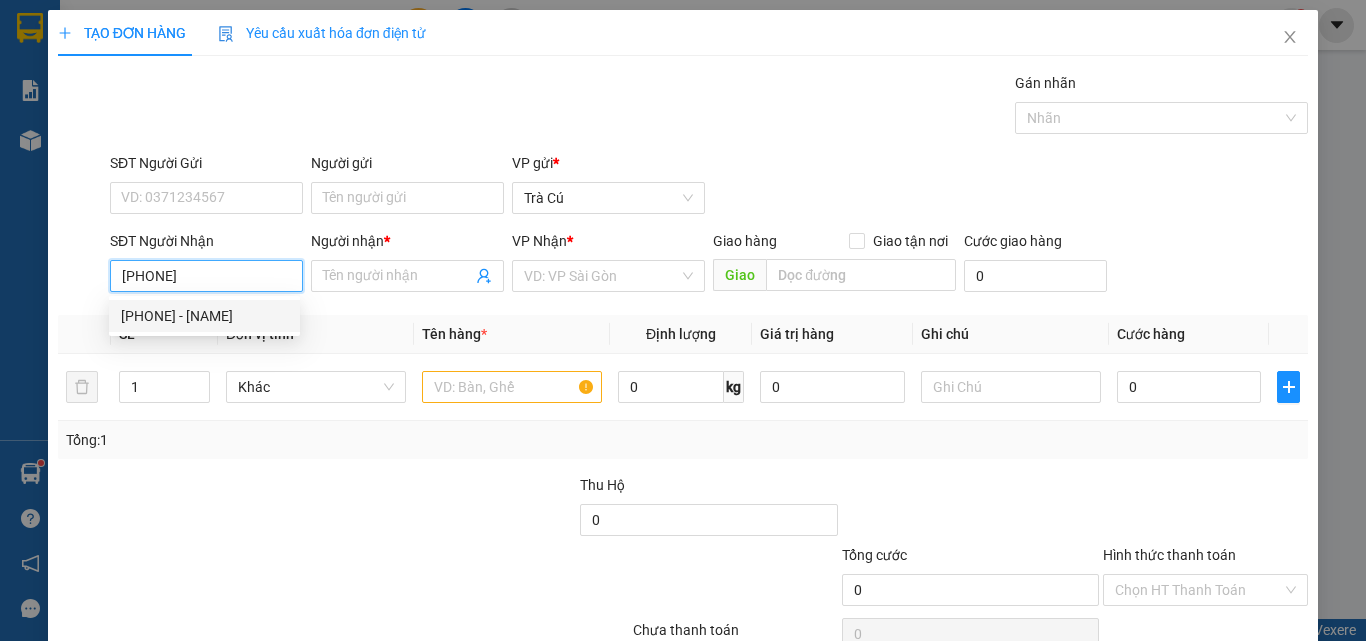 click on "[PHONE] - [NAME]" at bounding box center (204, 316) 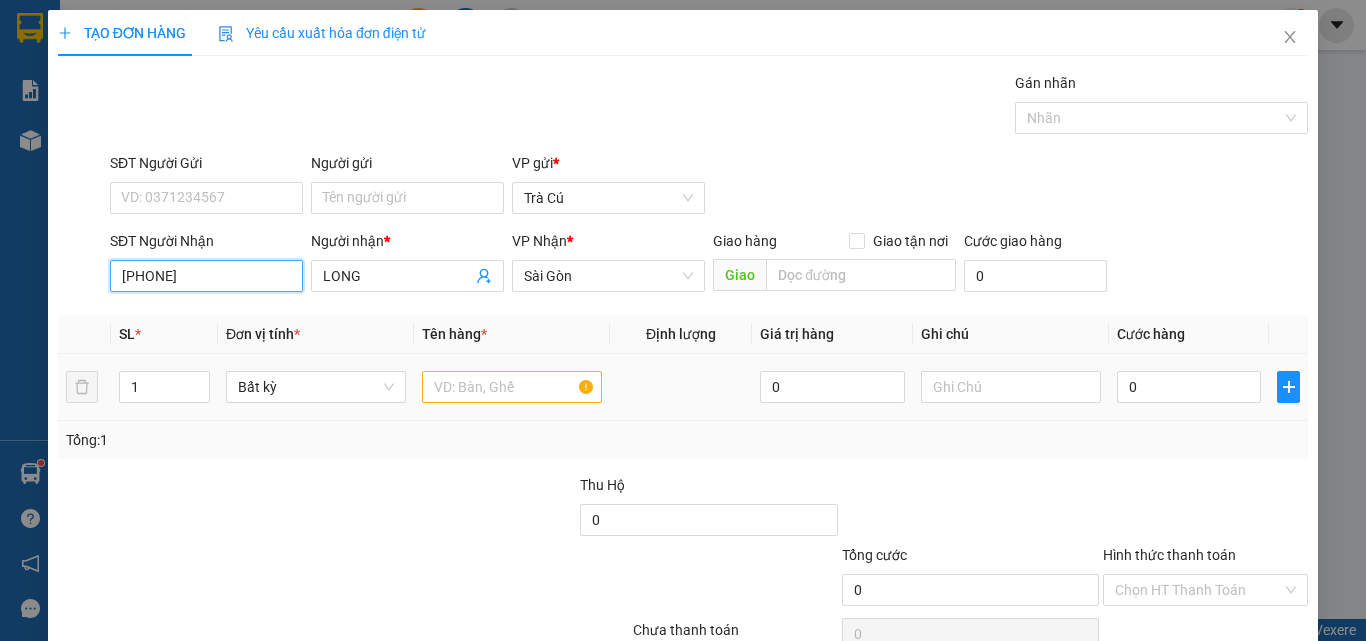 type on "[PHONE]" 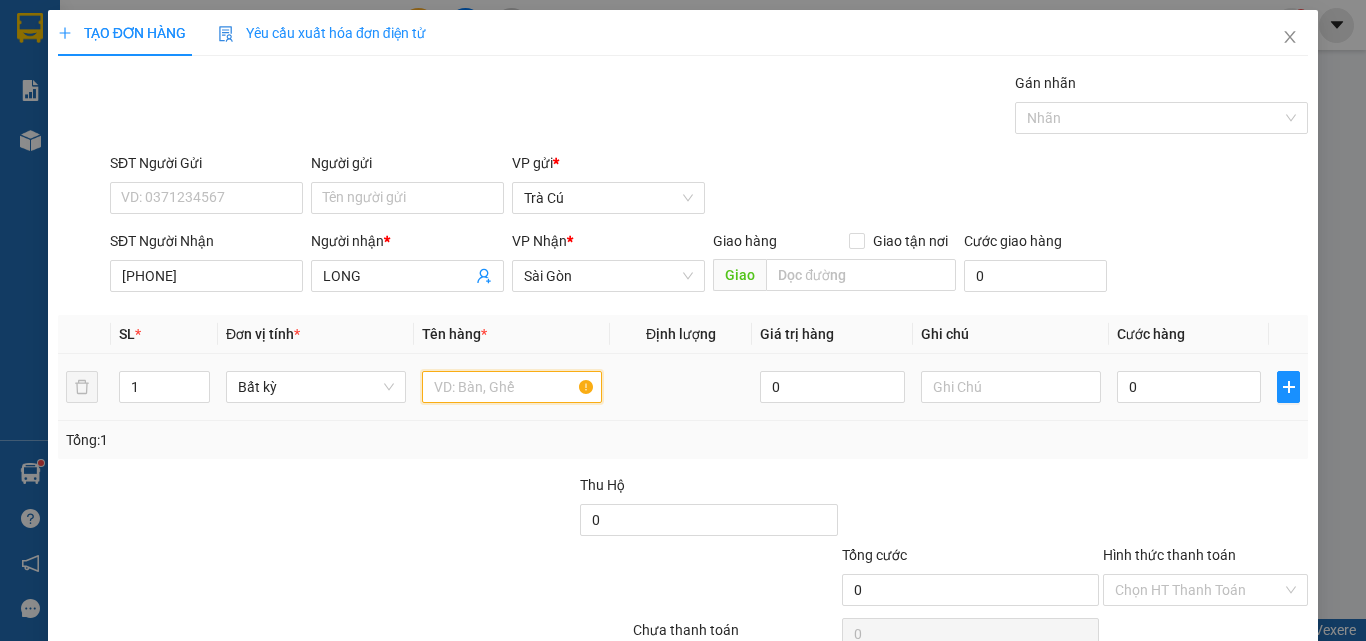 click at bounding box center [512, 387] 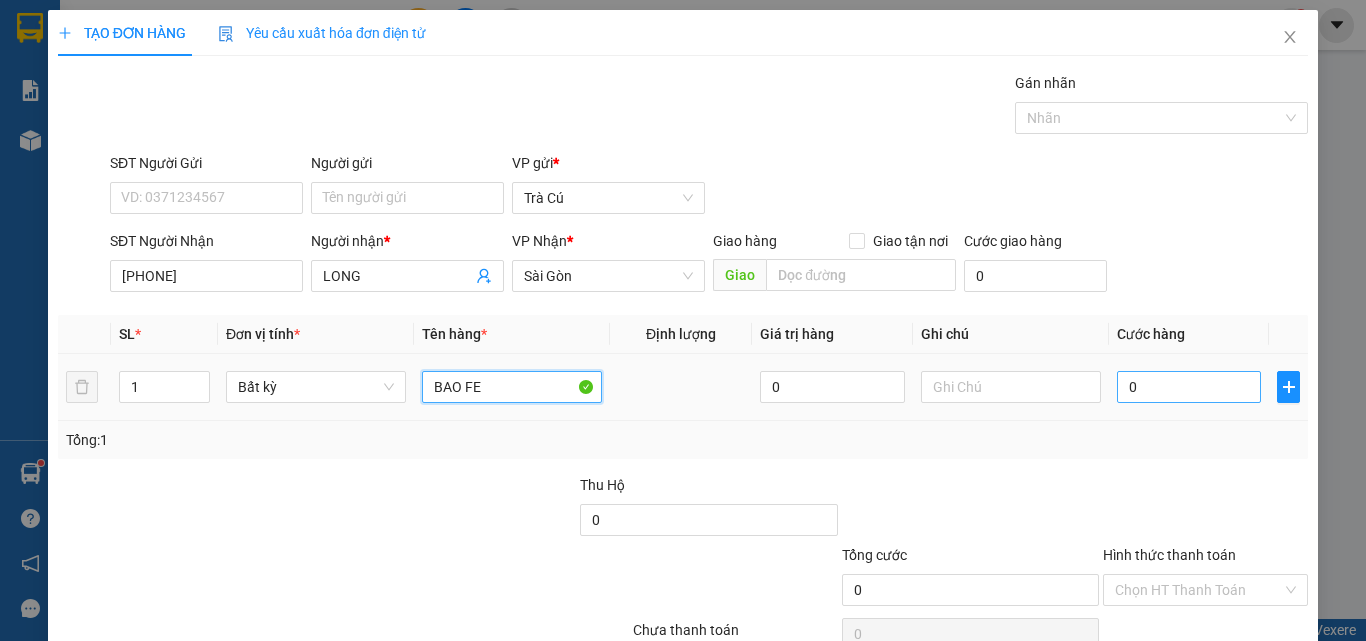 type on "BAO FE" 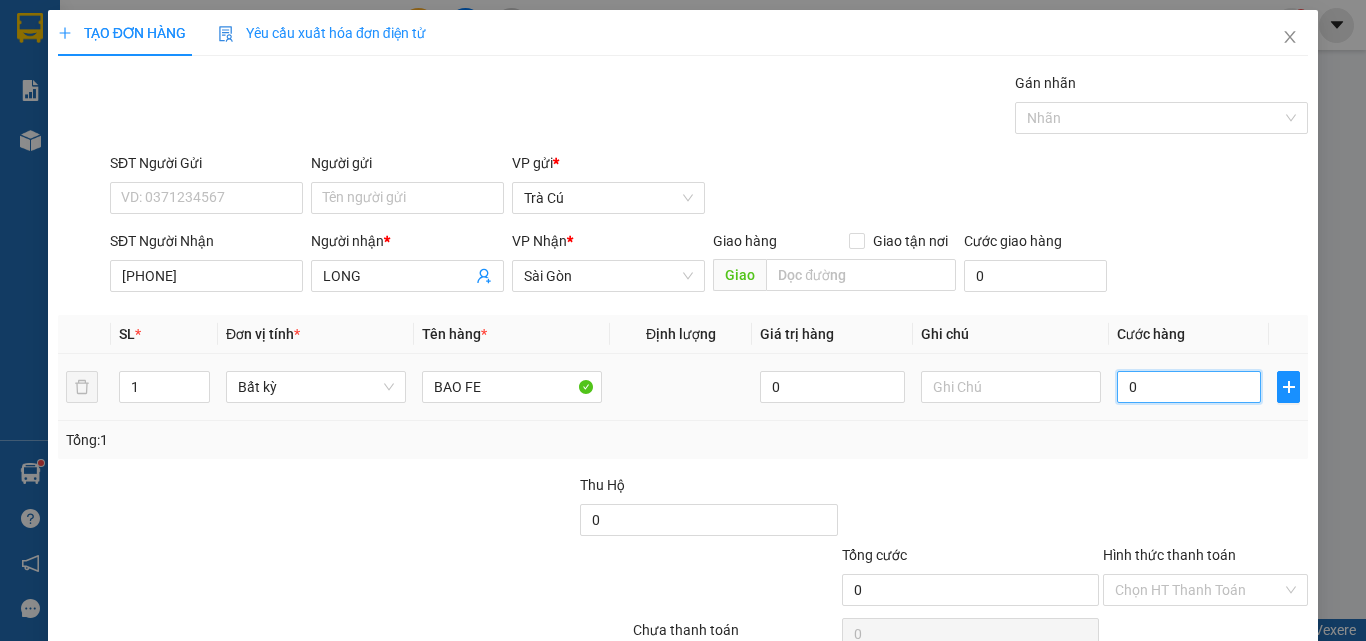 click on "0" at bounding box center (1189, 387) 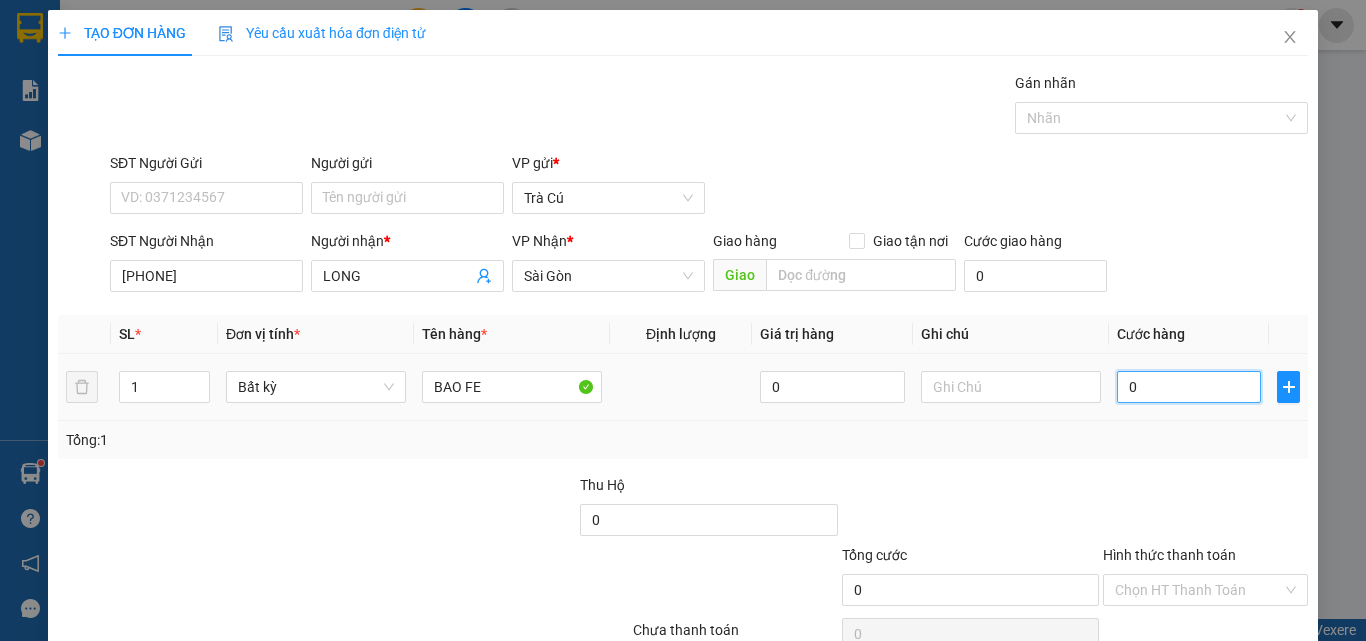 type on "5" 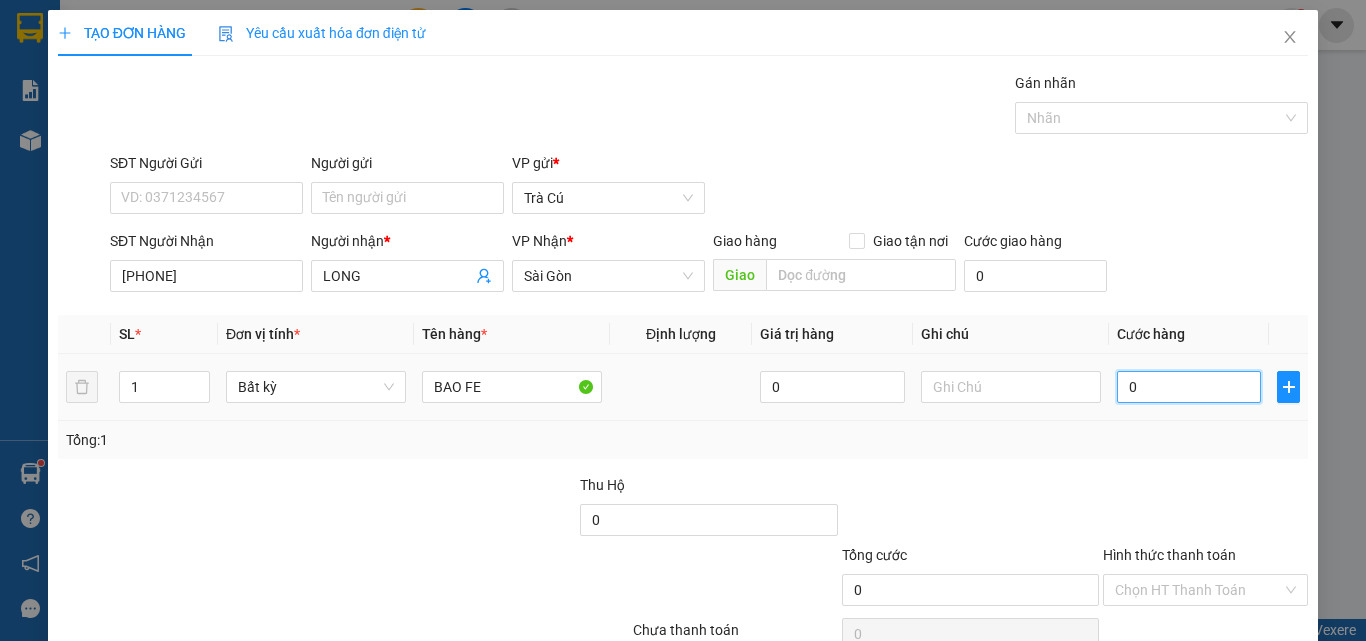type on "5" 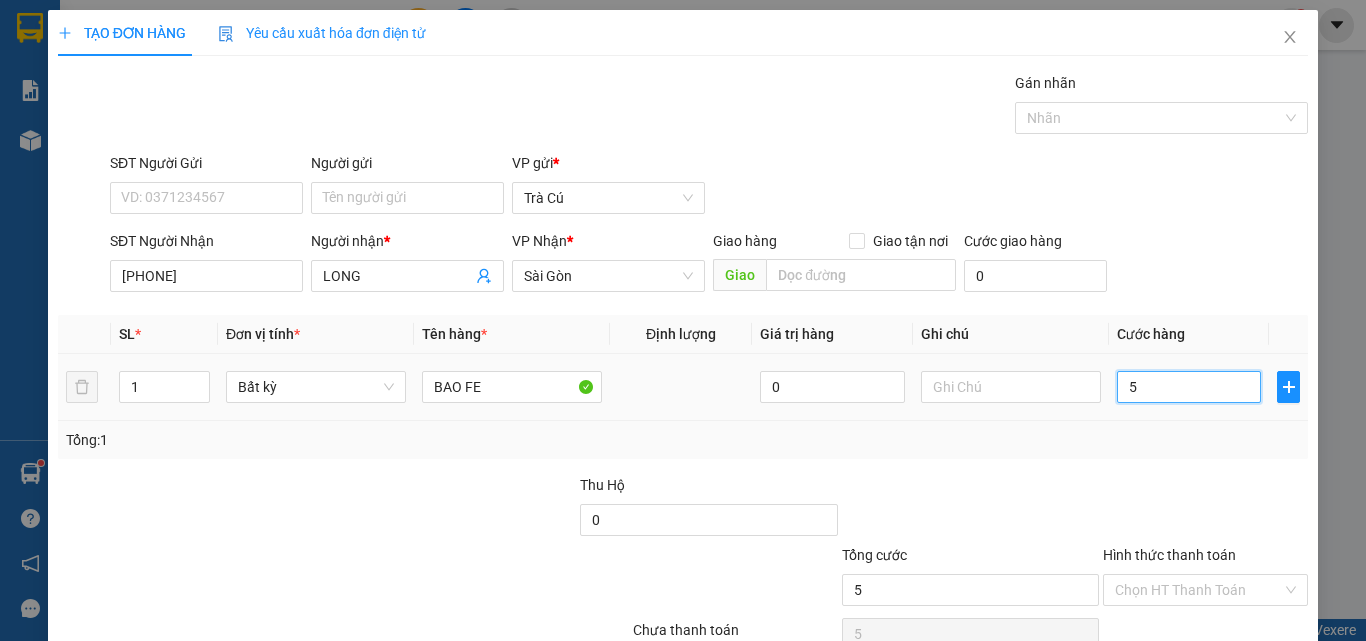 type on "50" 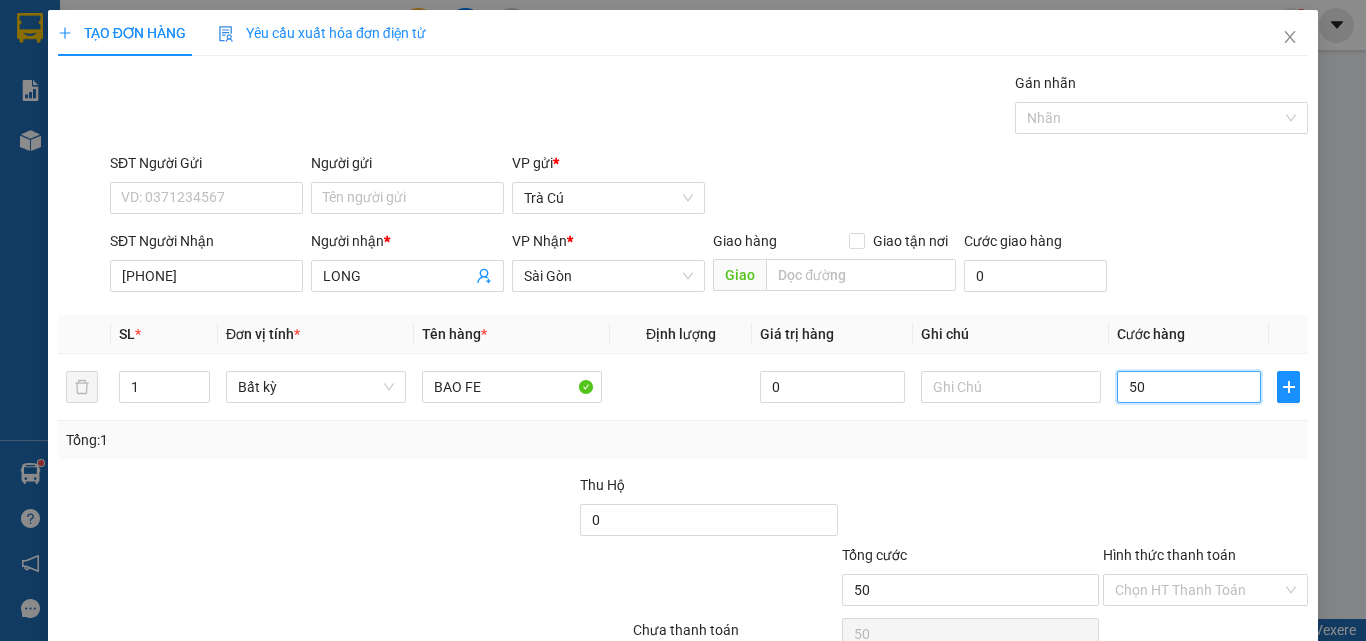 scroll, scrollTop: 99, scrollLeft: 0, axis: vertical 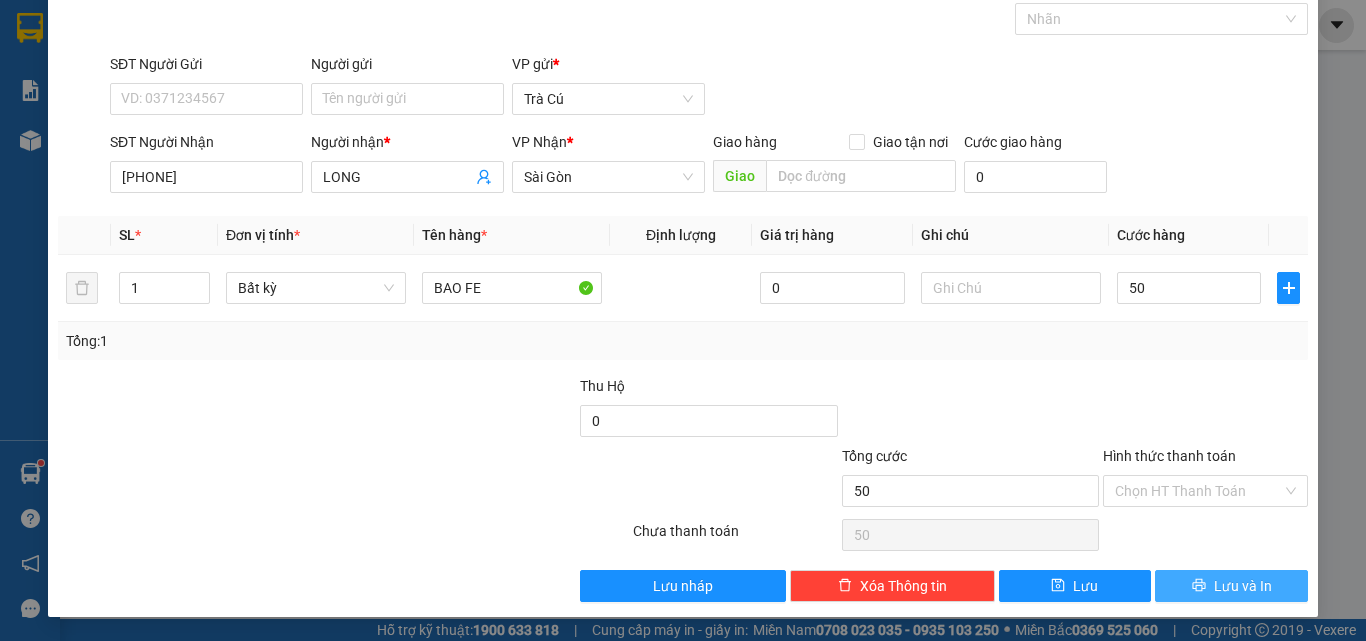 type on "50.000" 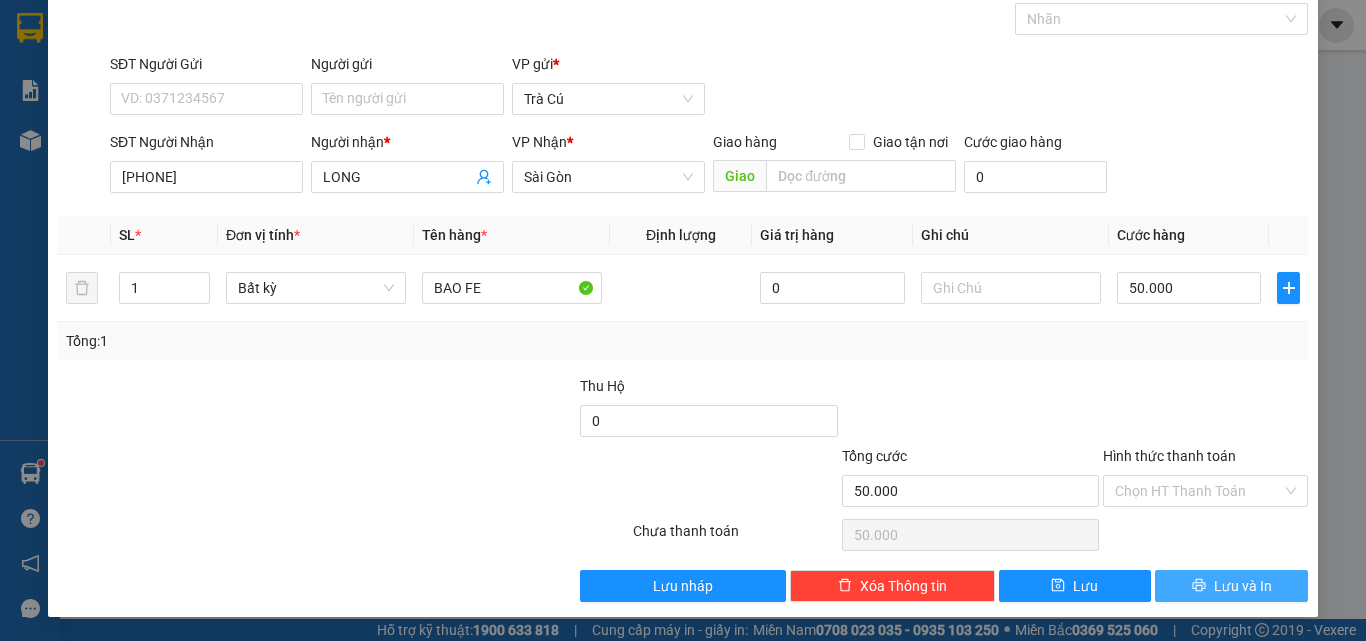 click on "Lưu và In" at bounding box center [1243, 586] 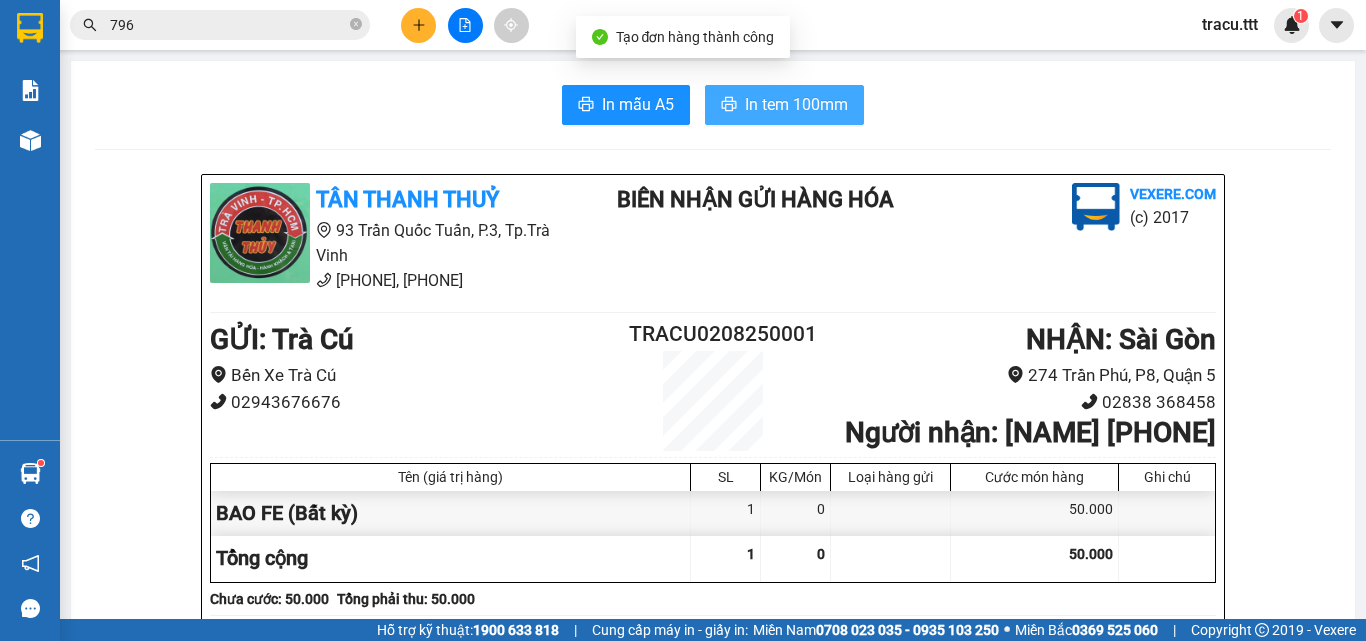click on "In tem 100mm" at bounding box center (784, 105) 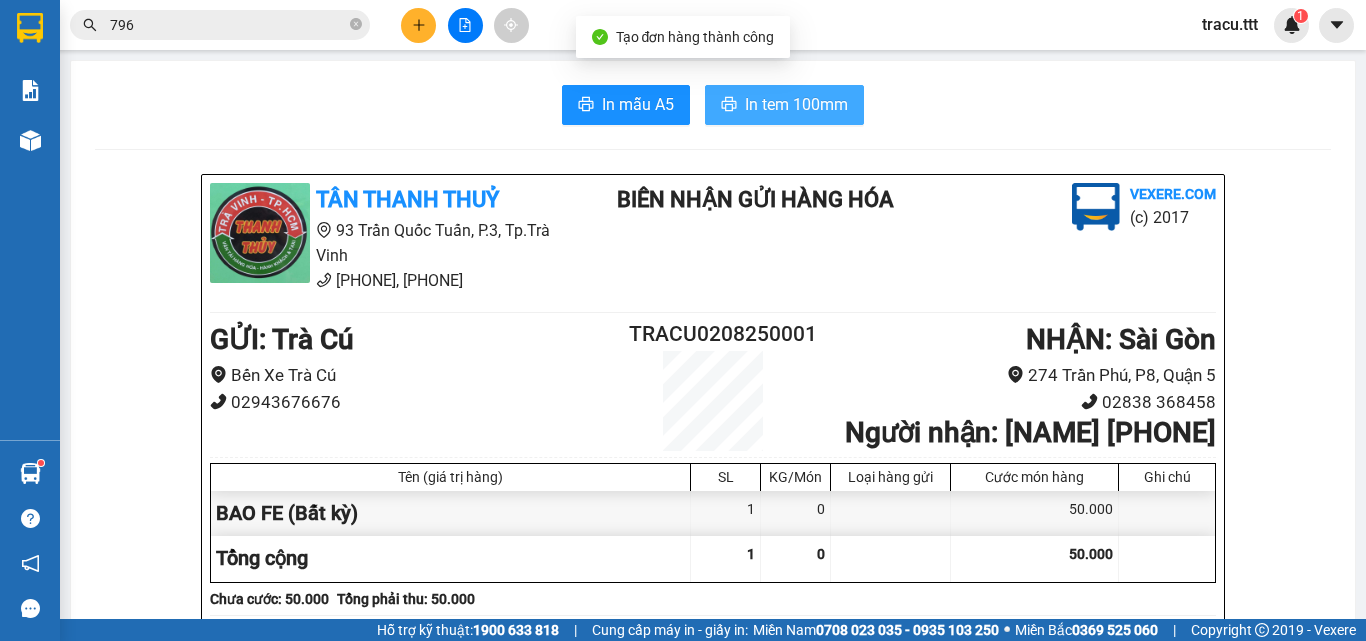 scroll, scrollTop: 0, scrollLeft: 0, axis: both 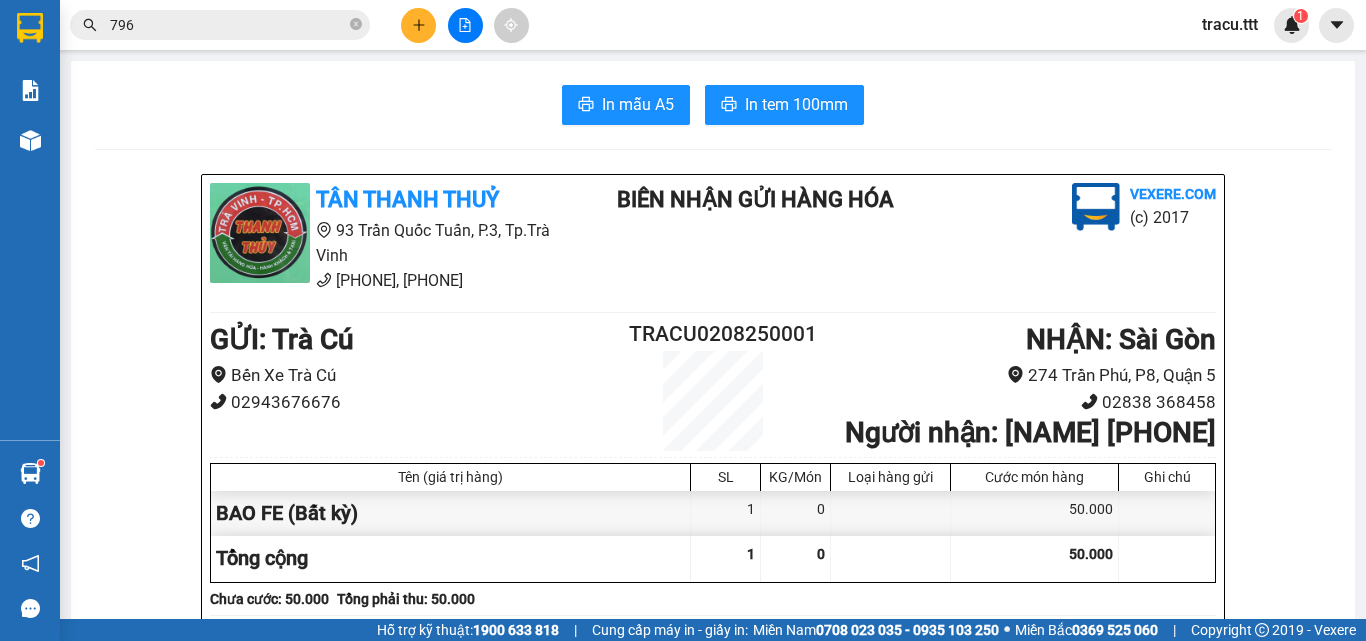 click 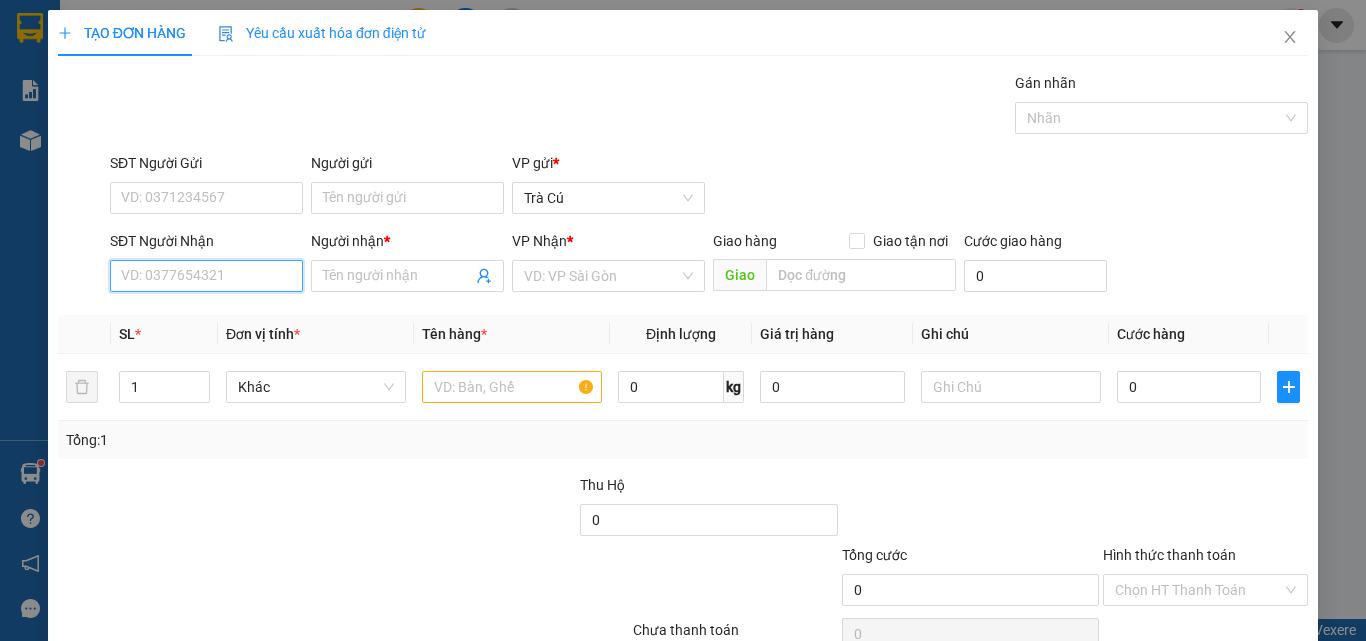 drag, startPoint x: 232, startPoint y: 268, endPoint x: 147, endPoint y: 296, distance: 89.49302 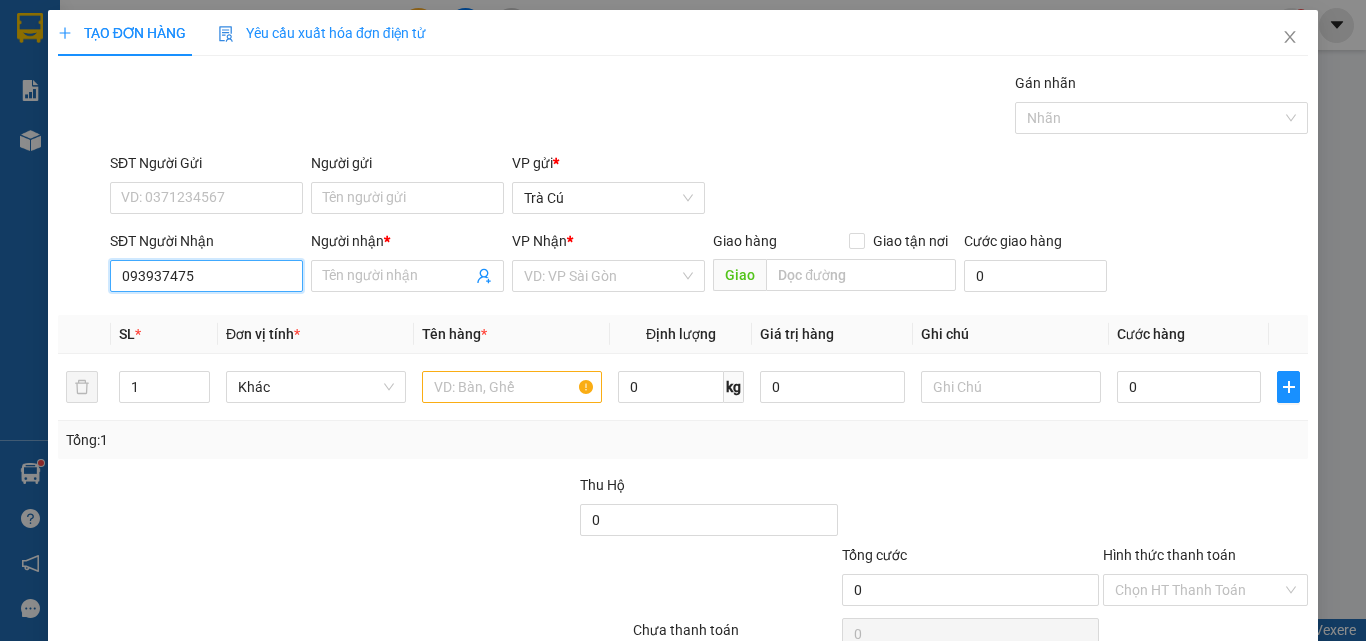 type on "[PHONE]" 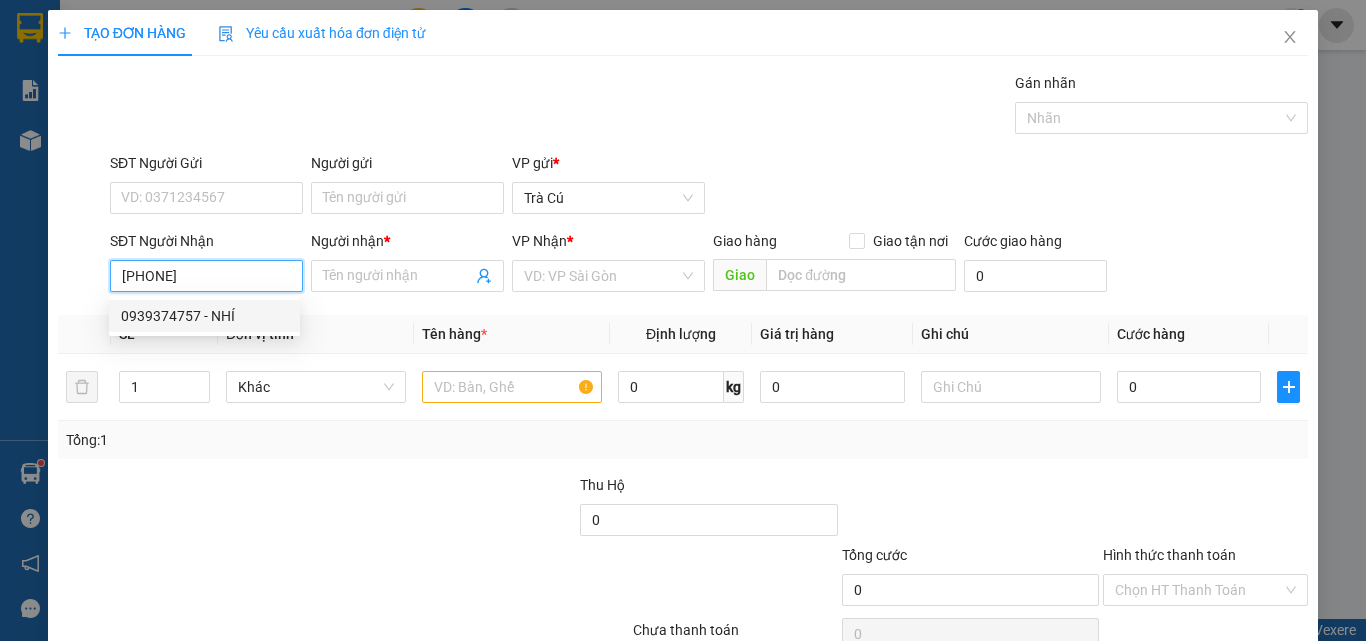 click on "0939374757 - NHÍ" at bounding box center [204, 316] 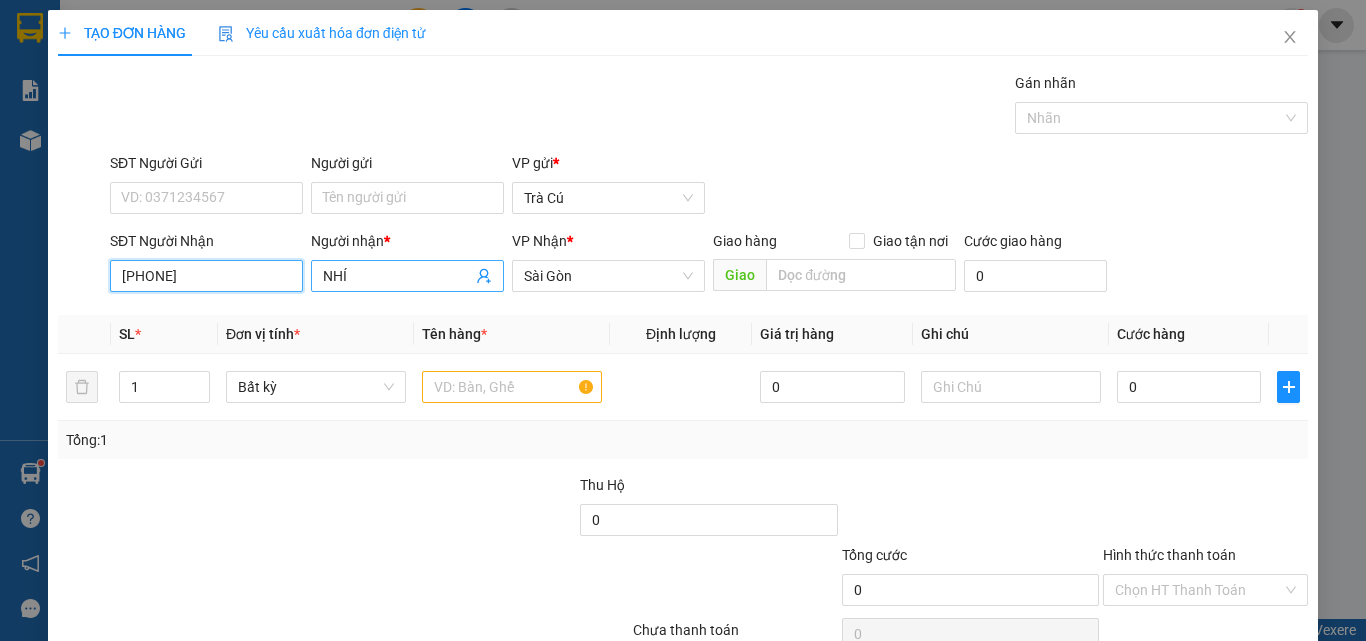 type on "[PHONE]" 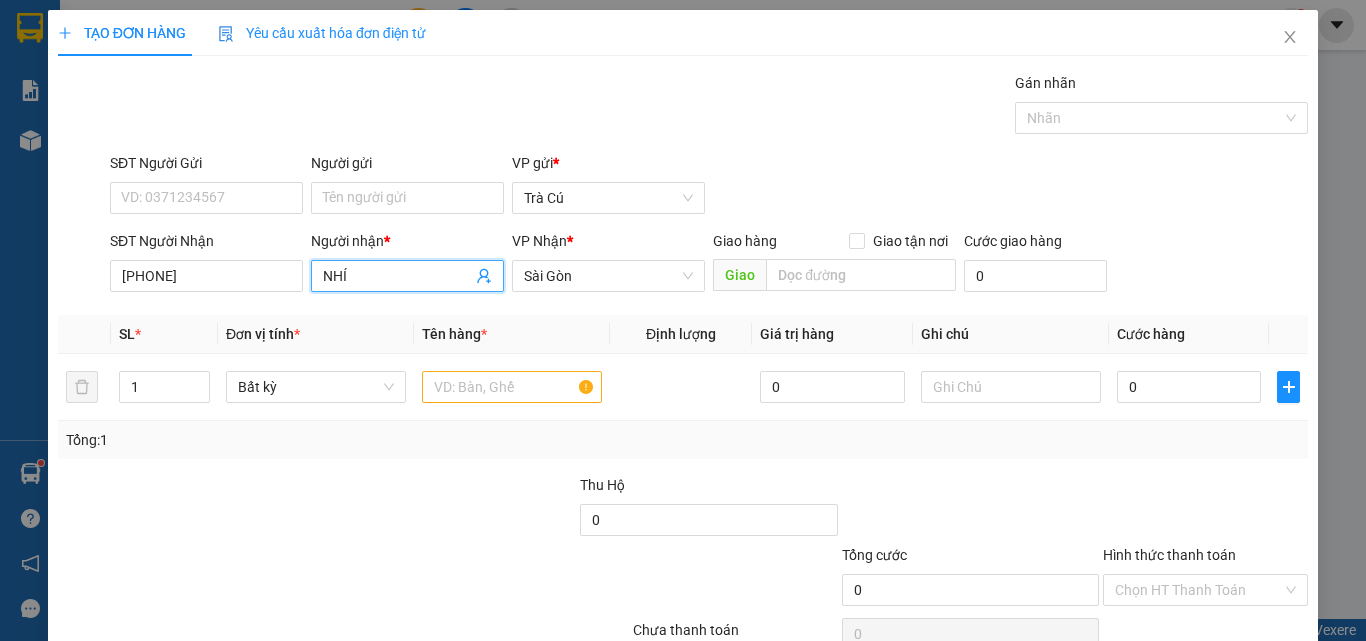 drag, startPoint x: 359, startPoint y: 279, endPoint x: 300, endPoint y: 268, distance: 60.016663 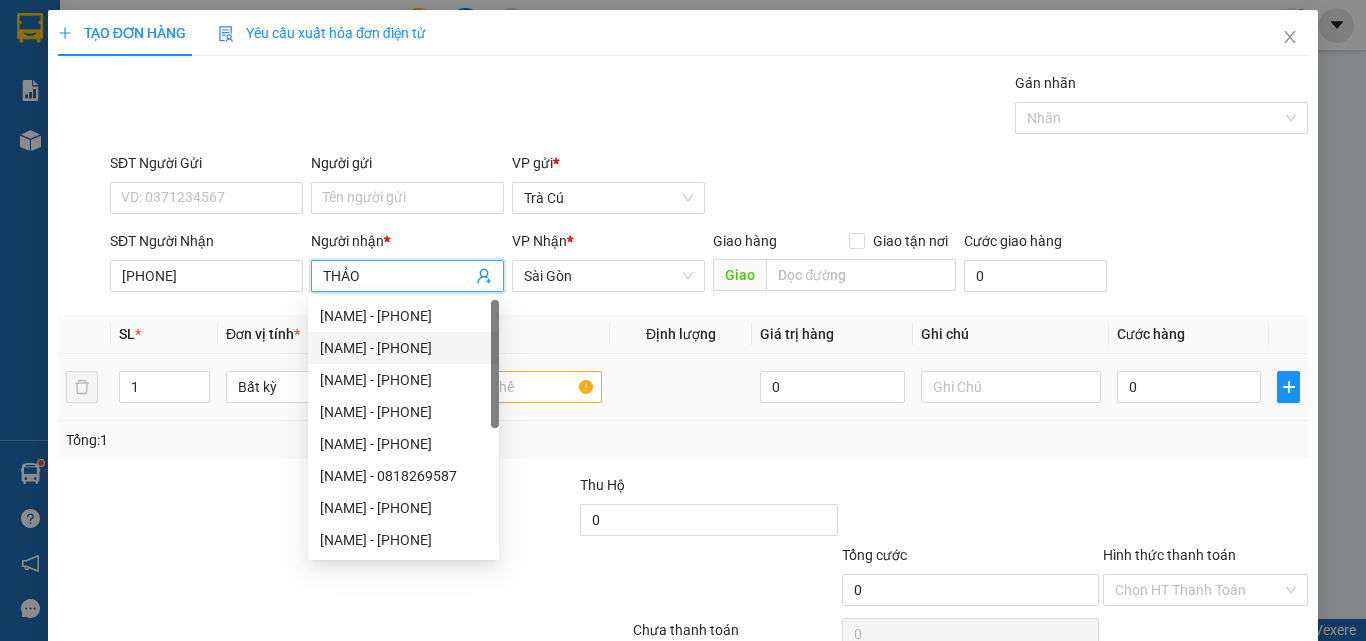 type on "THẢO" 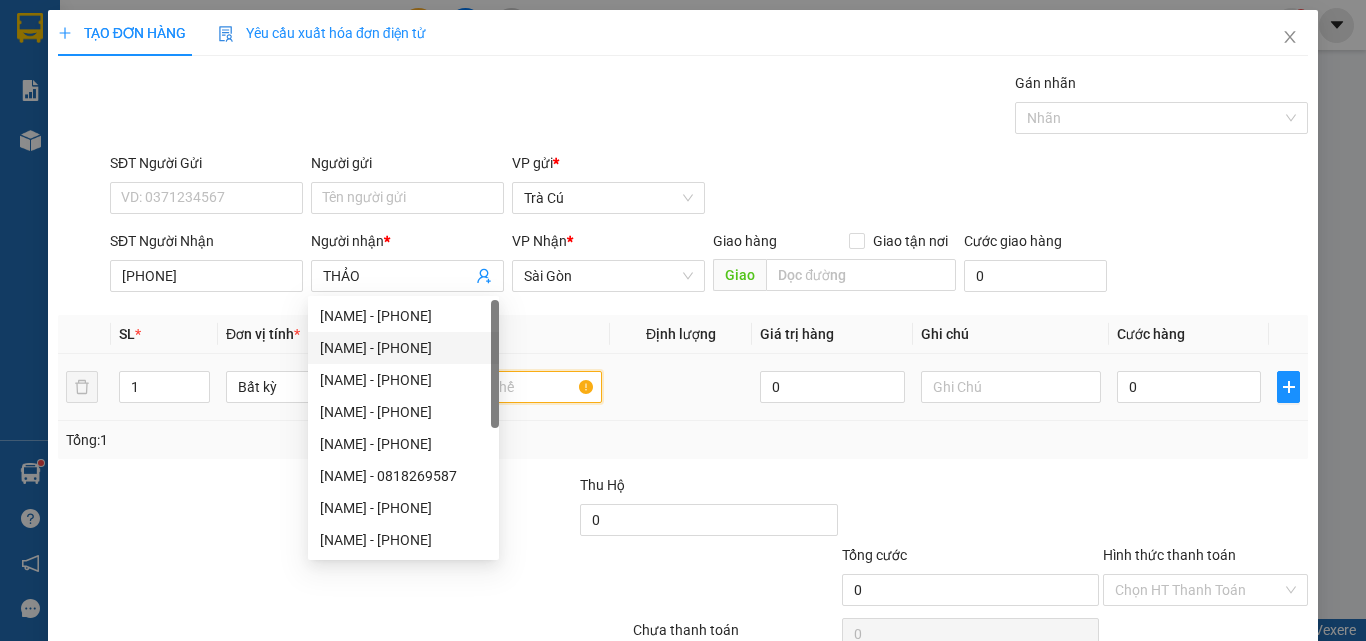 click at bounding box center (512, 387) 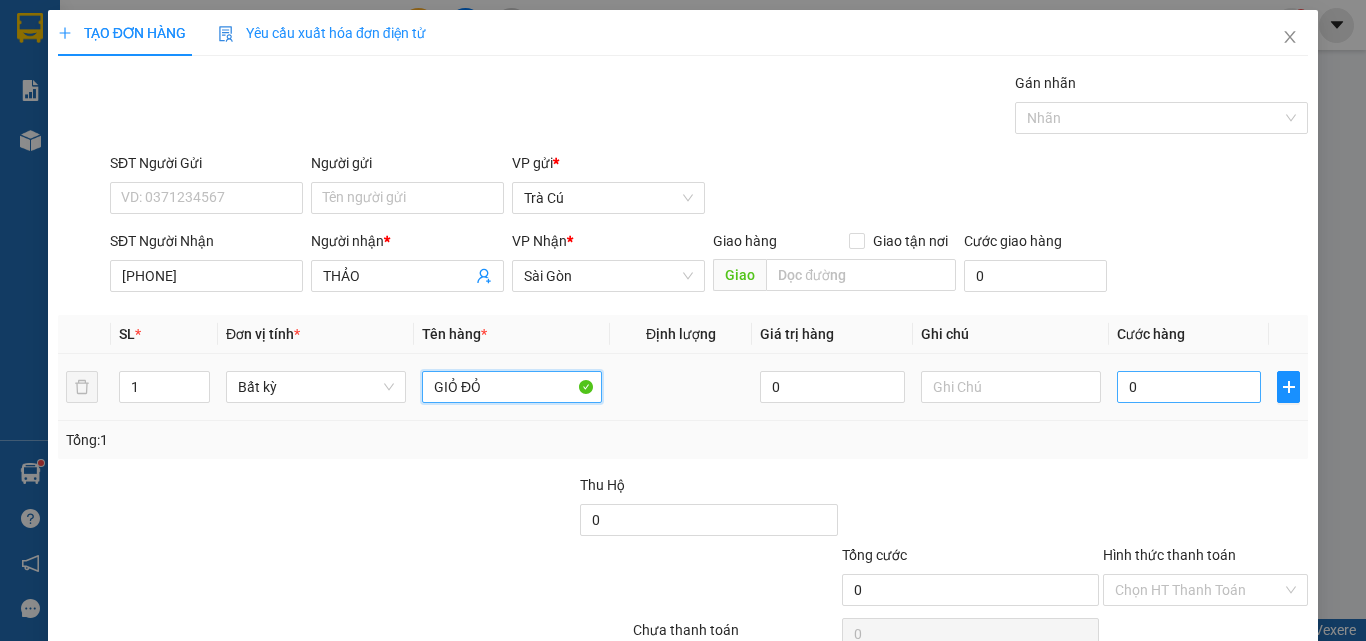 type on "GIỎ ĐỎ" 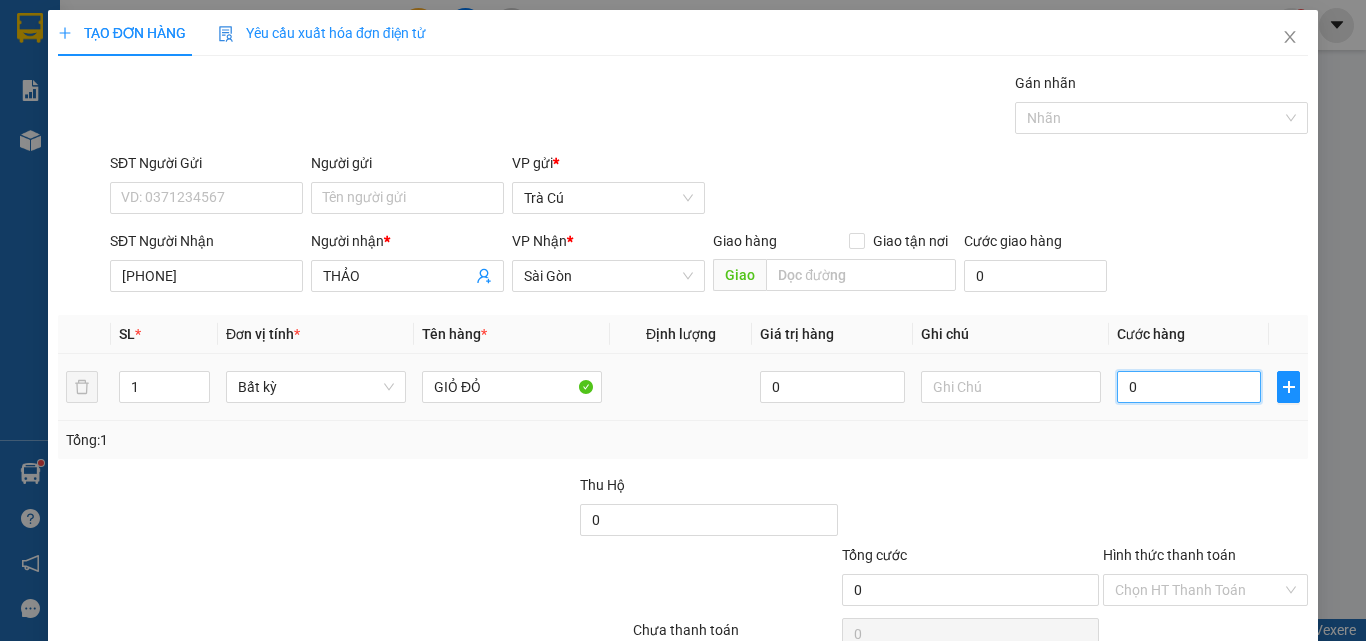 click on "0" at bounding box center (1189, 387) 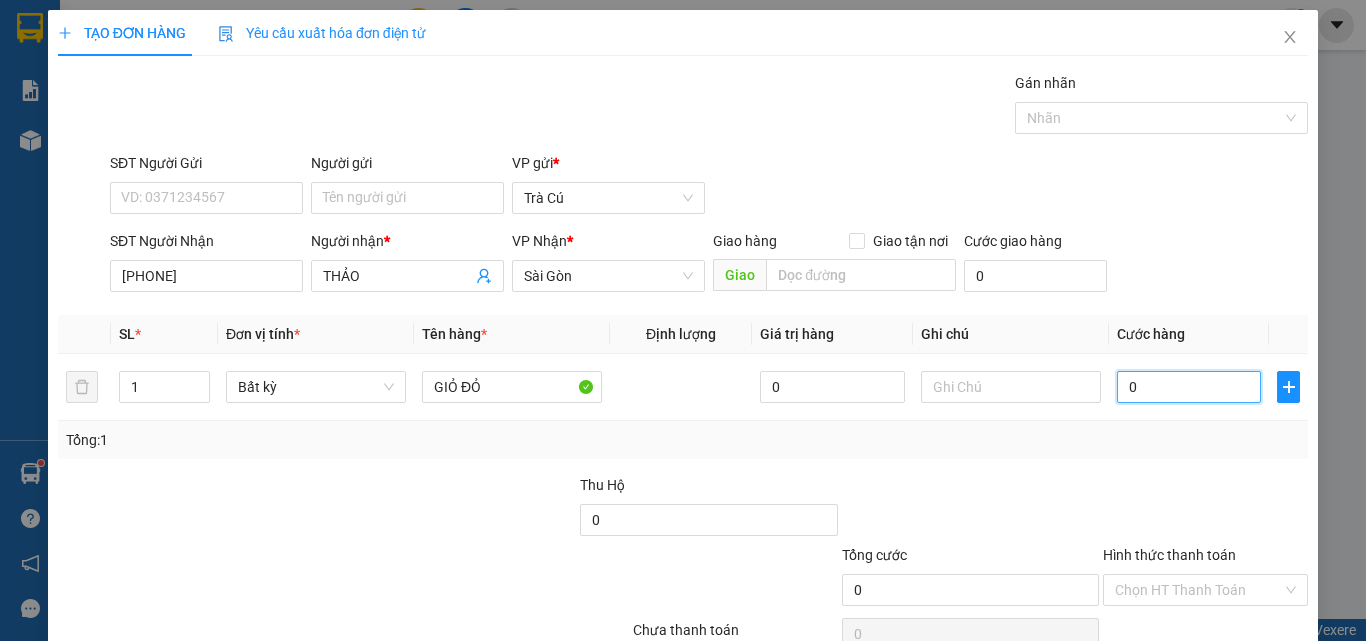 type on "3" 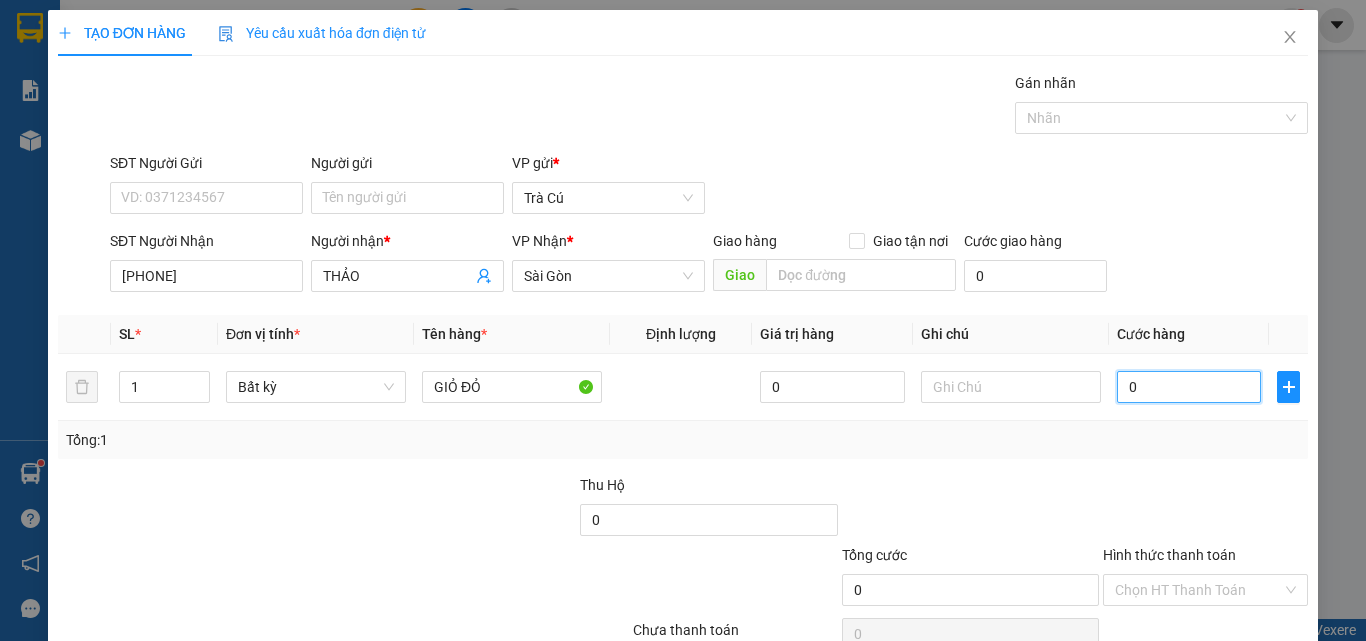 type on "3" 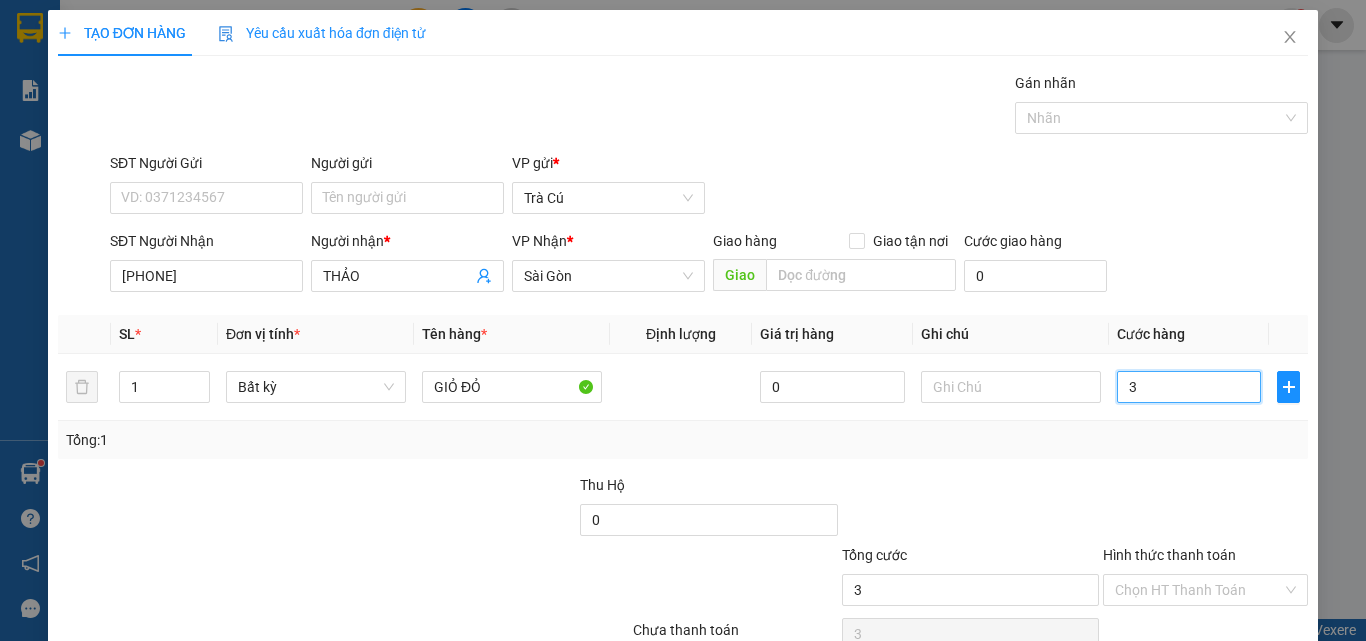 type on "30" 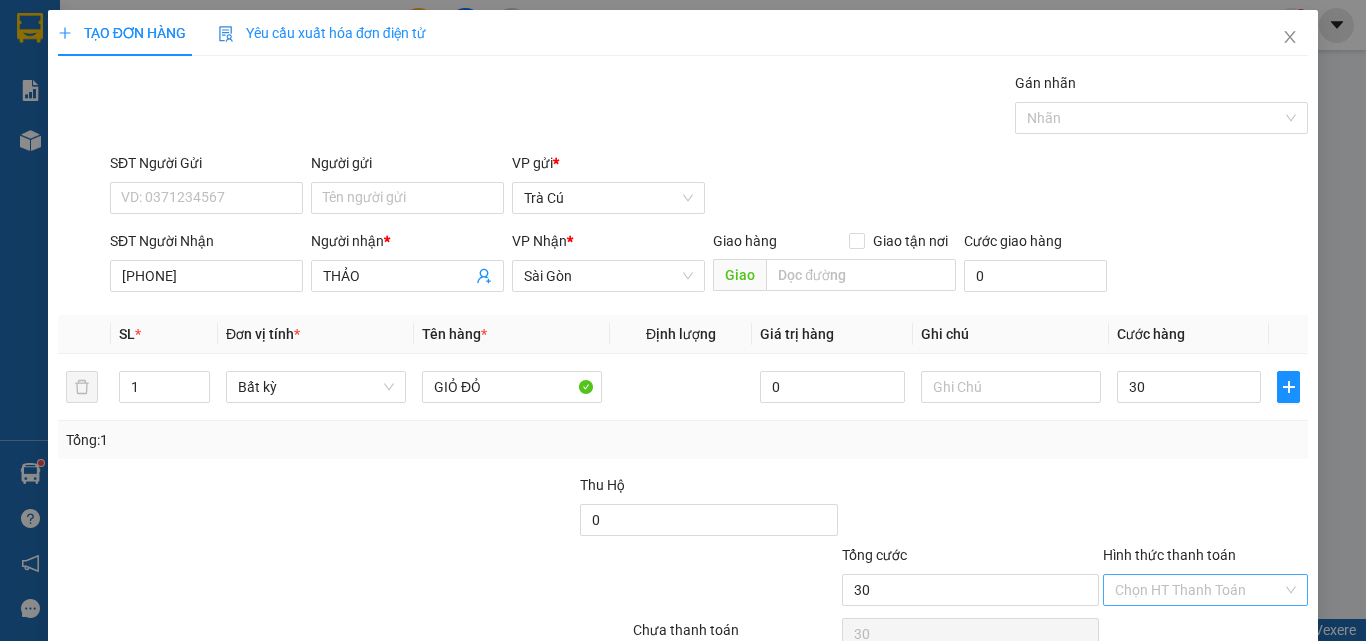 type on "30.000" 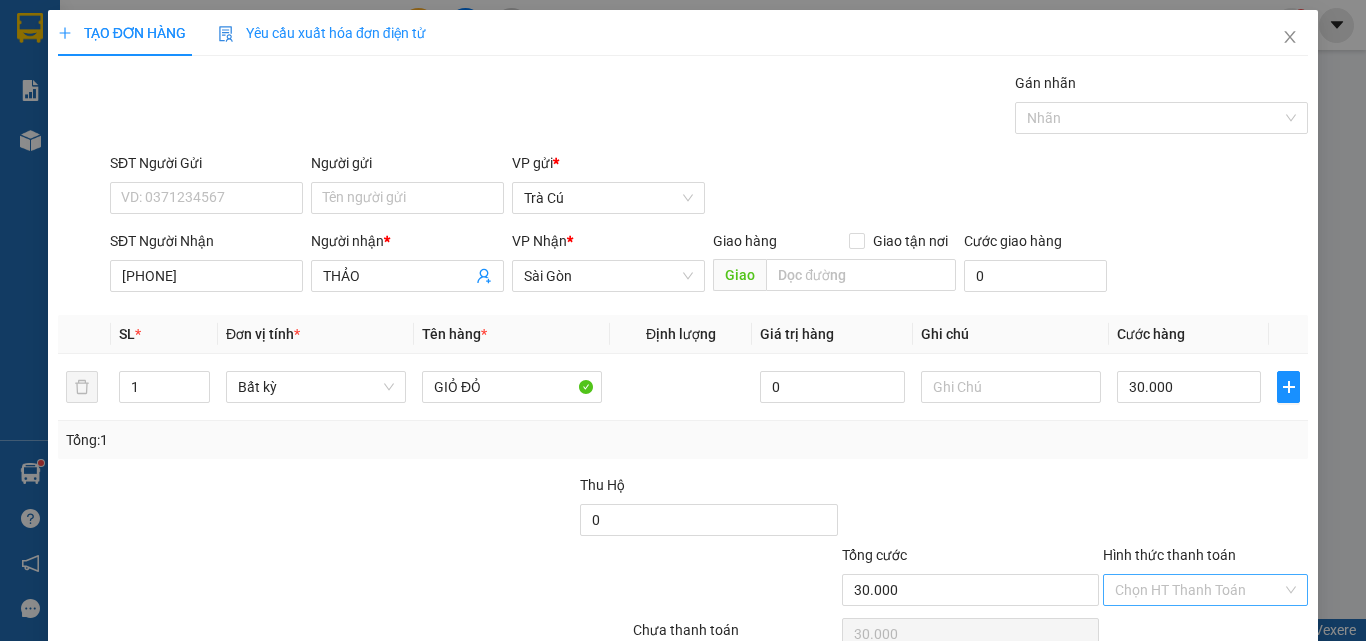 click on "Hình thức thanh toán" at bounding box center (1198, 590) 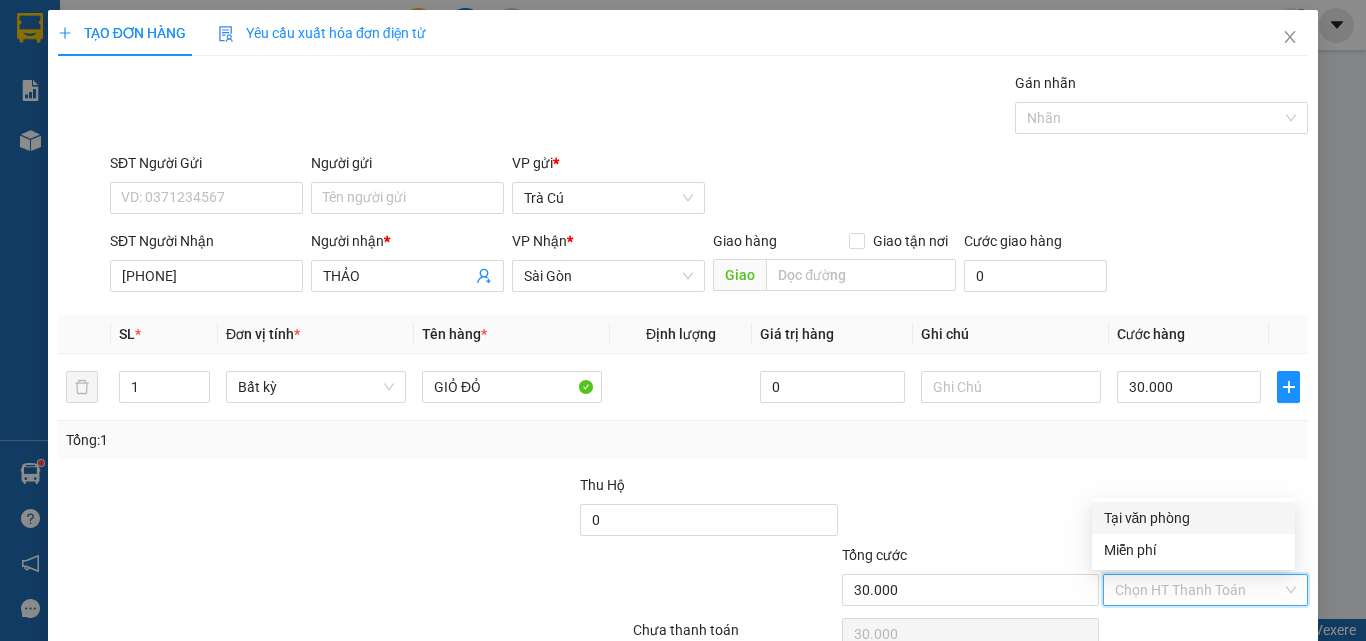 click on "Tại văn phòng" at bounding box center [1193, 518] 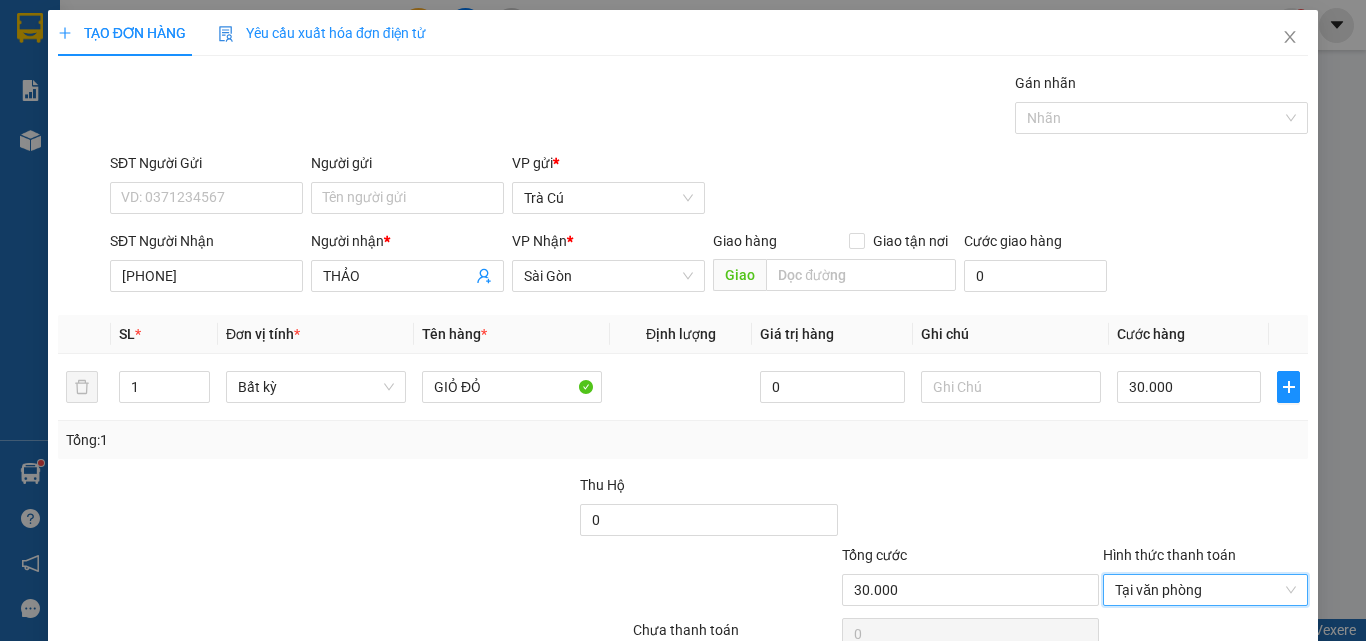scroll, scrollTop: 99, scrollLeft: 0, axis: vertical 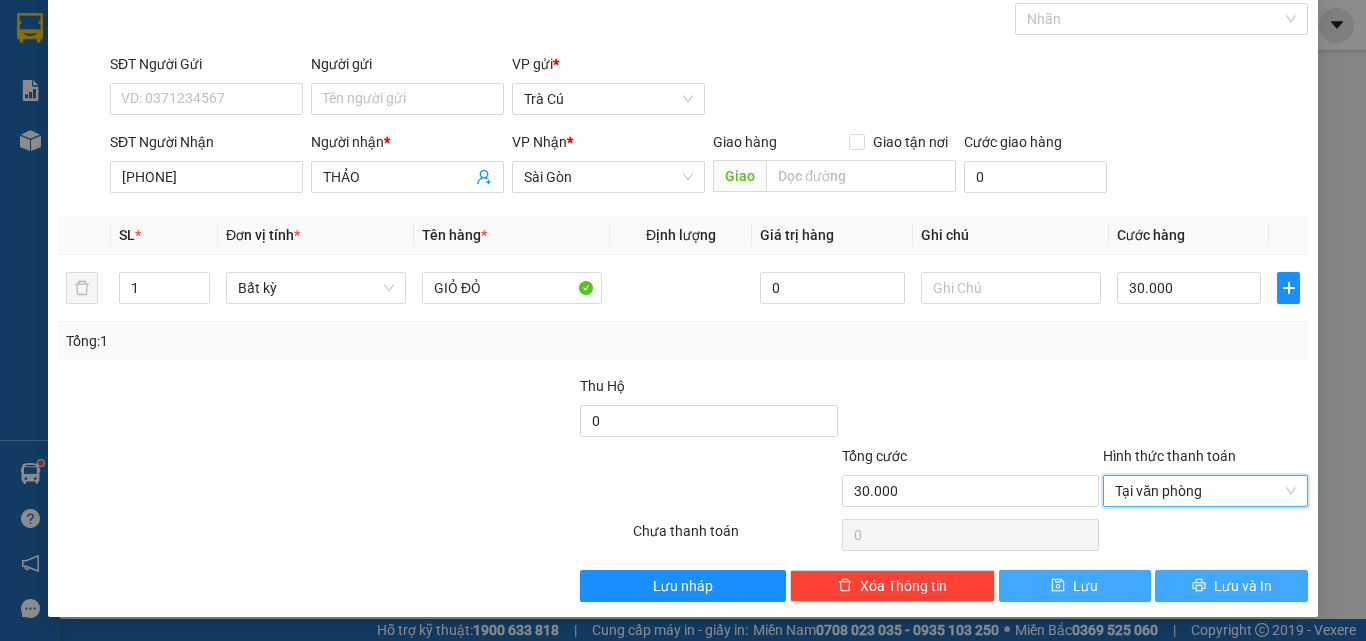 click on "Lưu và In" at bounding box center (1231, 586) 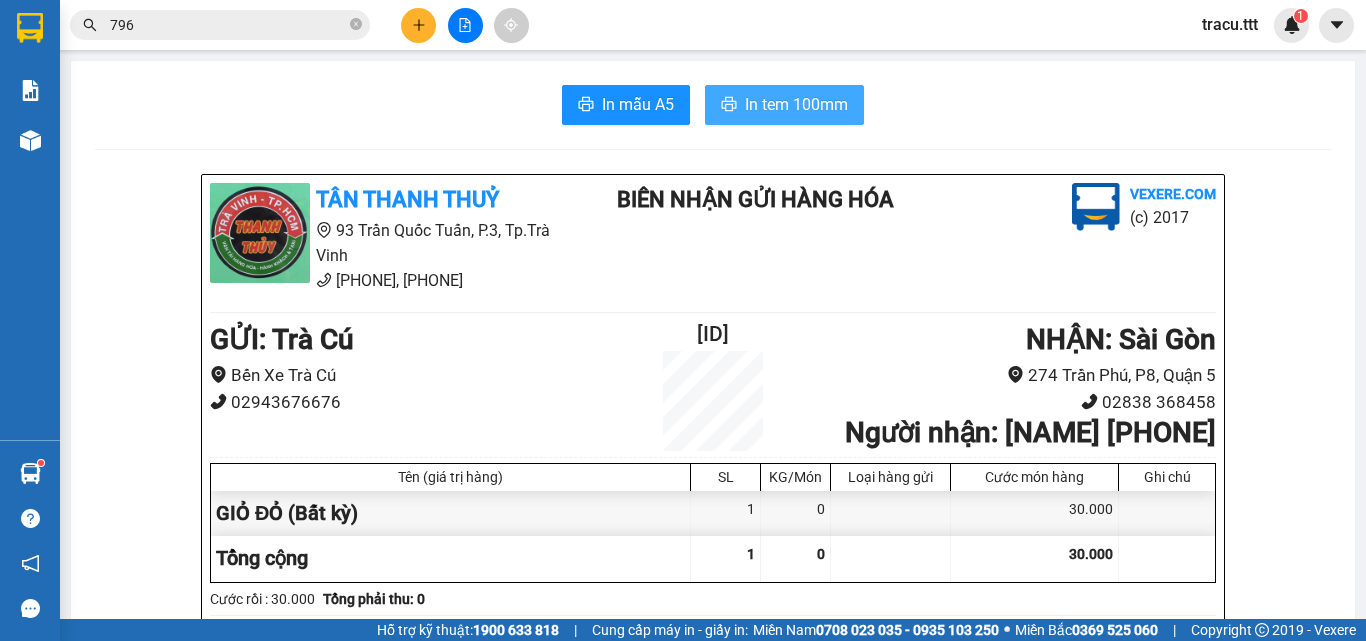 click on "In tem 100mm" at bounding box center [796, 104] 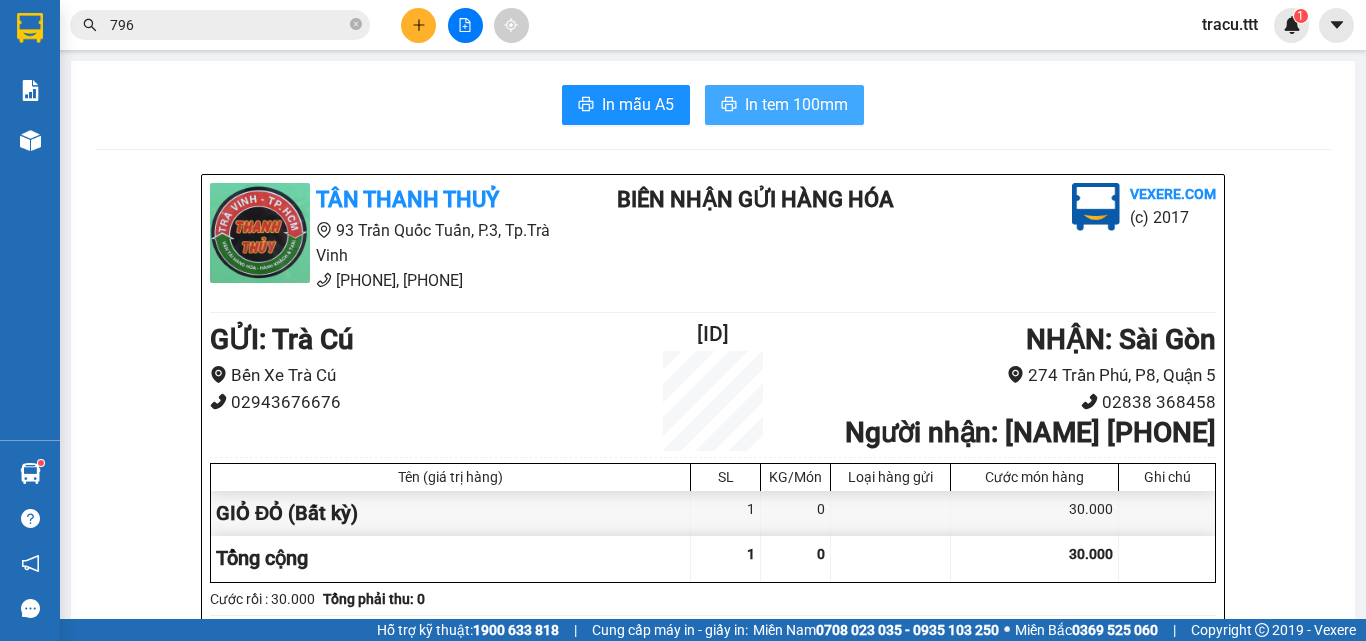 scroll, scrollTop: 0, scrollLeft: 0, axis: both 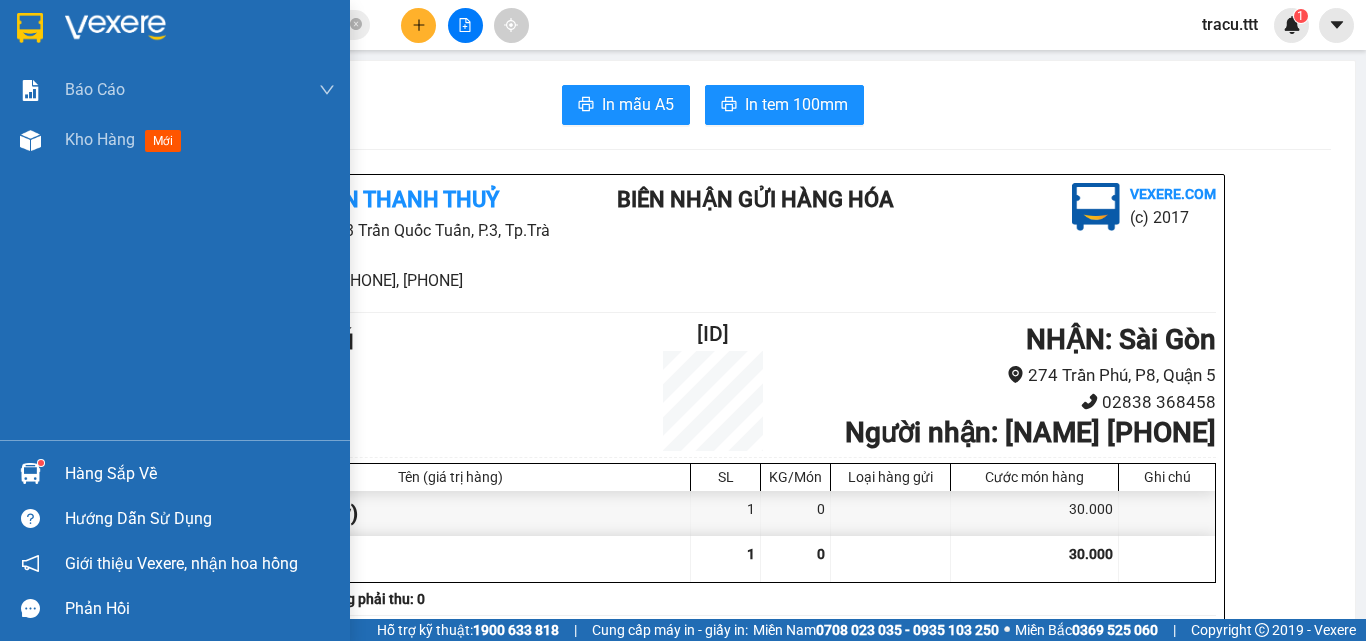 click at bounding box center [175, 32] 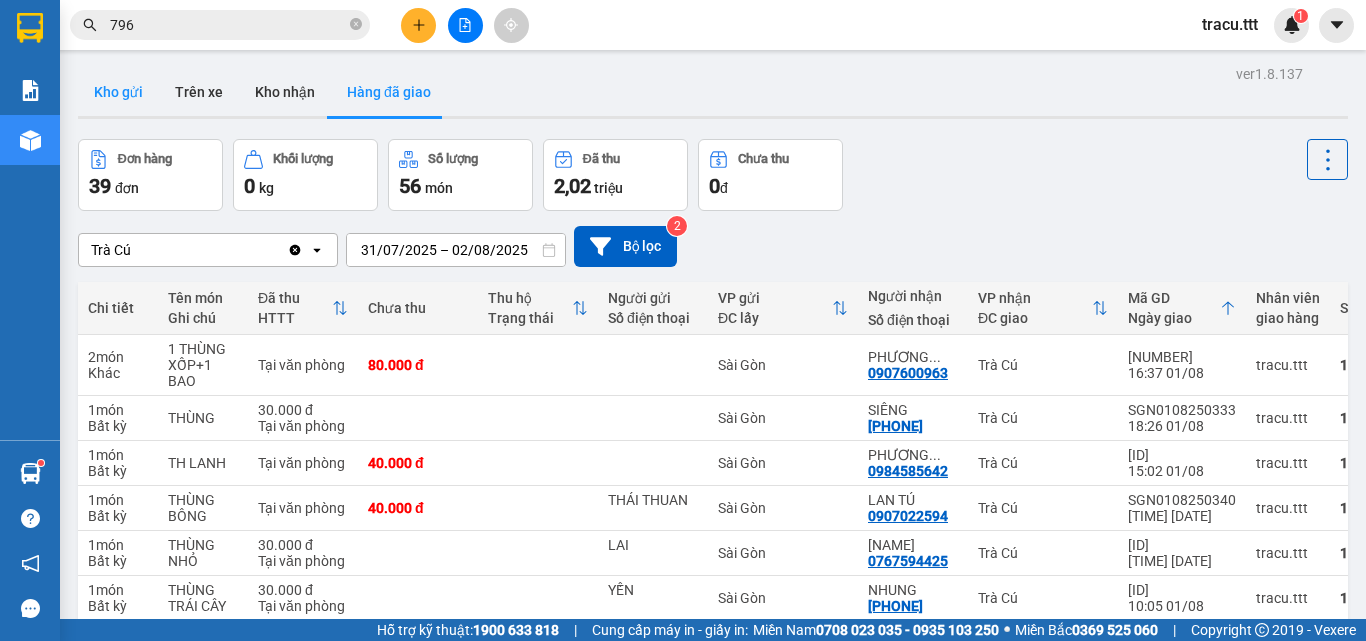 click on "Kho gửi" at bounding box center (118, 92) 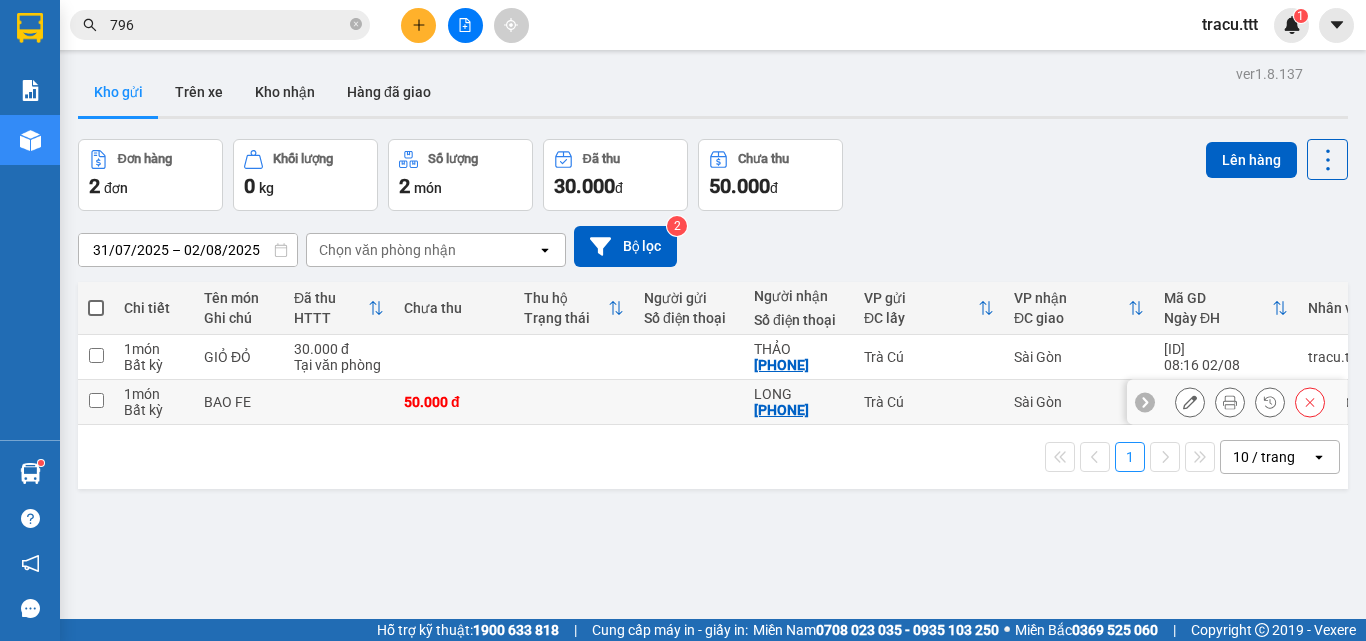 click at bounding box center (689, 402) 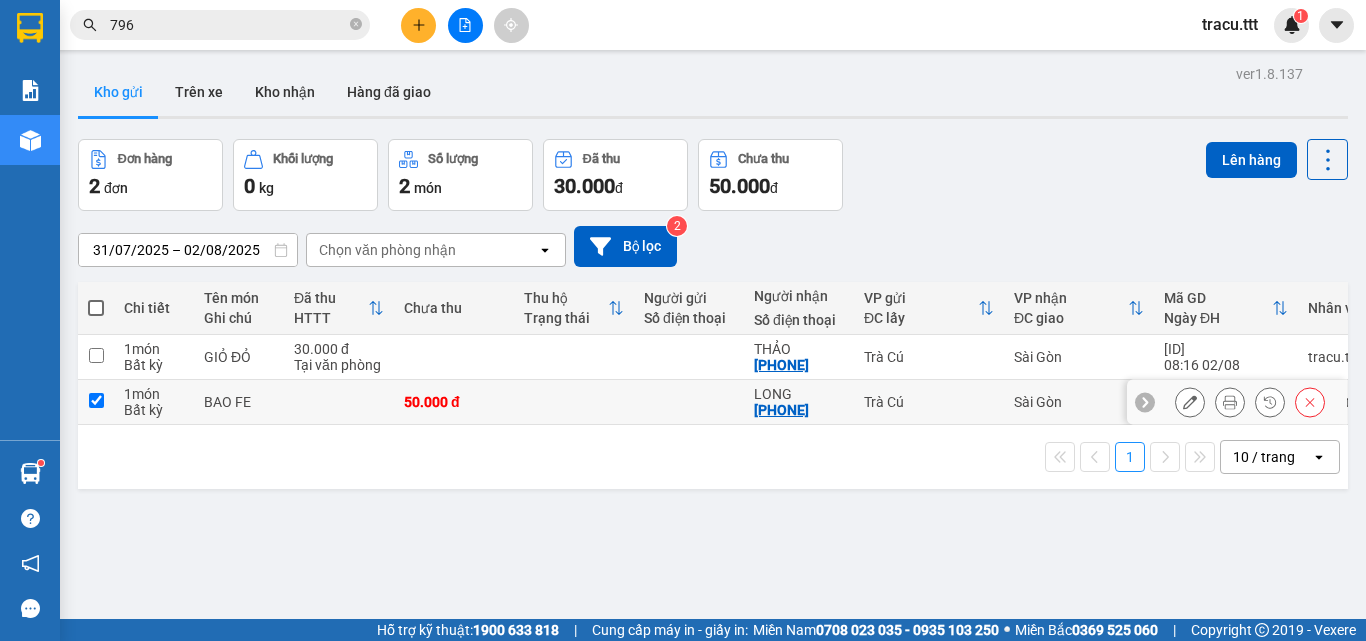 checkbox on "true" 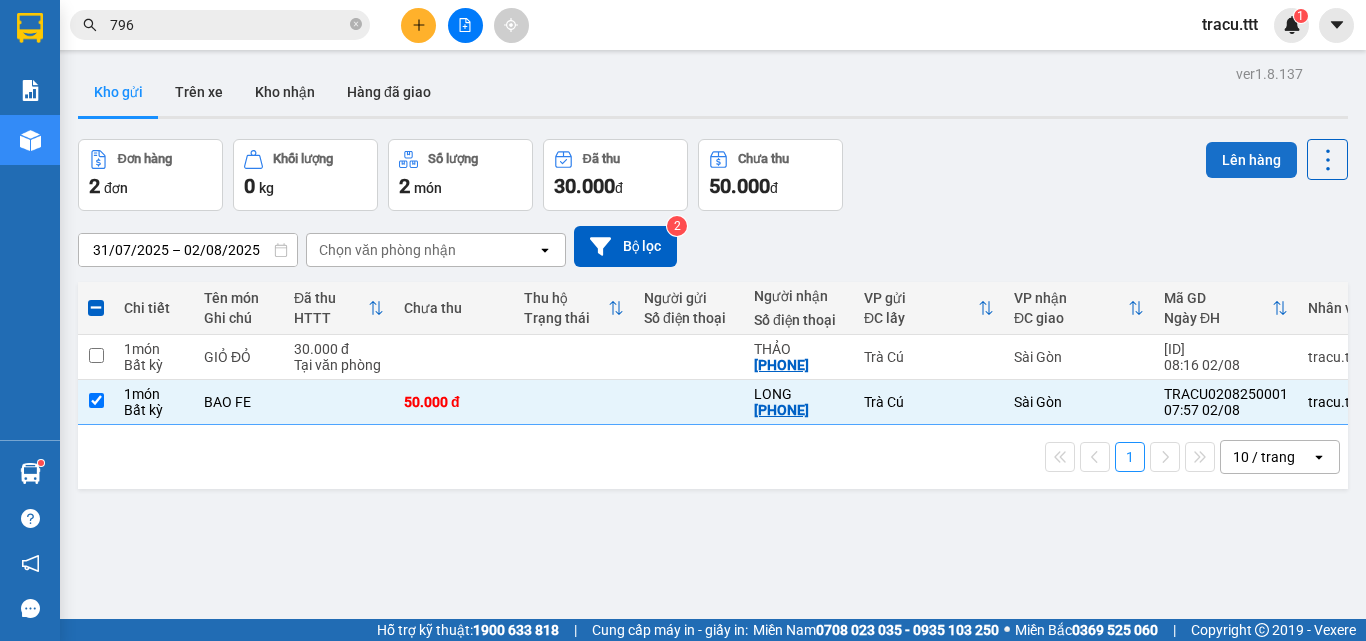 click on "Lên hàng" at bounding box center (1251, 160) 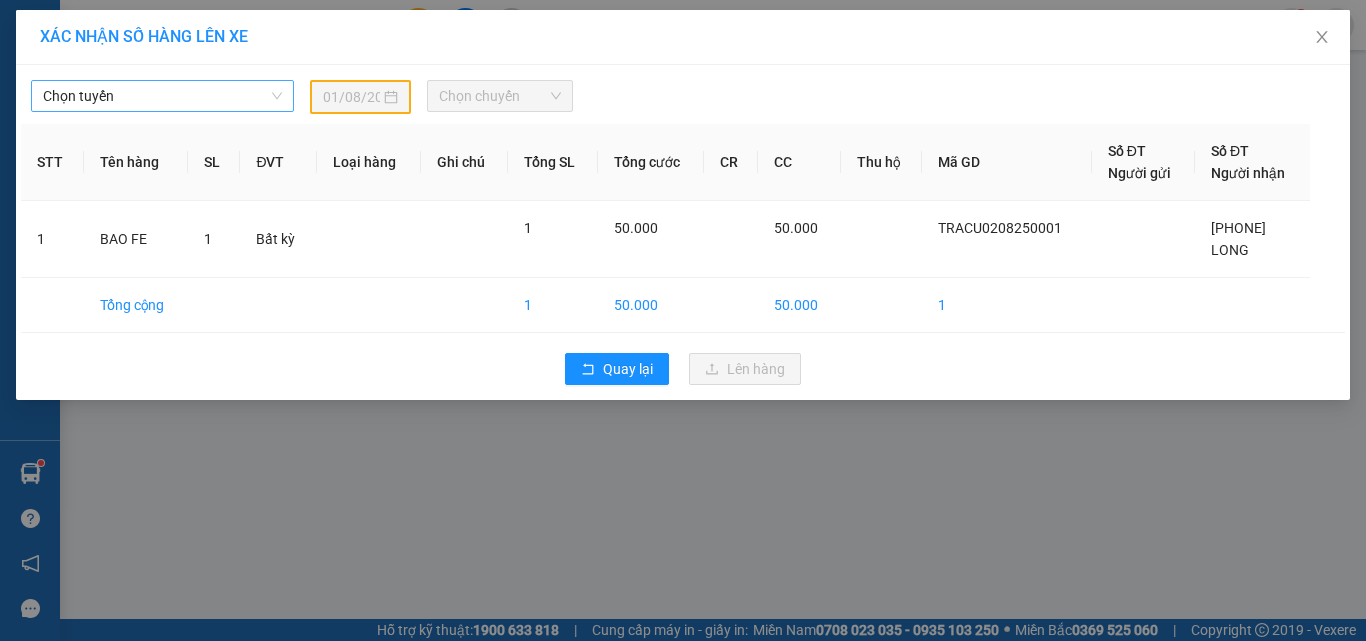 click on "Chọn tuyến" at bounding box center [162, 96] 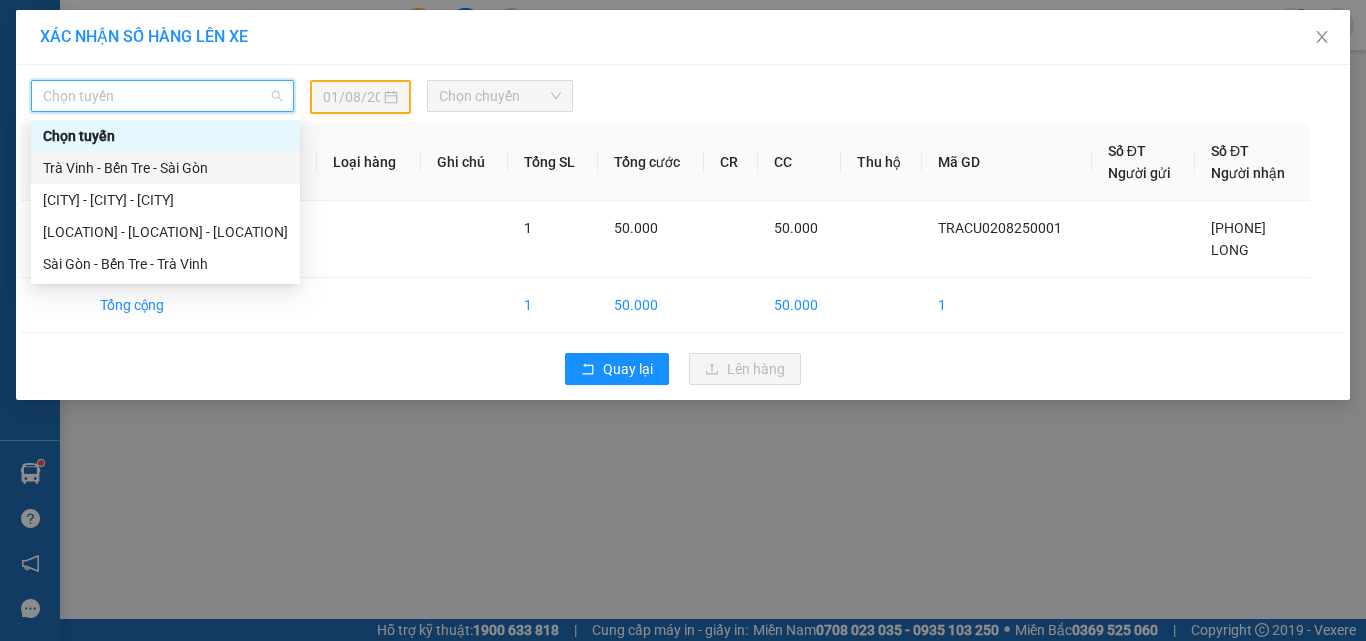 drag, startPoint x: 225, startPoint y: 161, endPoint x: 244, endPoint y: 161, distance: 19 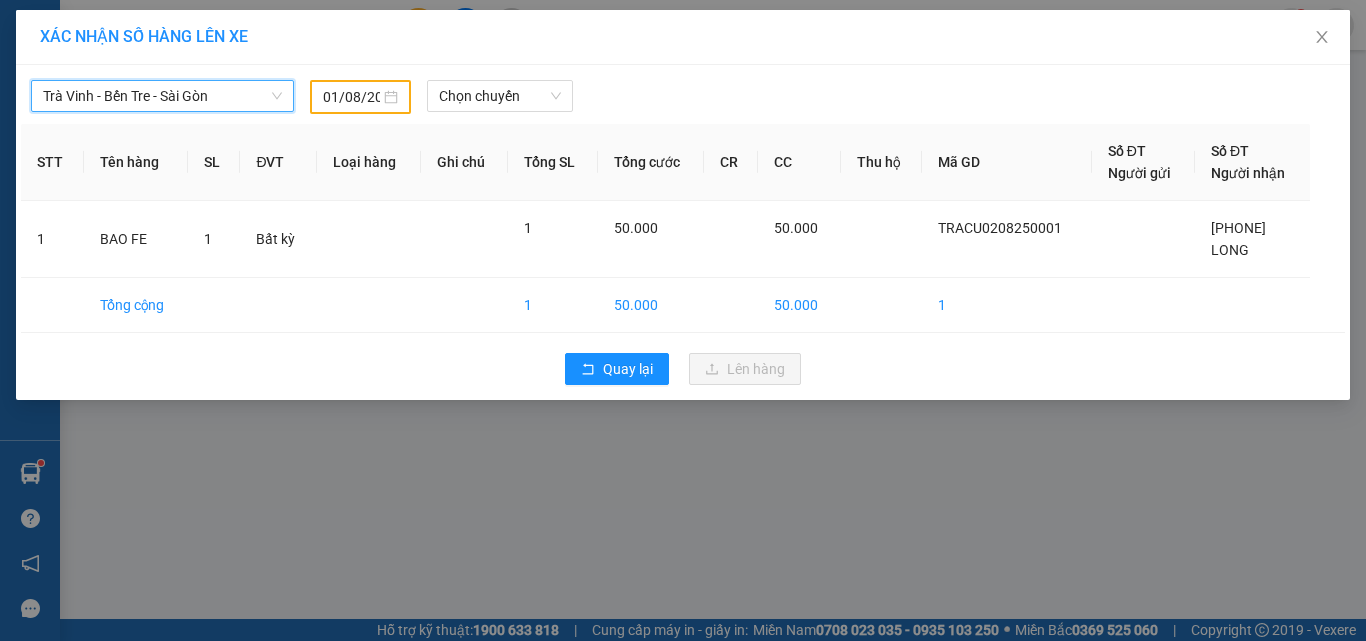 click on "01/08/2025" at bounding box center [351, 97] 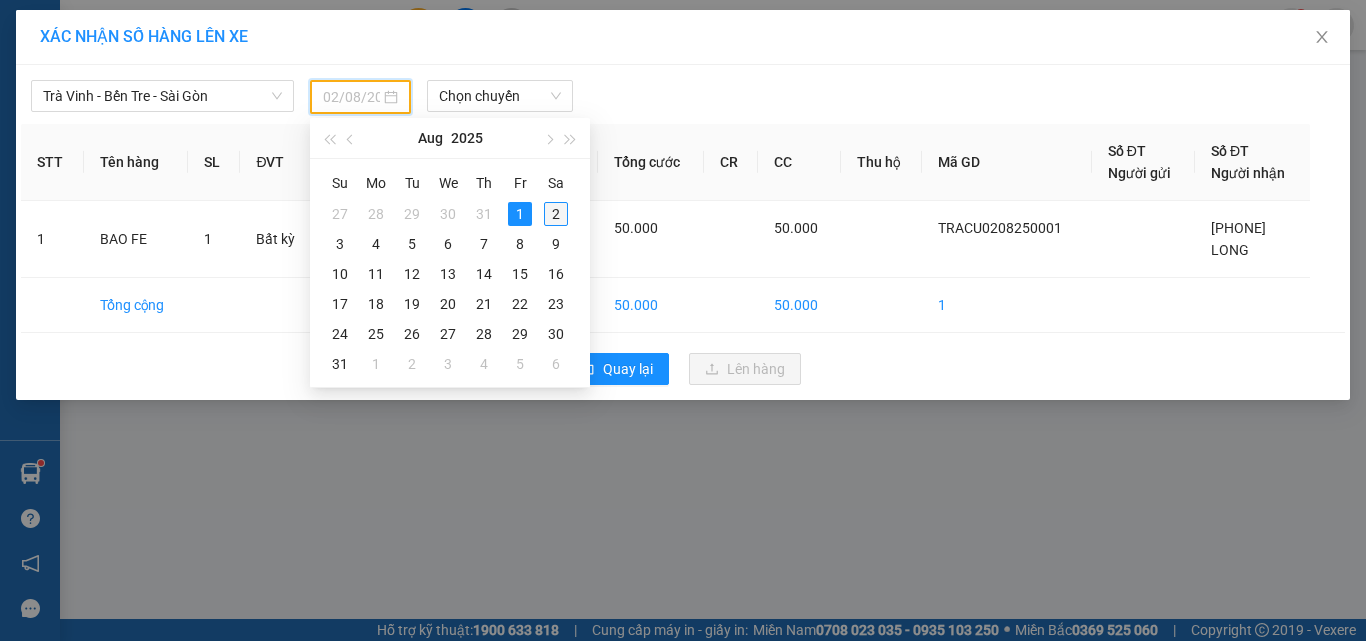 click on "2" at bounding box center (556, 214) 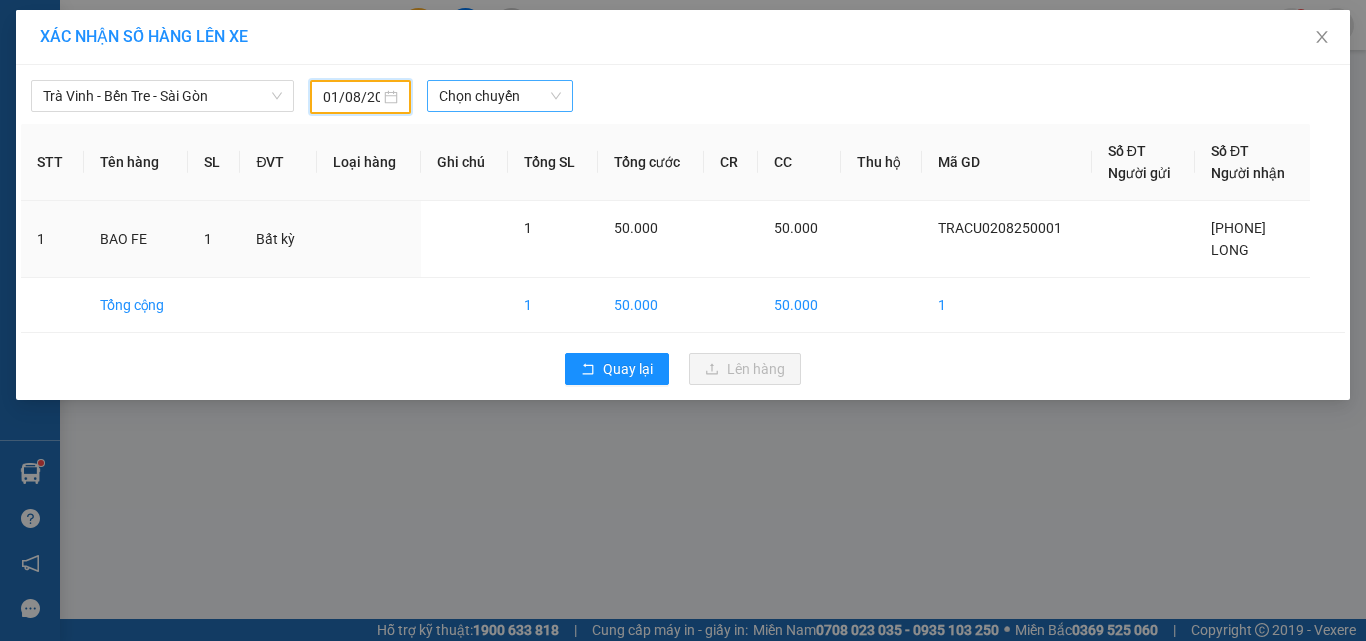 type on "02/08/2025" 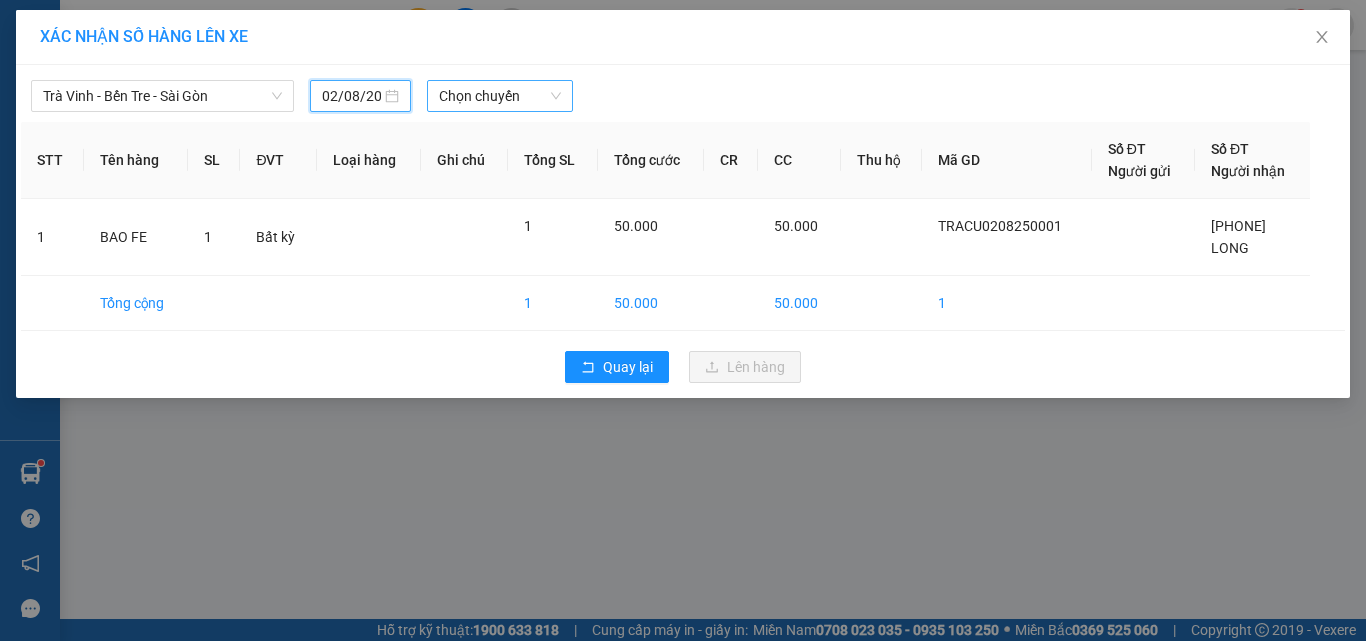 click on "Chọn chuyến" at bounding box center [500, 96] 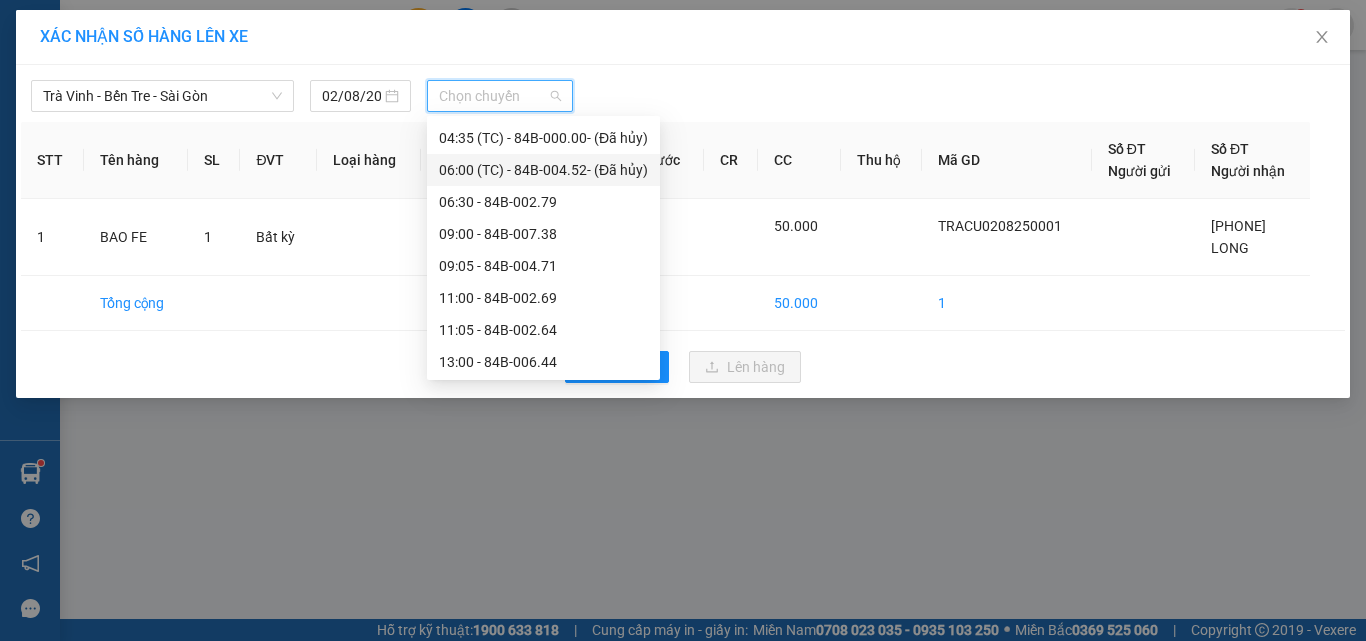 scroll, scrollTop: 400, scrollLeft: 0, axis: vertical 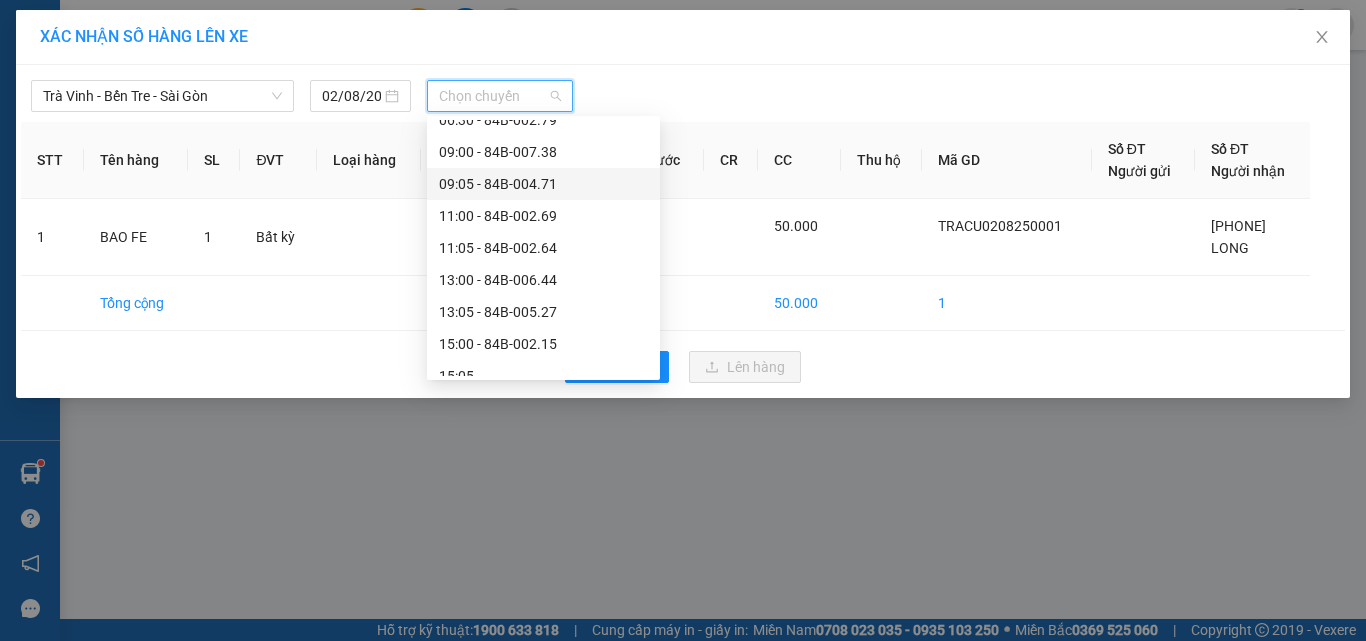 click on "09:05     - 84B-004.71" at bounding box center (543, 184) 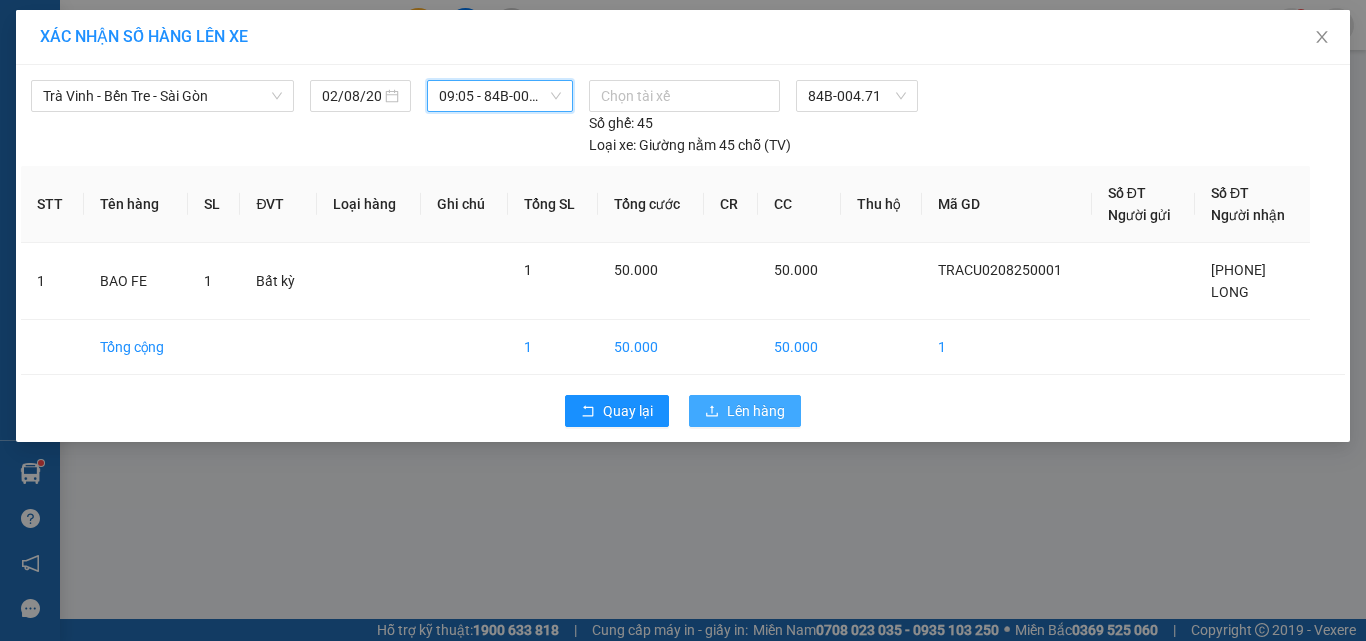 click on "Lên hàng" at bounding box center (756, 411) 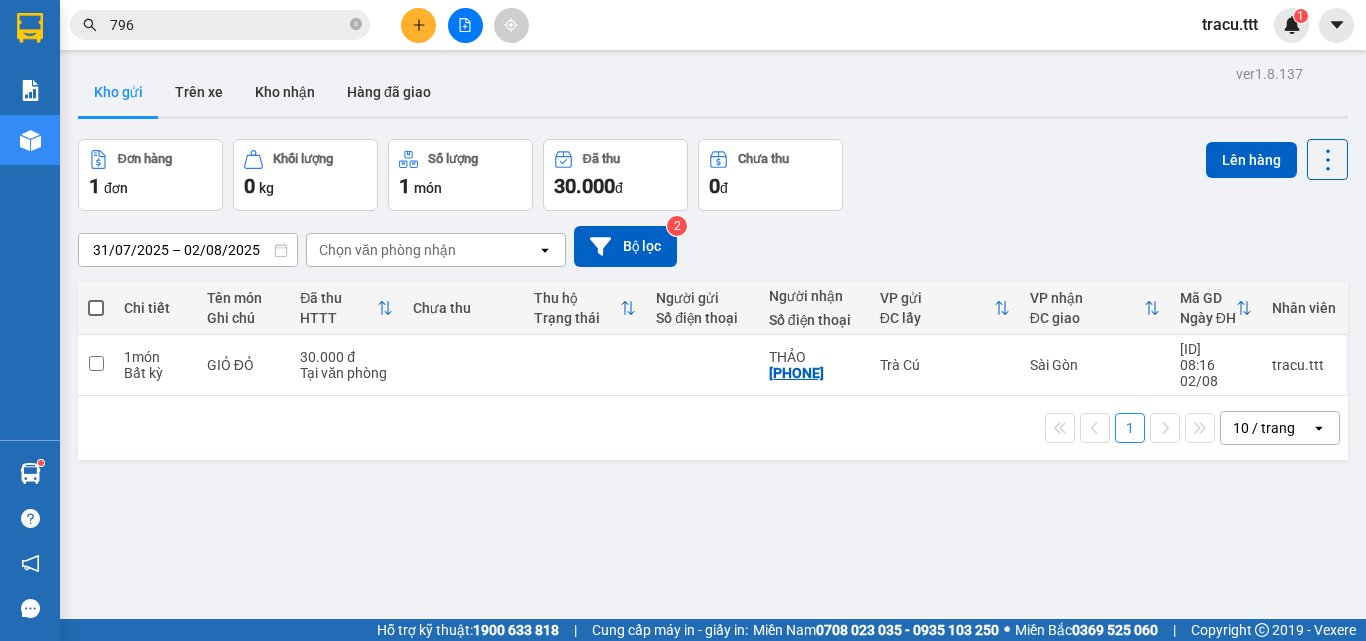 click at bounding box center [465, 25] 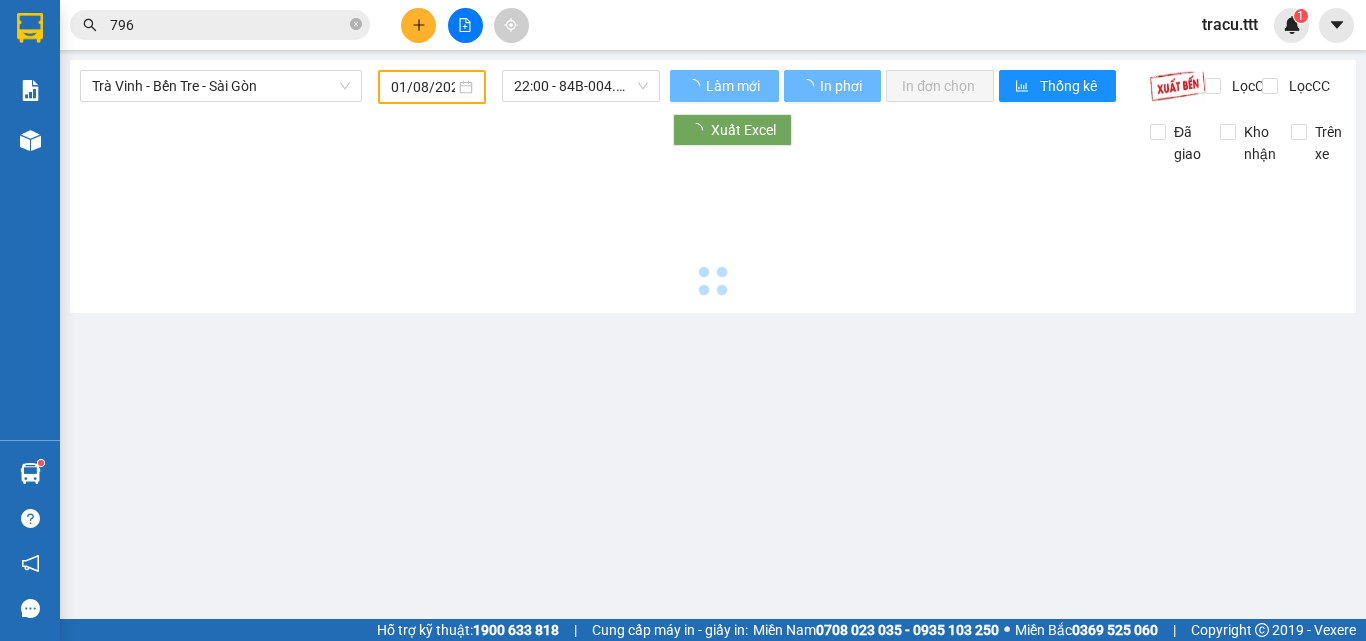 type on "02/08/2025" 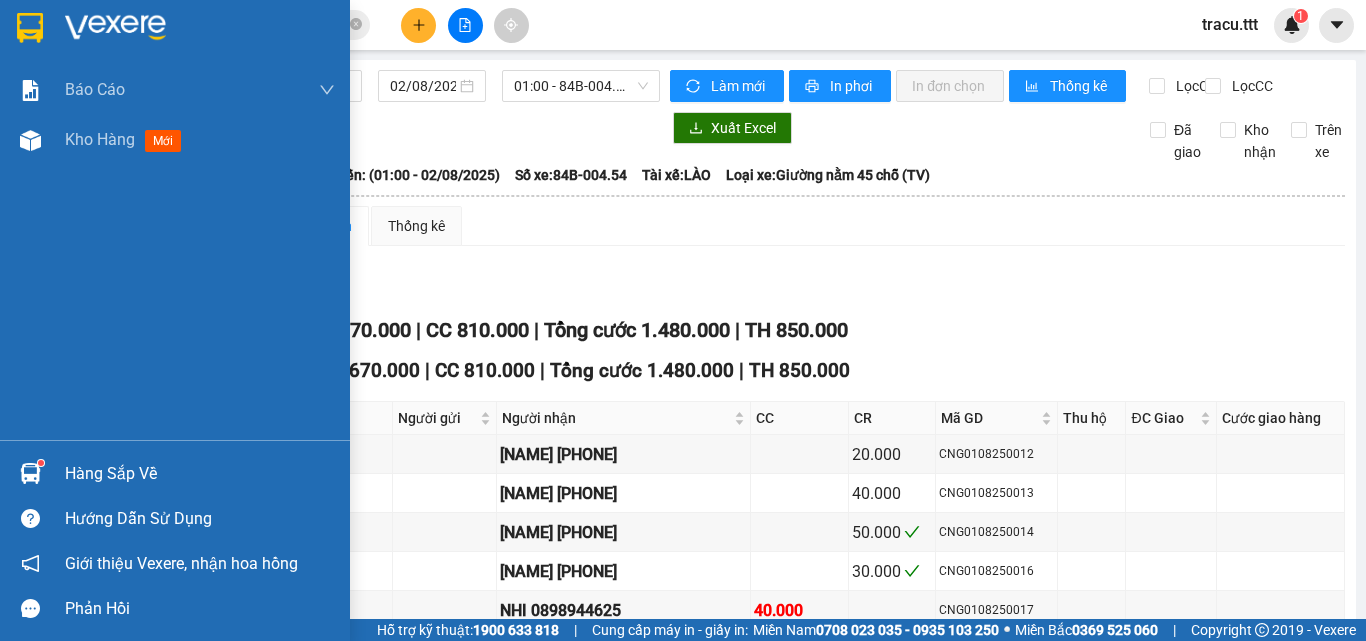 click at bounding box center [30, 28] 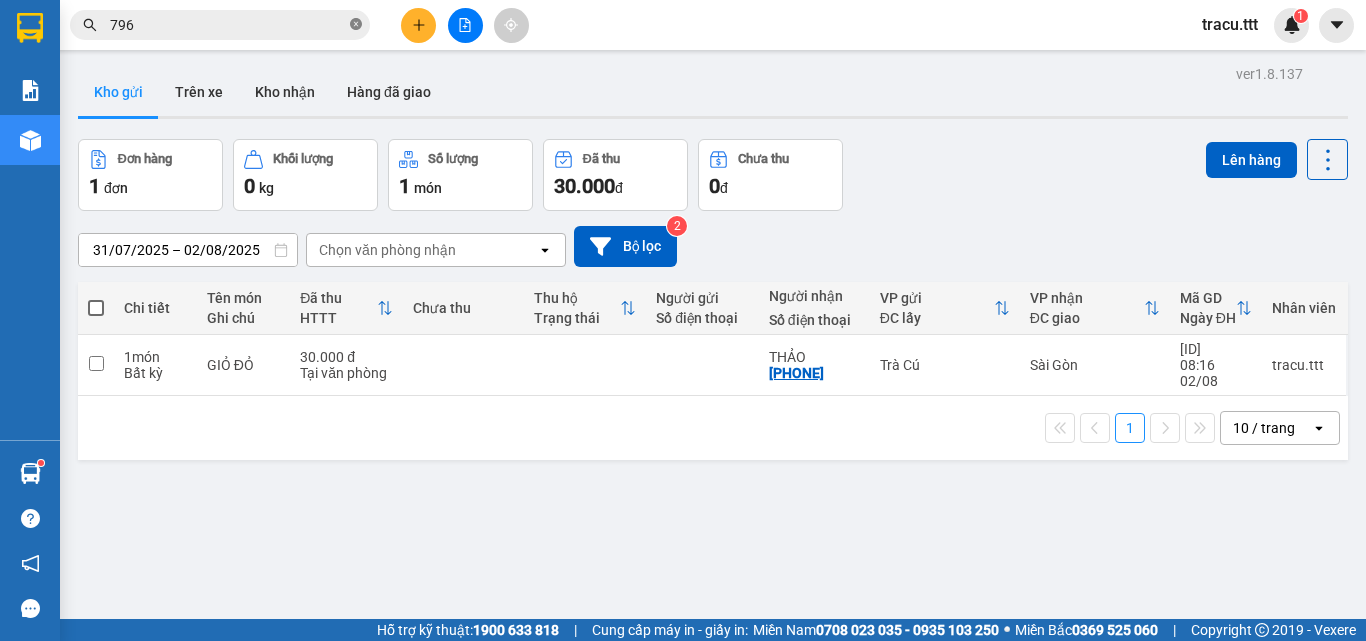click 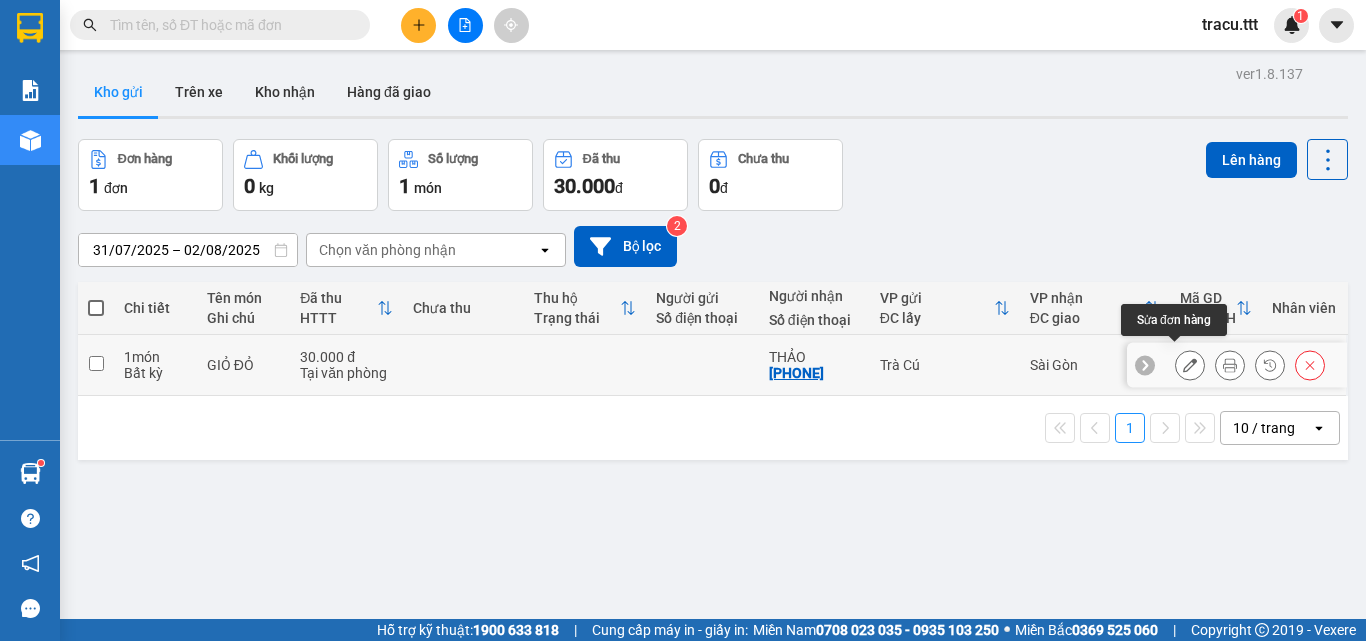 click 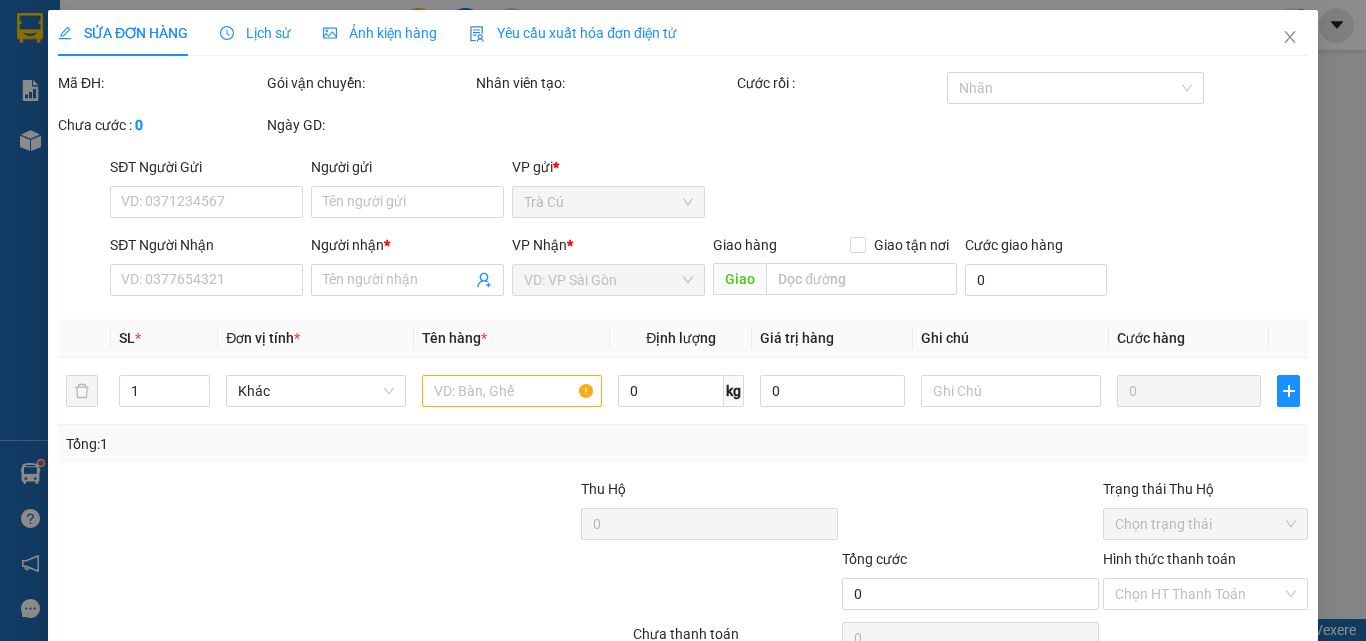 type on "[PHONE]" 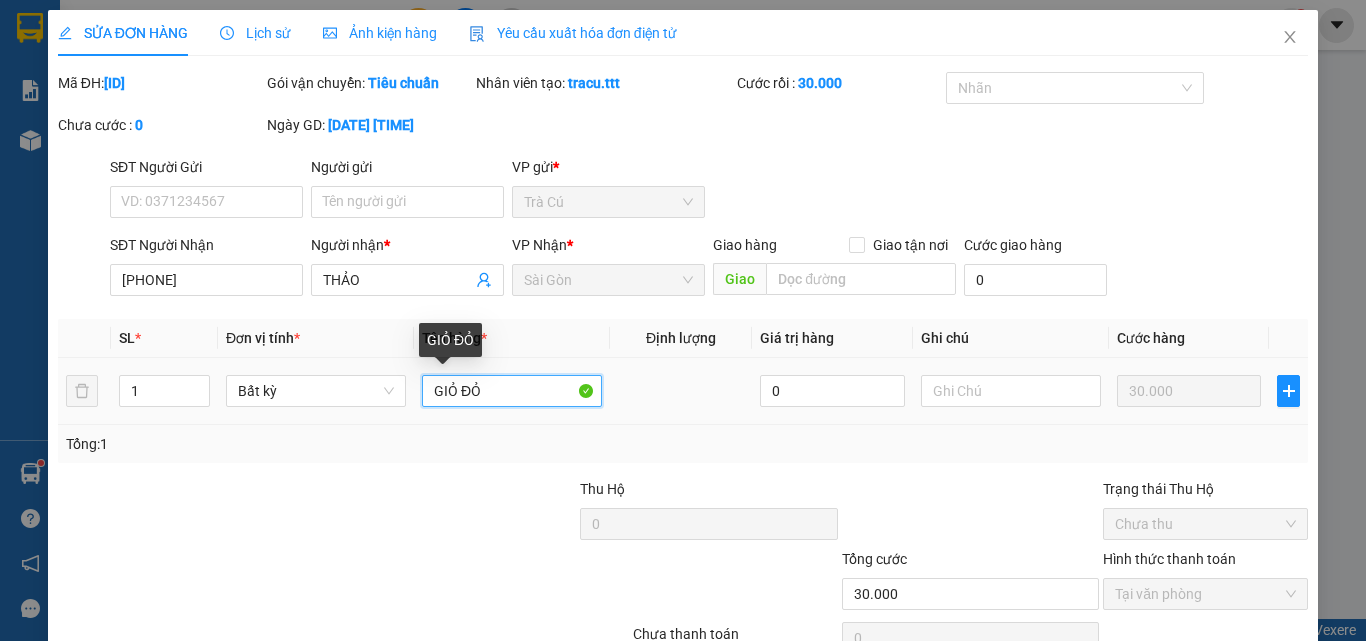 click on "GIỎ ĐỎ" at bounding box center (512, 391) 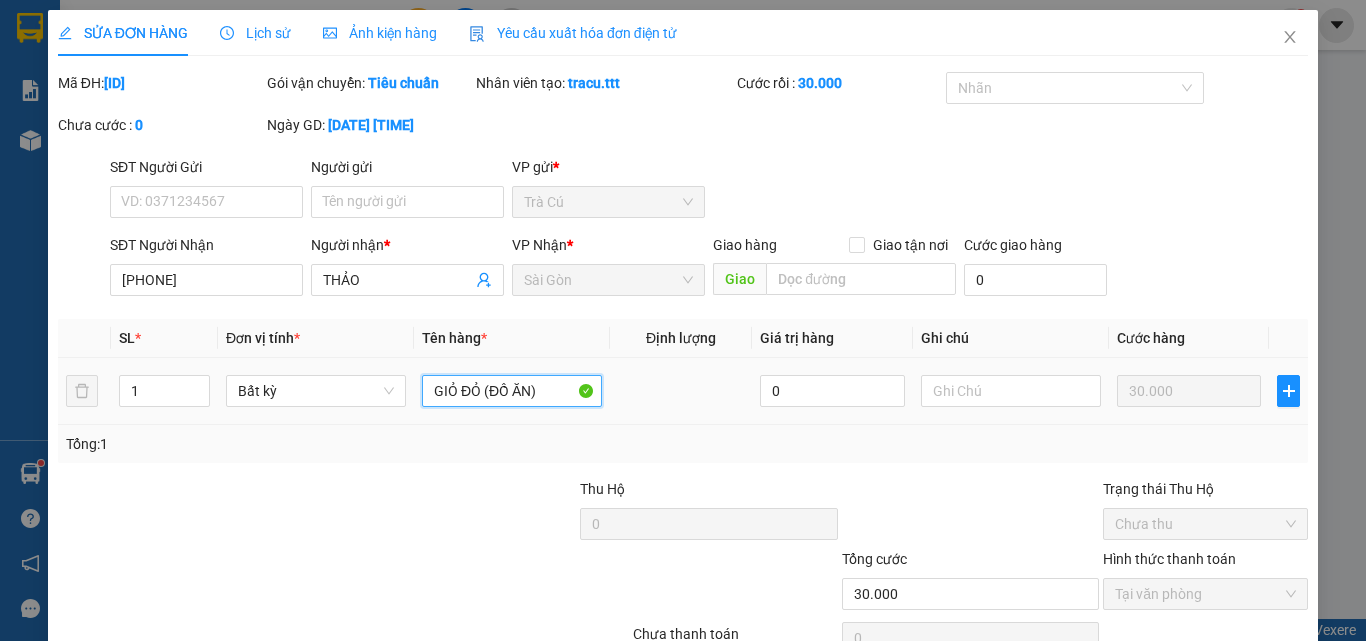 scroll, scrollTop: 103, scrollLeft: 0, axis: vertical 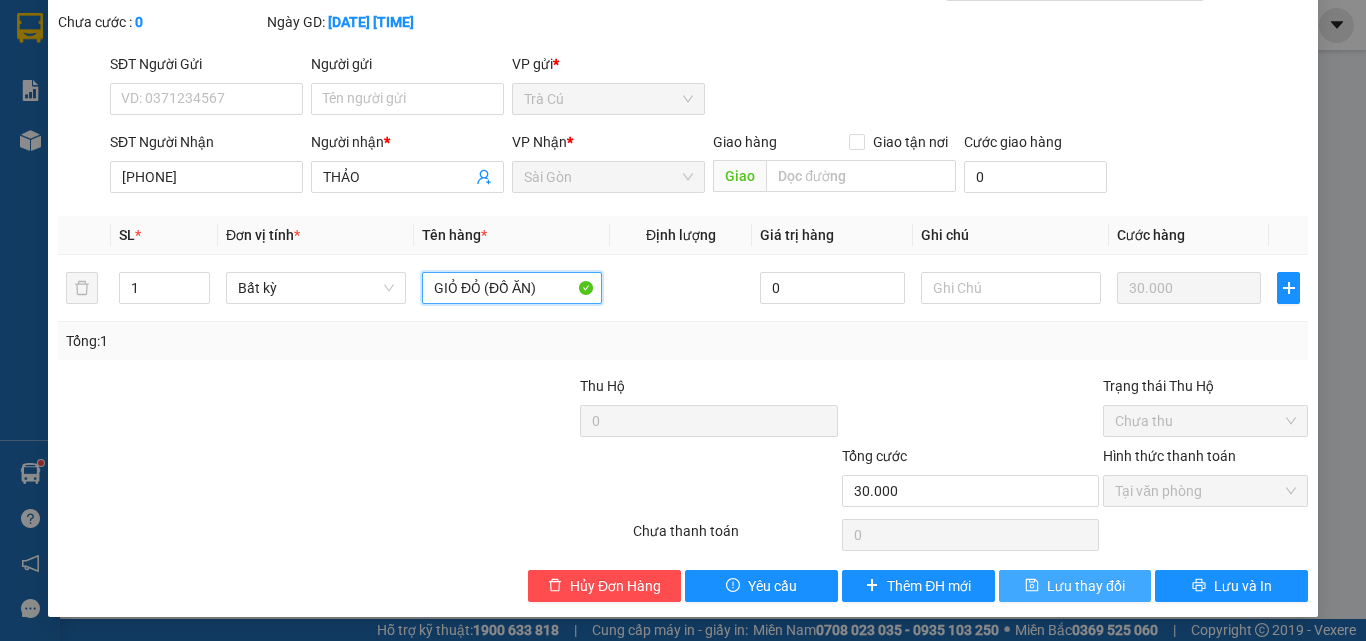 type on "GIỎ ĐỎ (ĐỒ ĂN)" 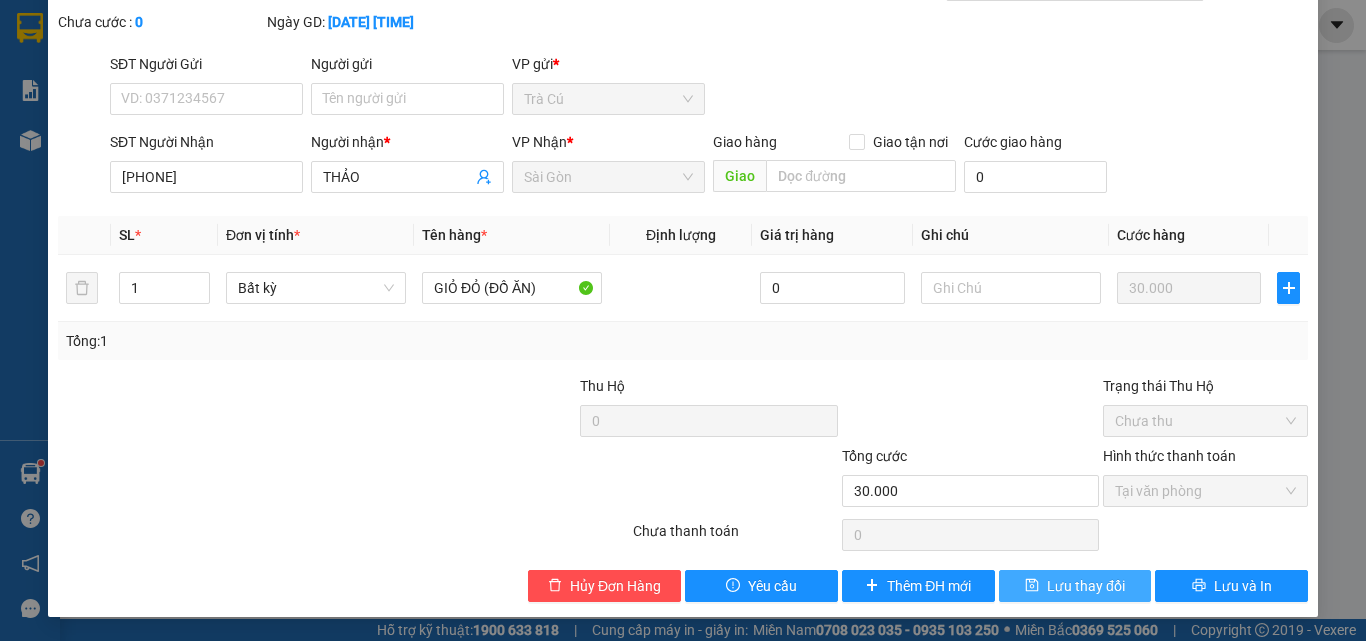 click on "Lưu thay đổi" at bounding box center (1075, 586) 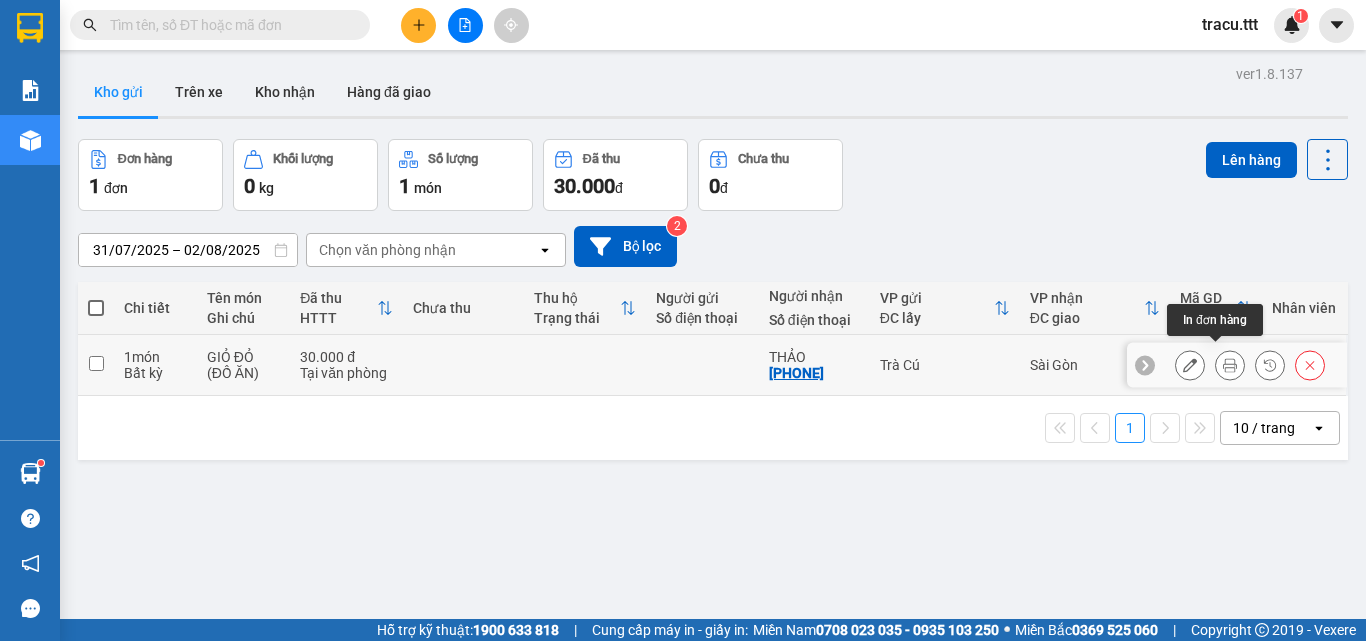 click 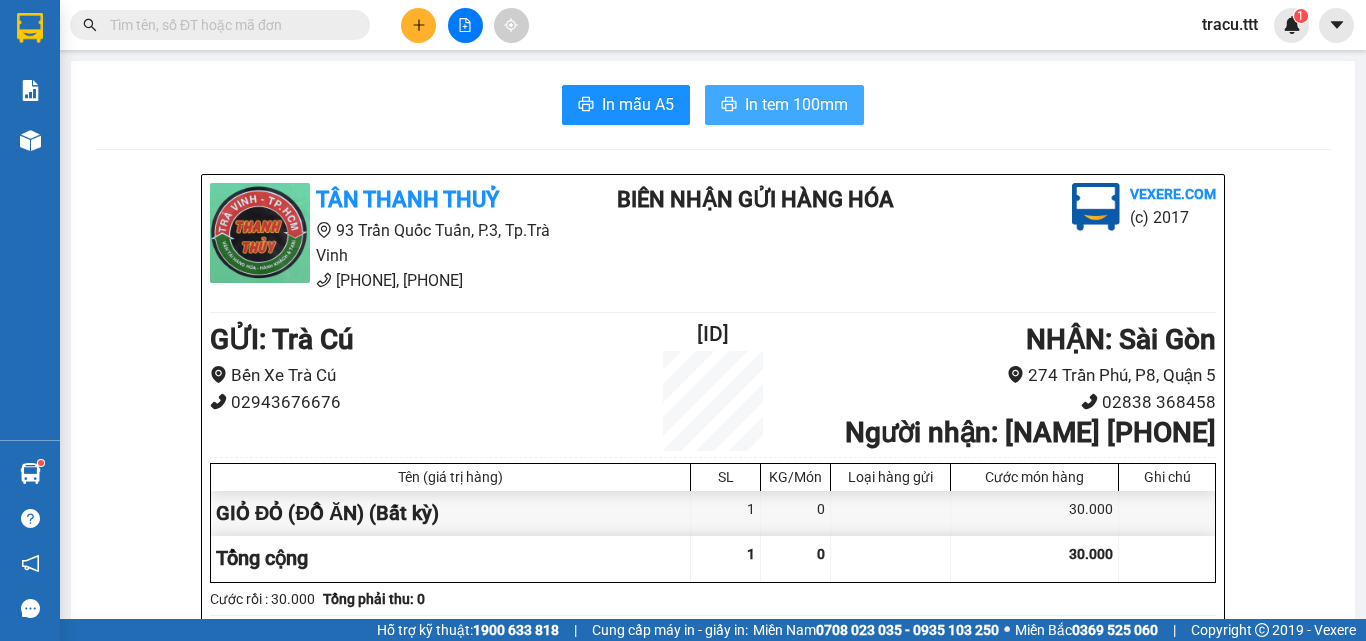 click on "In mẫu A5
In tem 100mm" at bounding box center [713, 105] 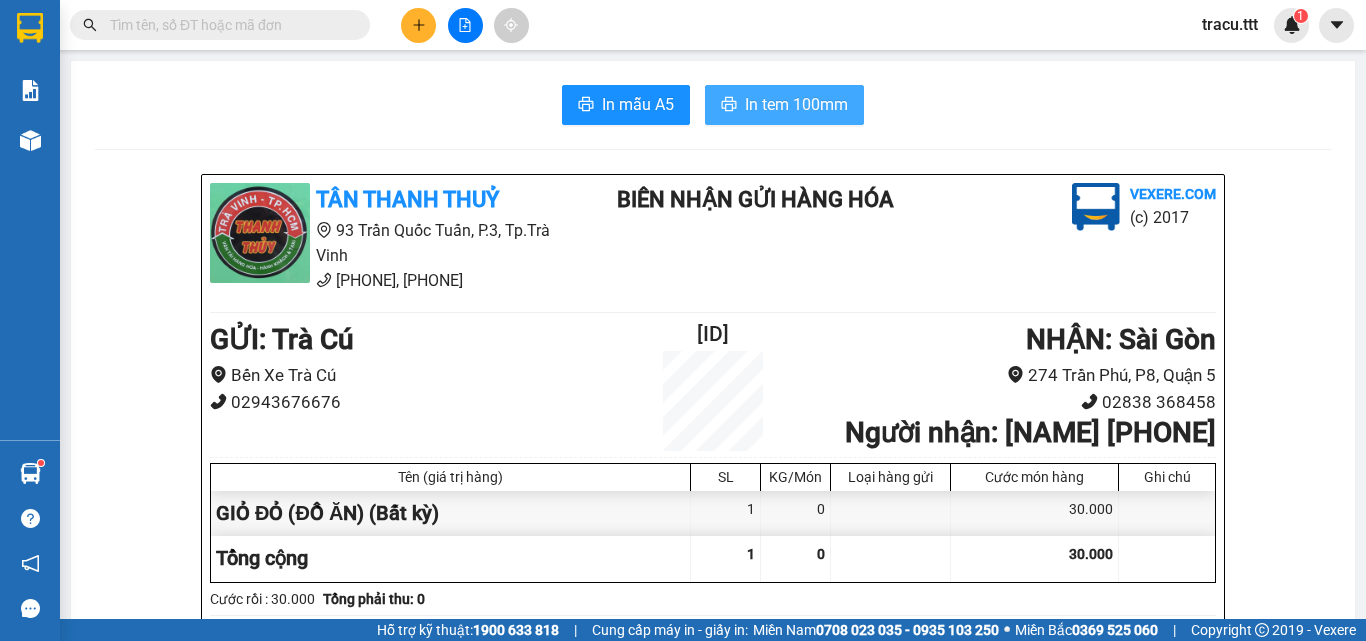 scroll, scrollTop: 0, scrollLeft: 0, axis: both 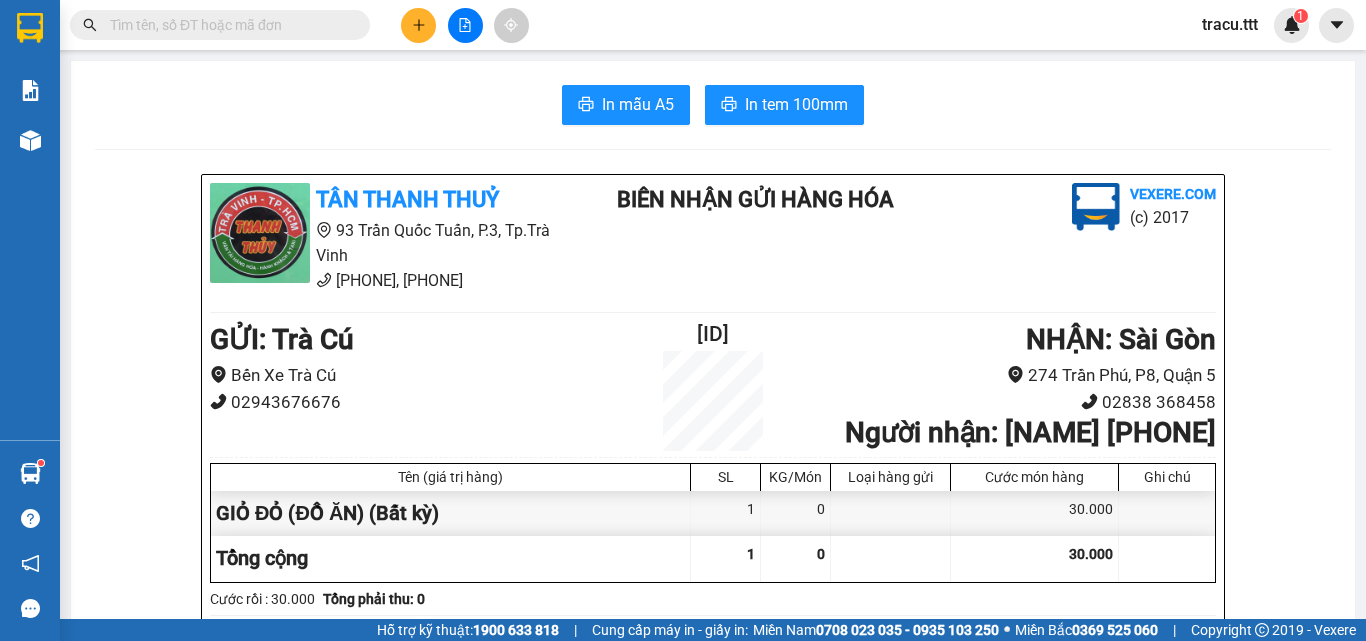click at bounding box center (228, 25) 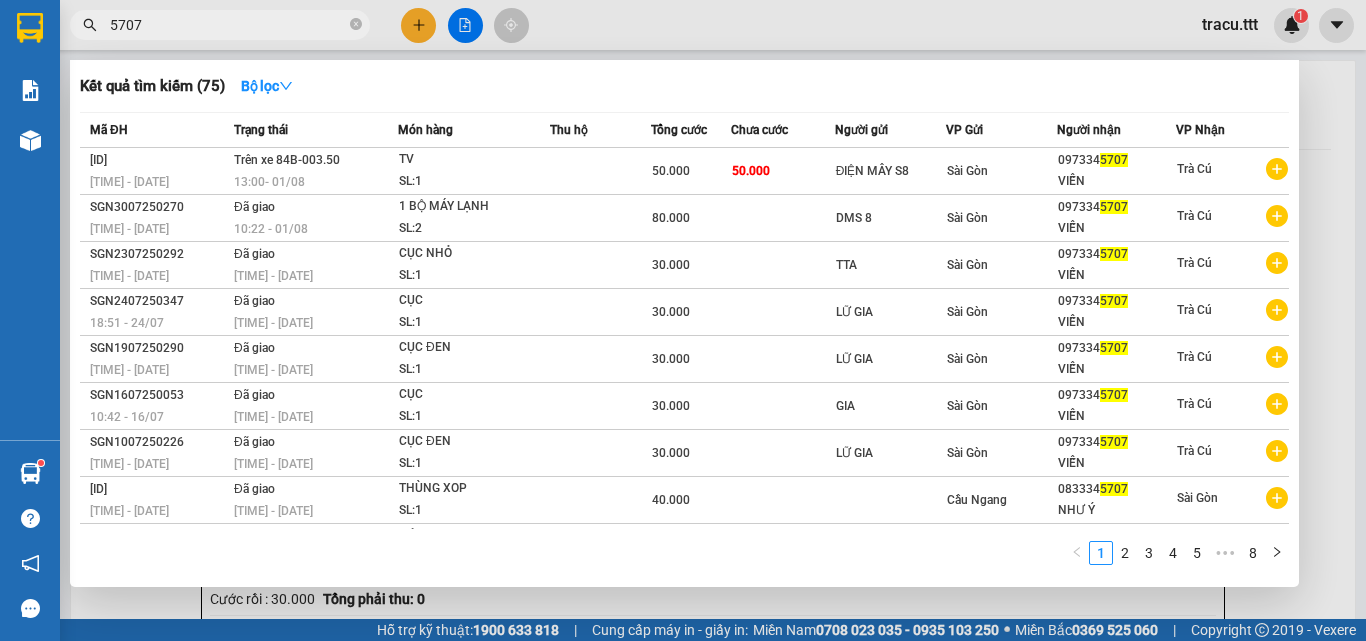 type on "5707" 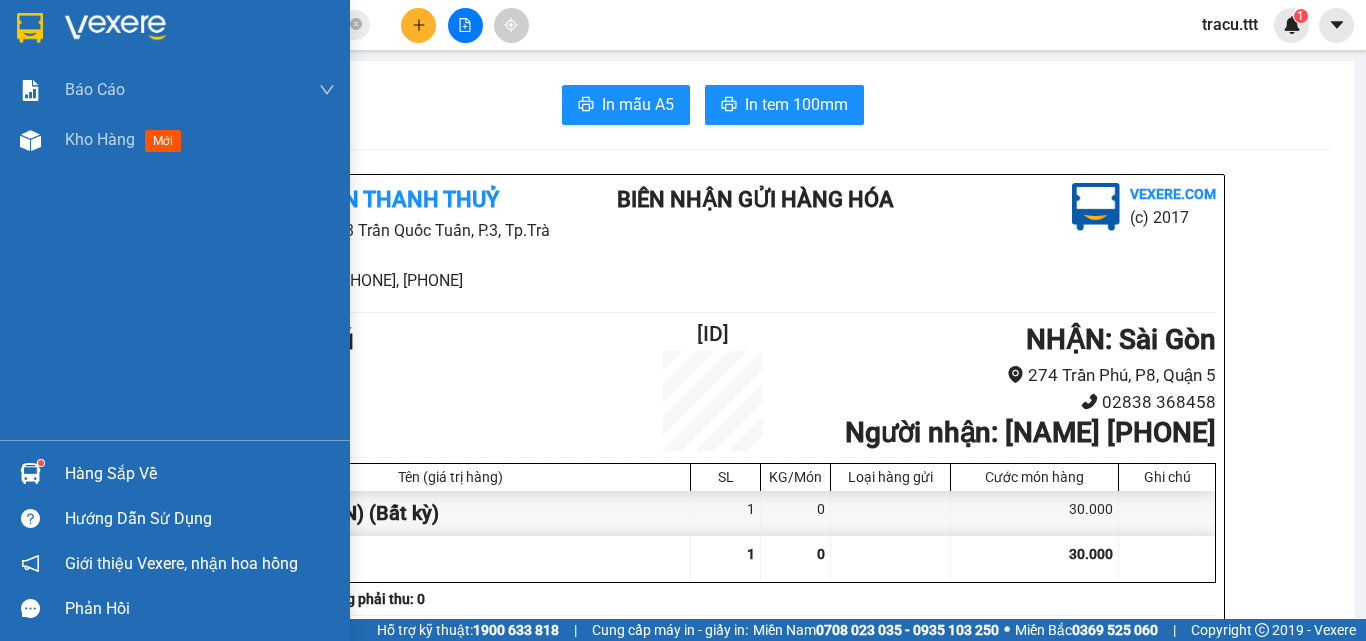 click at bounding box center (175, 32) 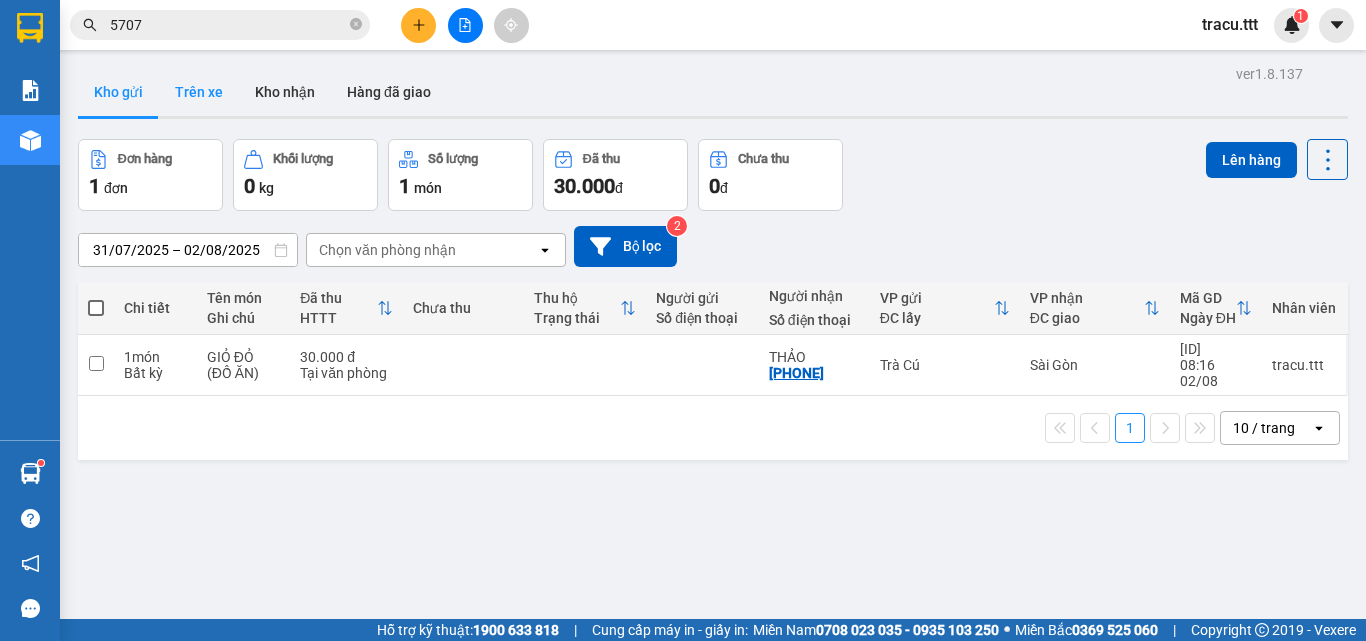 click on "Trên xe" at bounding box center [199, 92] 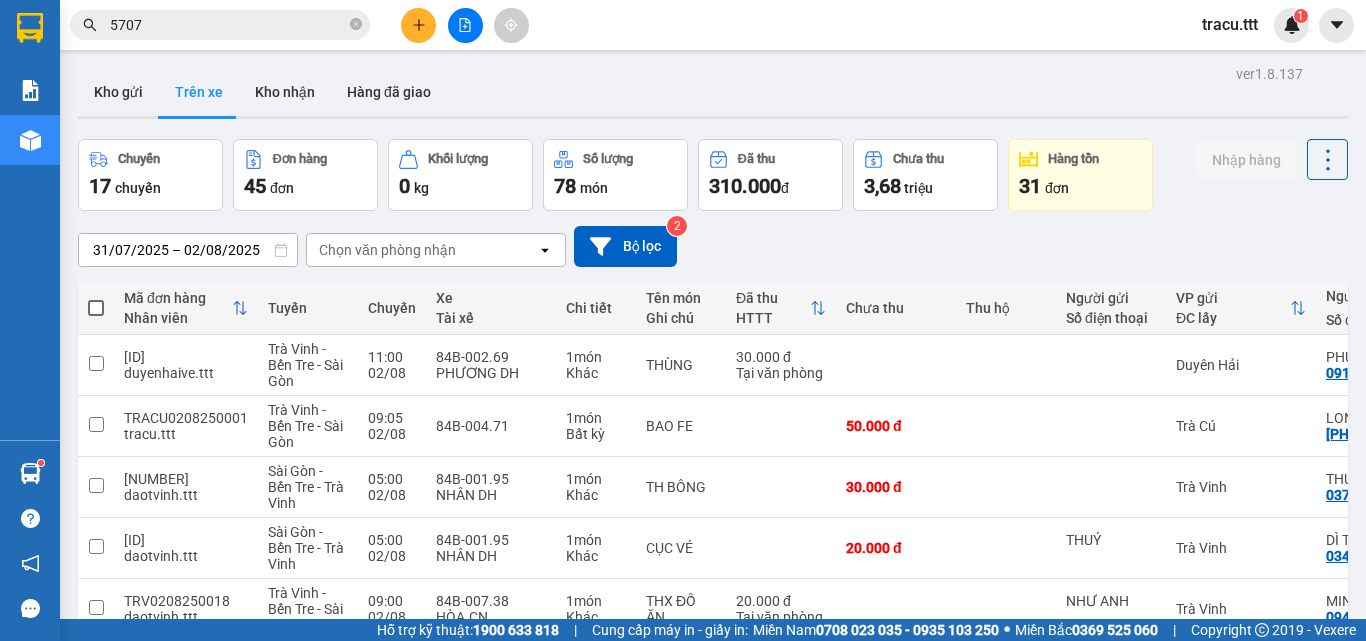 click on "Chọn văn phòng nhận" at bounding box center (387, 250) 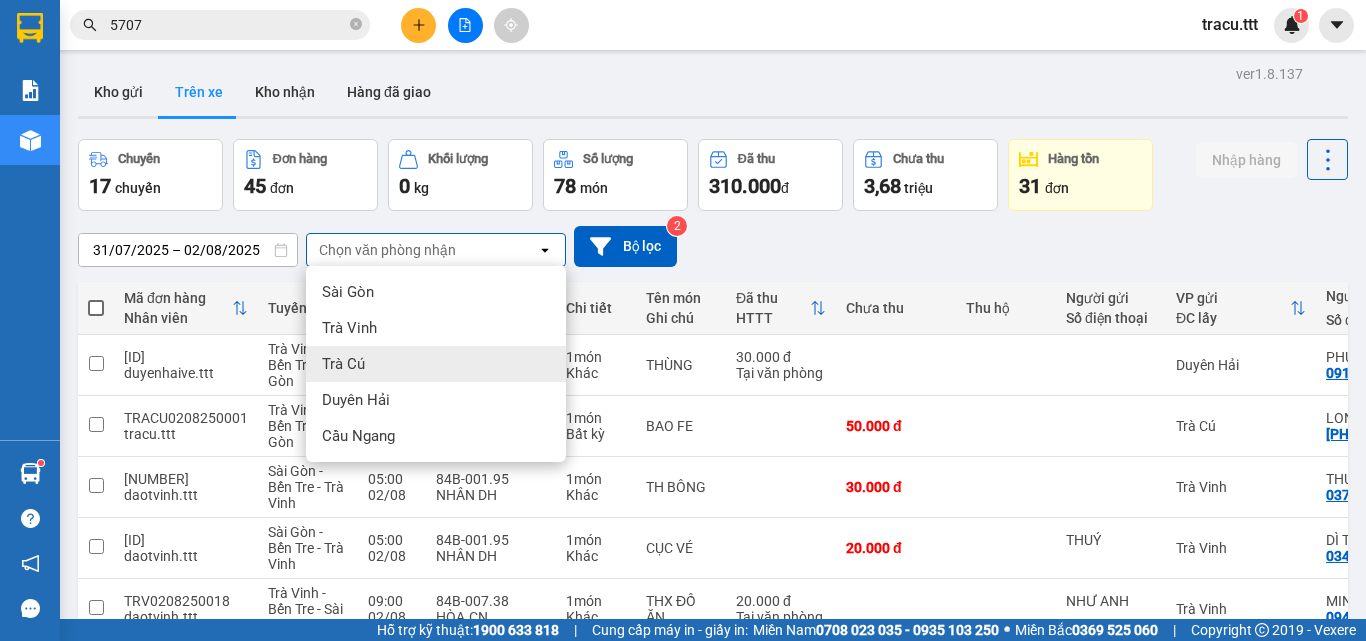 click on "Trà Cú" at bounding box center [436, 364] 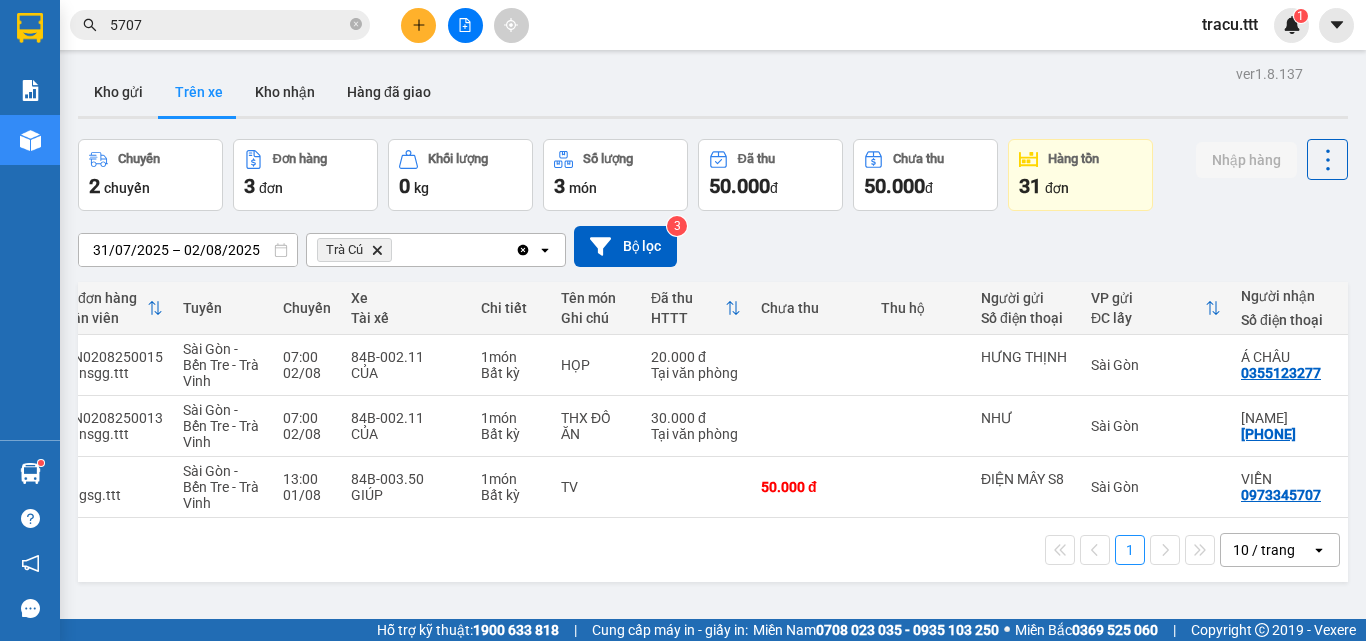 scroll, scrollTop: 0, scrollLeft: 71, axis: horizontal 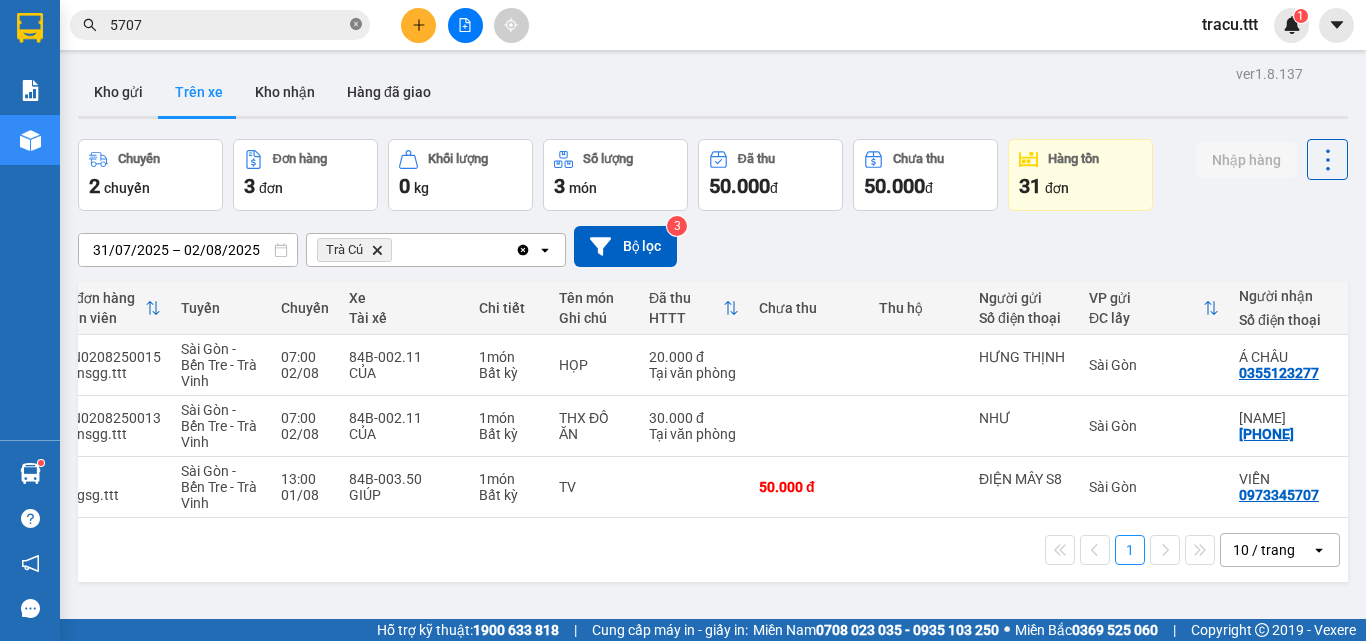 click 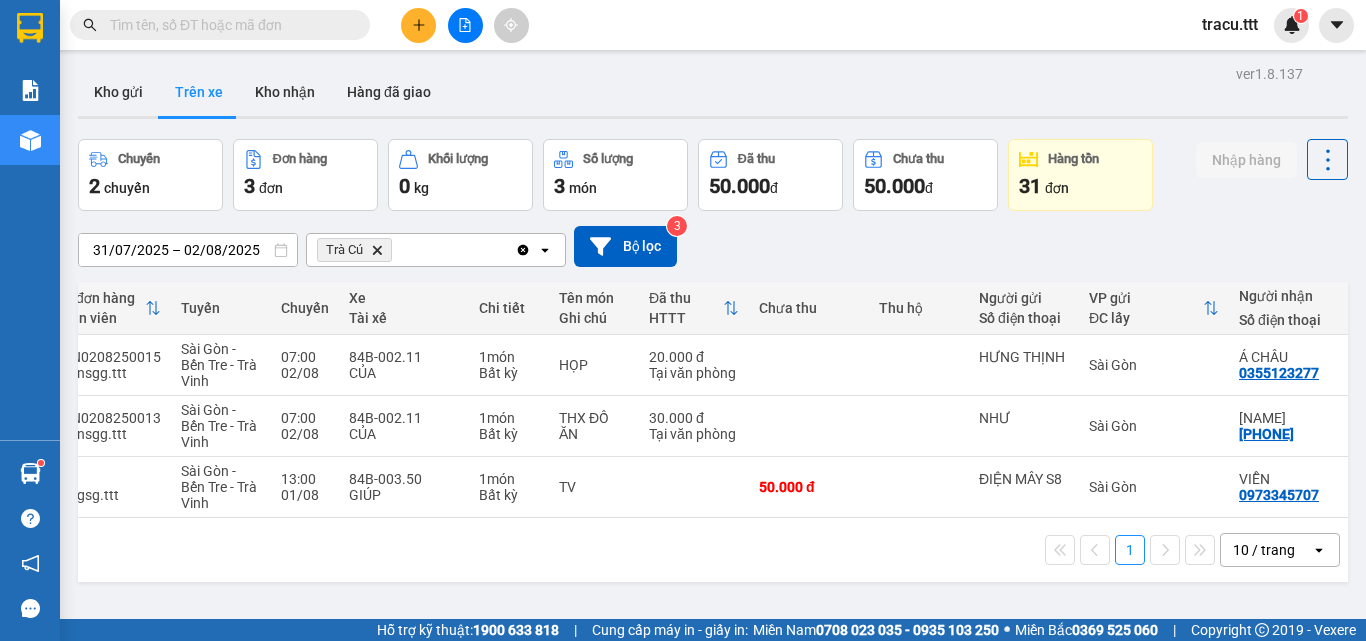 click at bounding box center [228, 25] 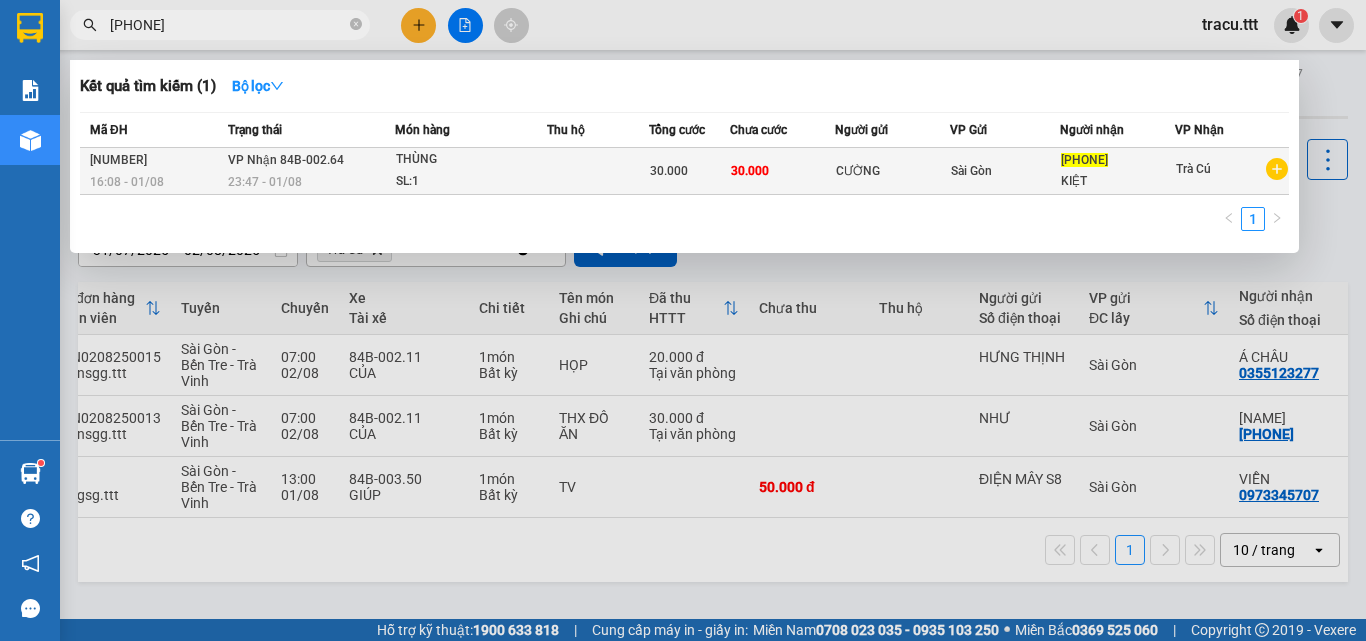 type on "[PHONE]" 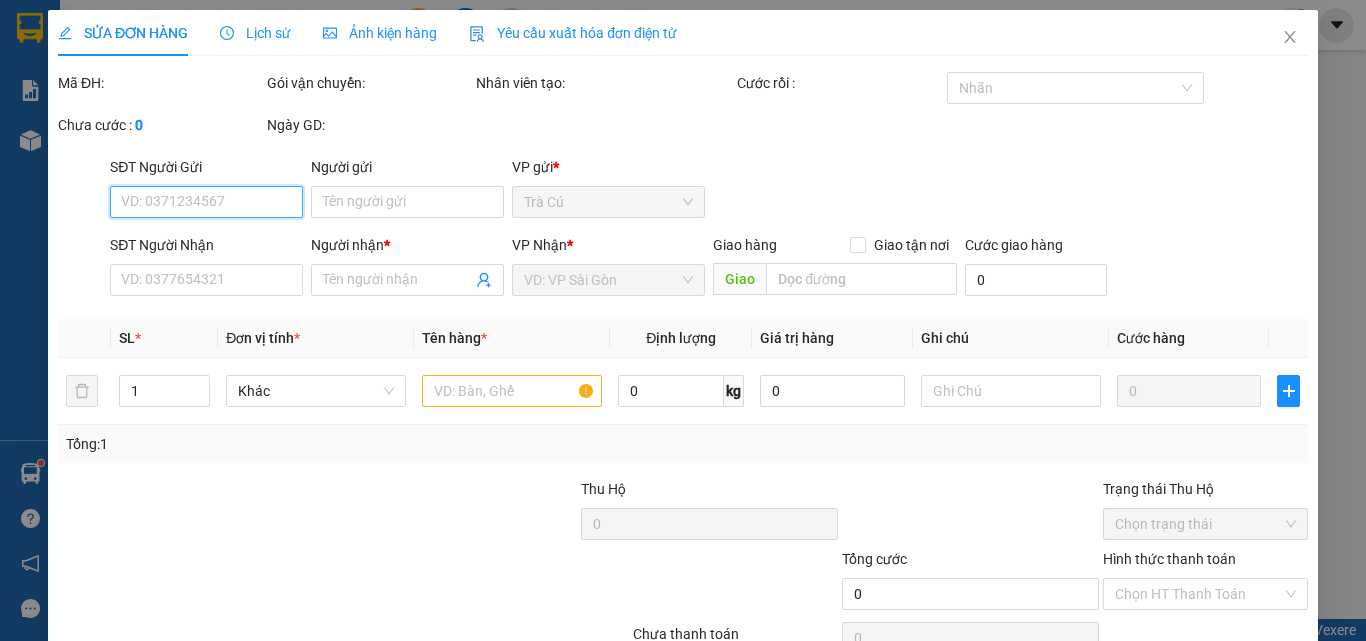 type on "CƯỜNG" 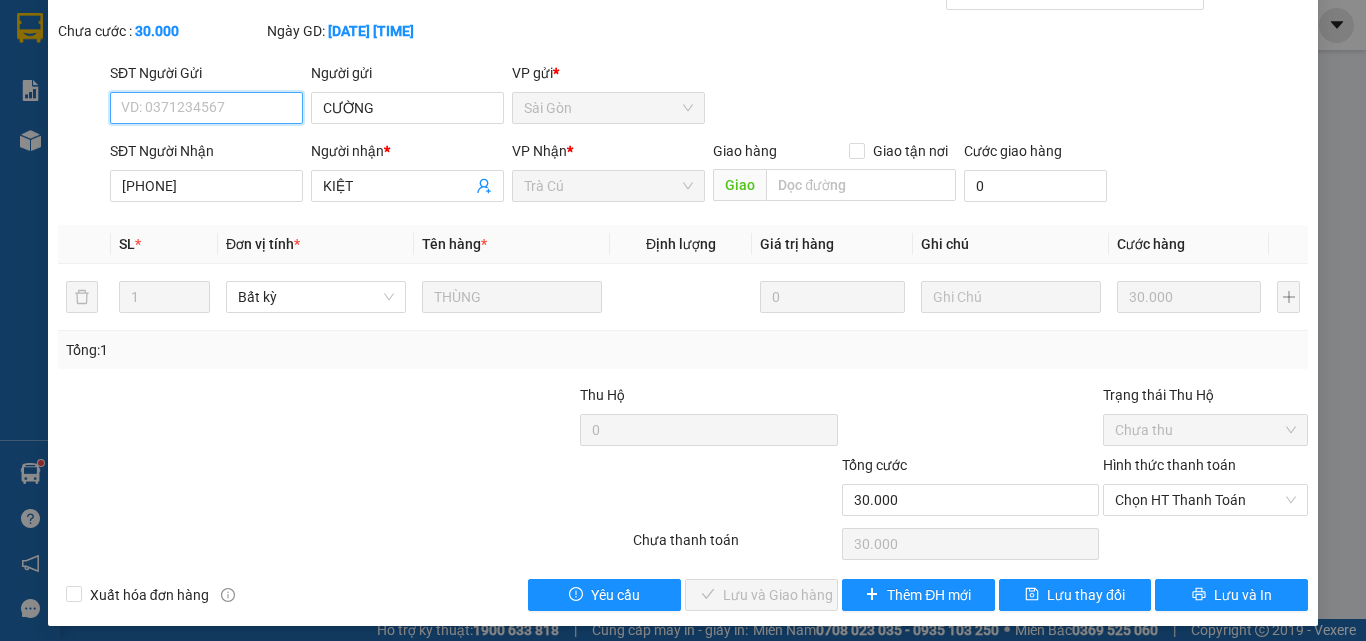 scroll, scrollTop: 103, scrollLeft: 0, axis: vertical 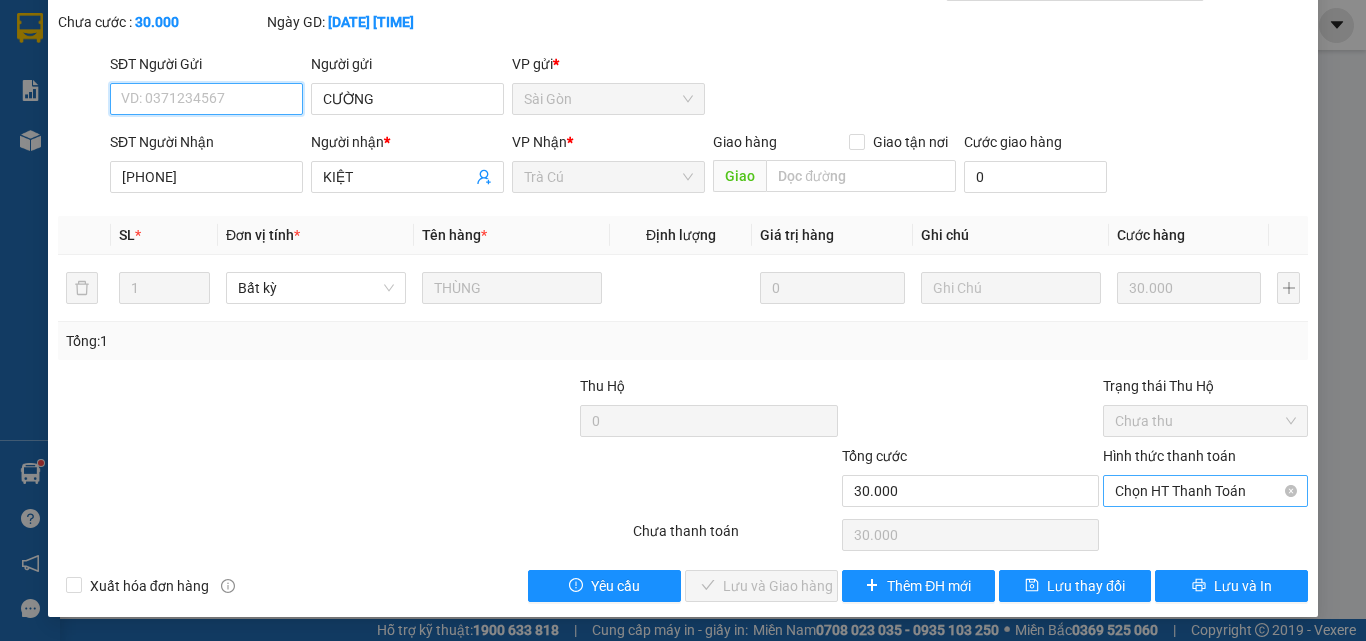 click on "Chọn HT Thanh Toán" at bounding box center [1205, 491] 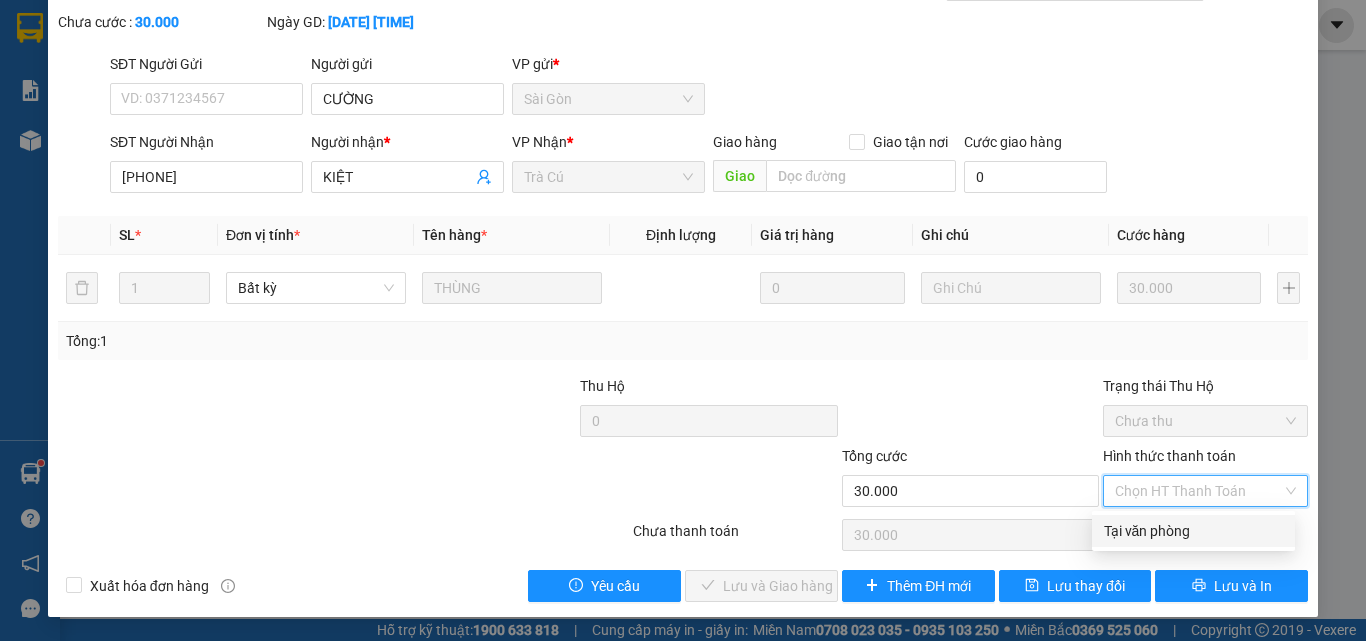 click on "Tại văn phòng" at bounding box center (1193, 531) 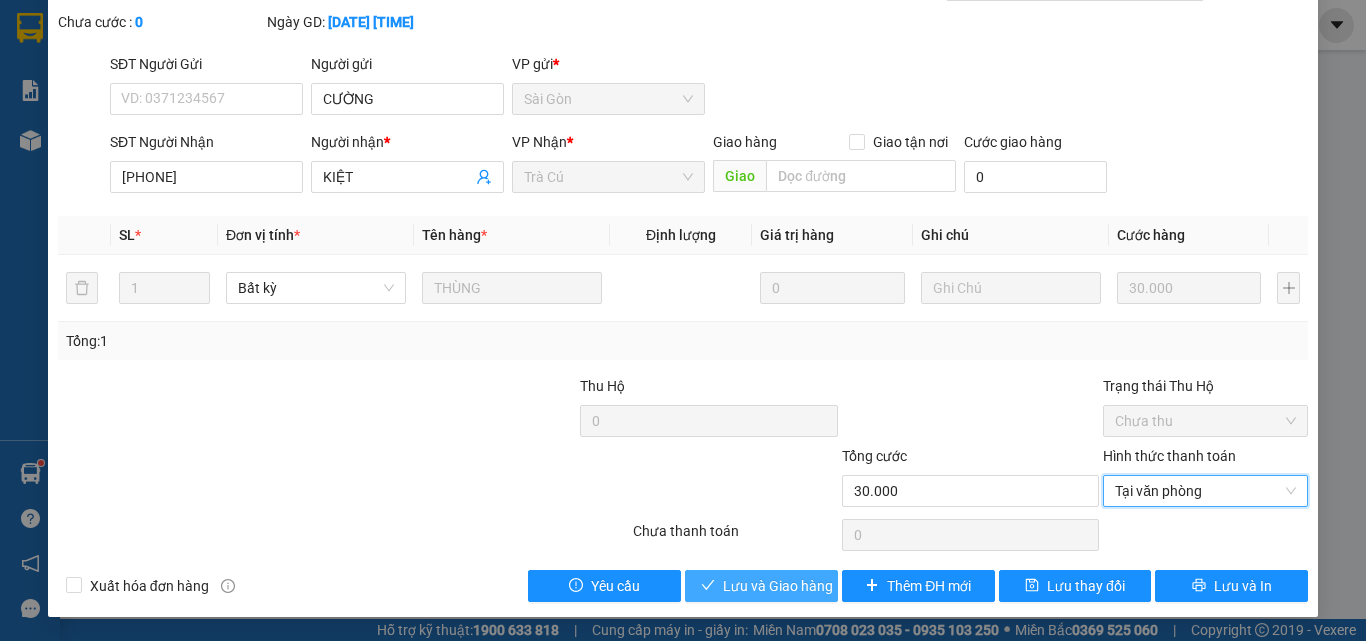 click on "Lưu và Giao hàng" at bounding box center [778, 586] 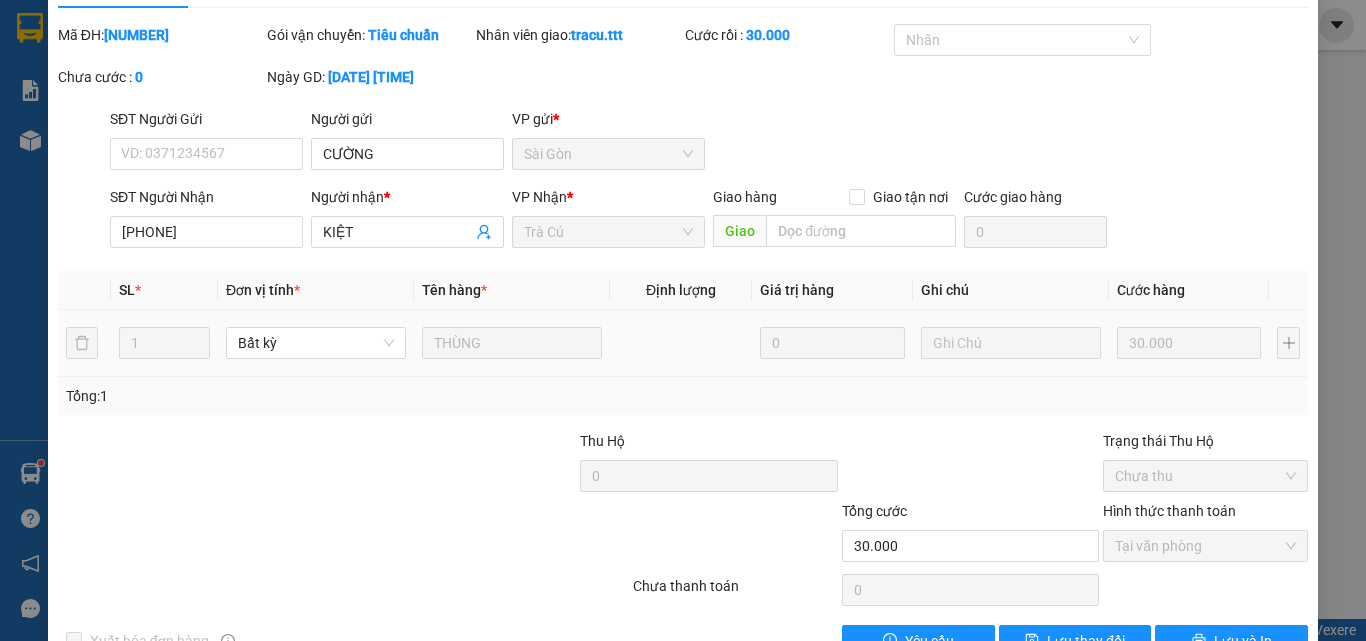 scroll, scrollTop: 0, scrollLeft: 0, axis: both 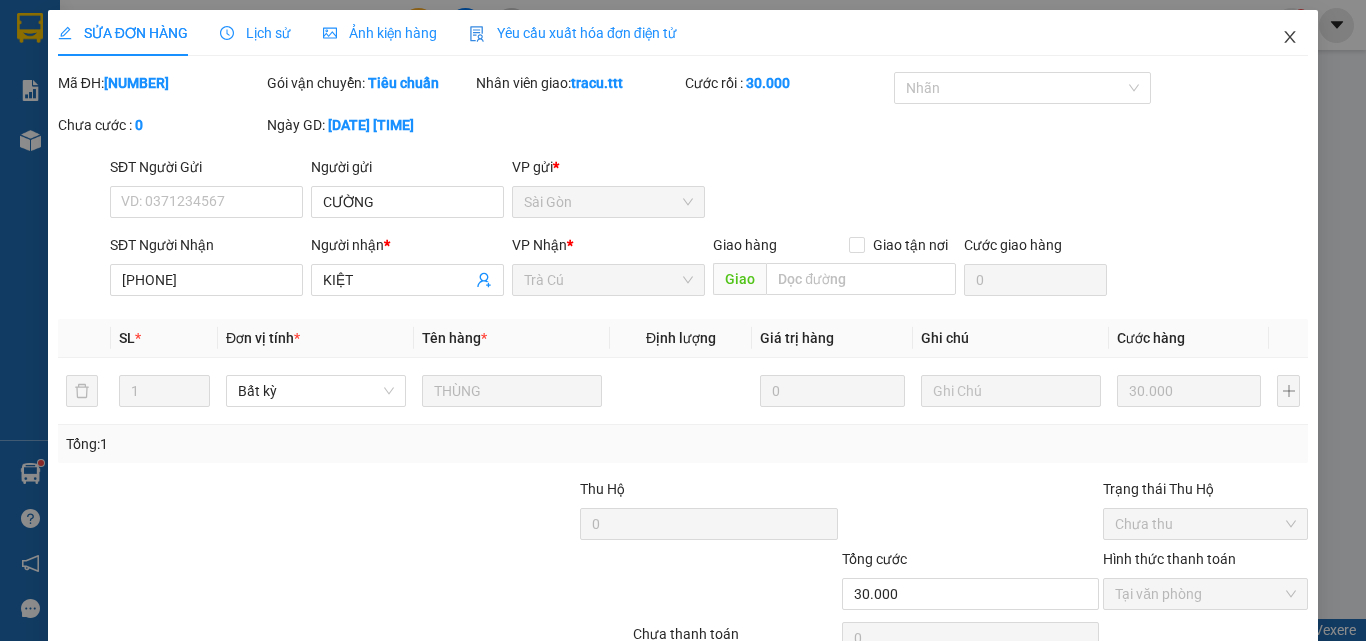 click 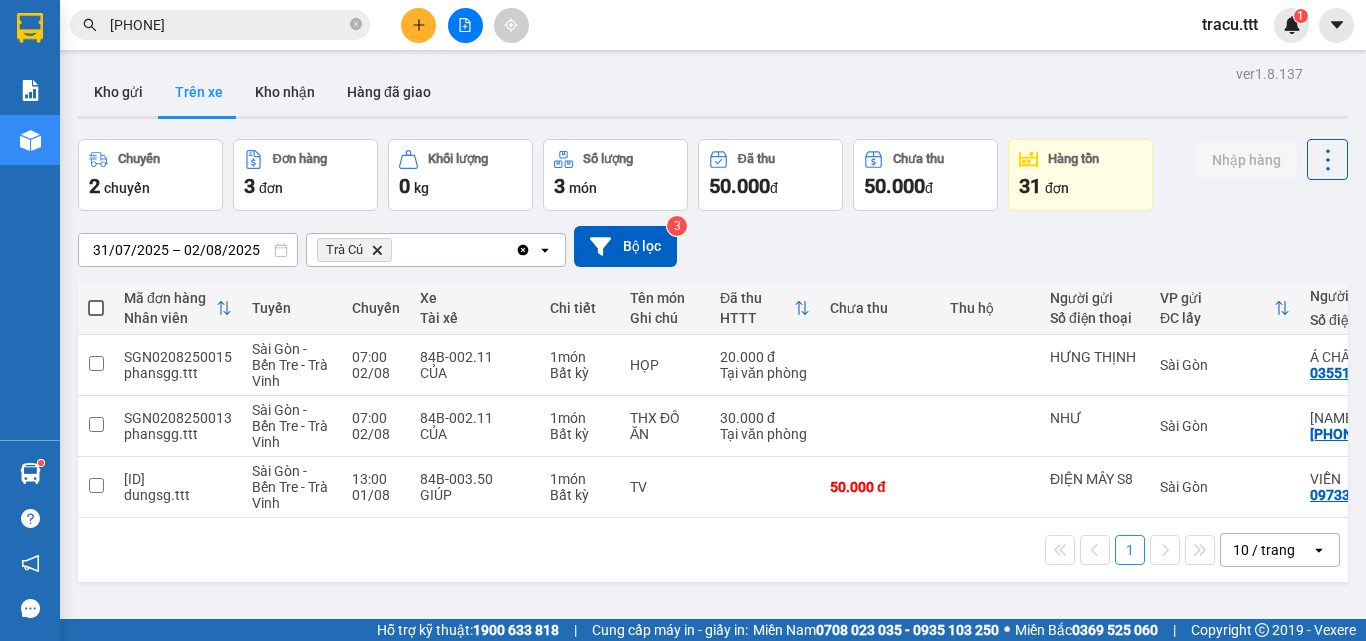 click on "[PHONE]" at bounding box center (228, 25) 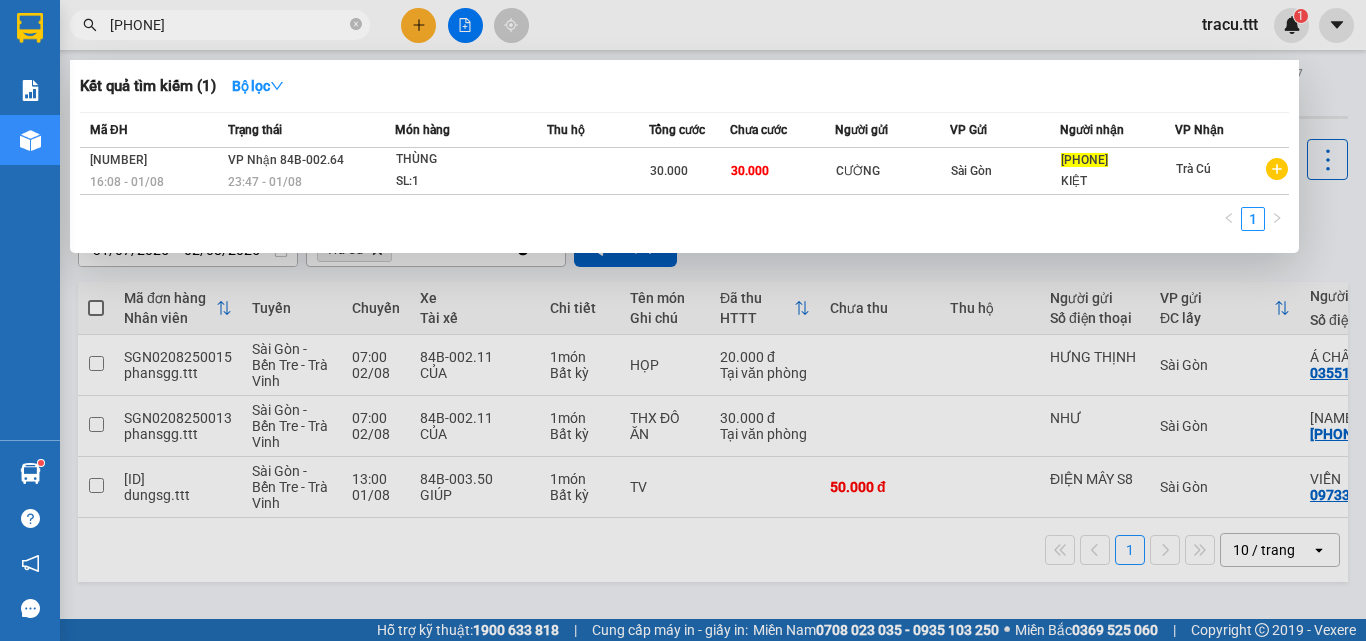click on "[PHONE]" at bounding box center (228, 25) 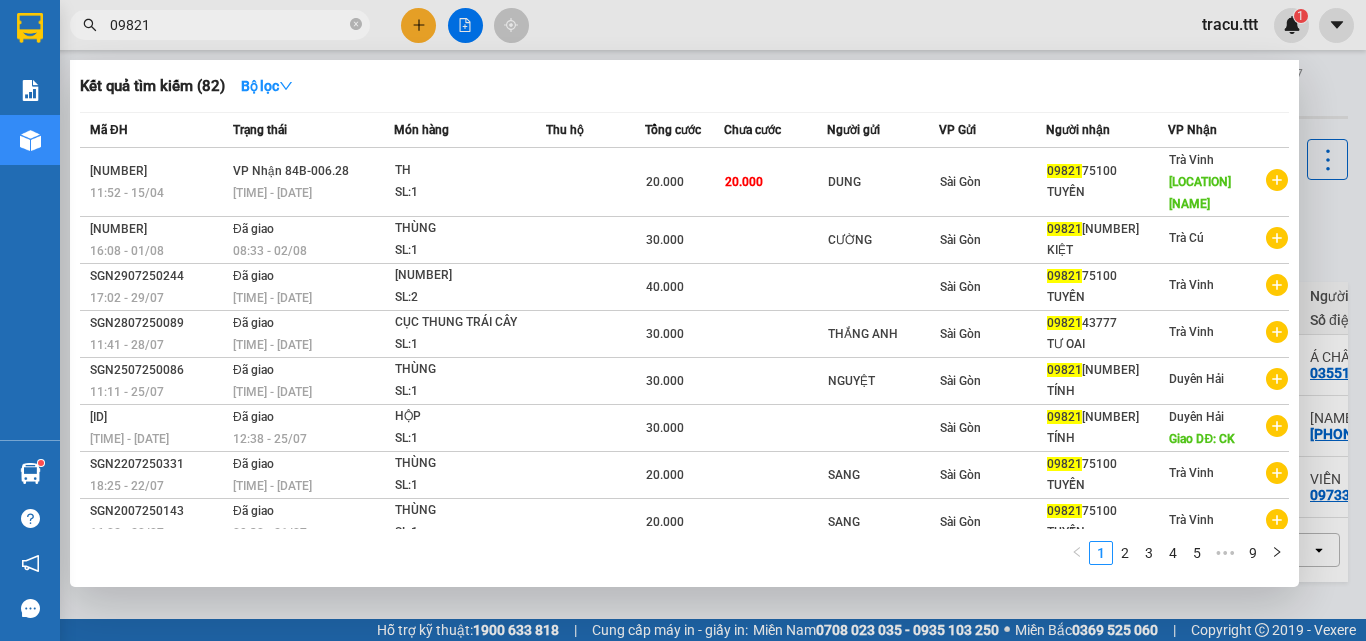 type on "09821" 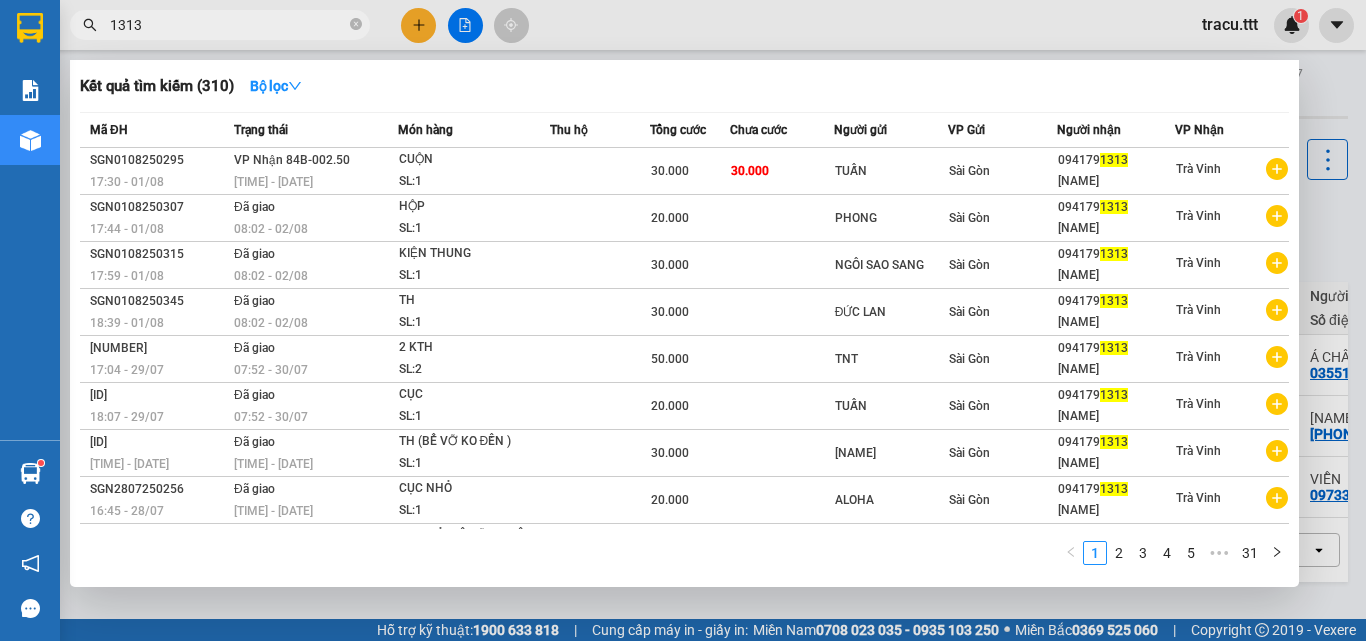 type on "1313" 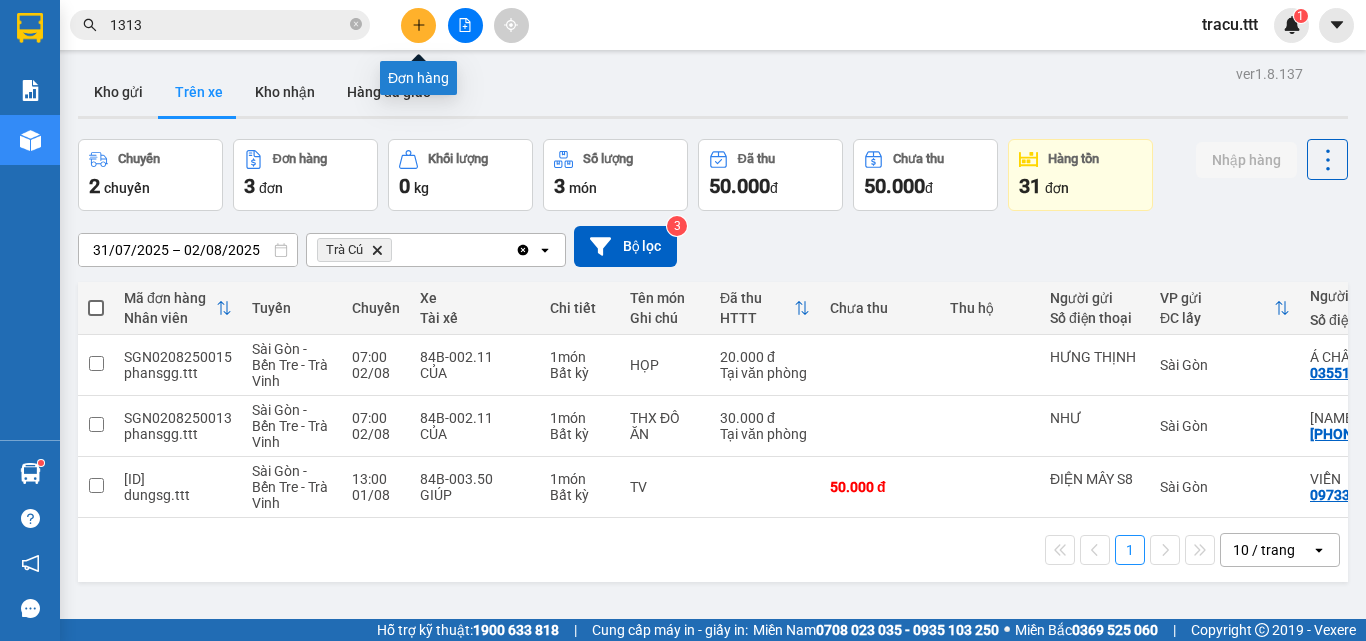 click 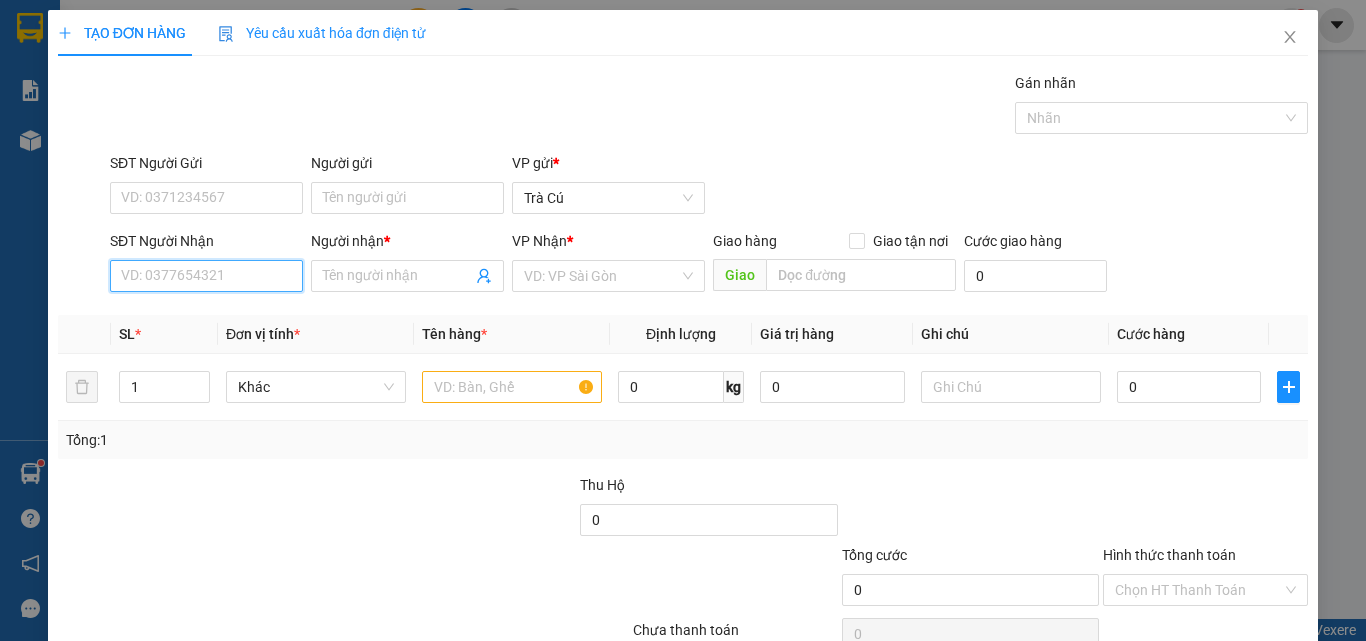 click on "SĐT Người Nhận" at bounding box center [206, 276] 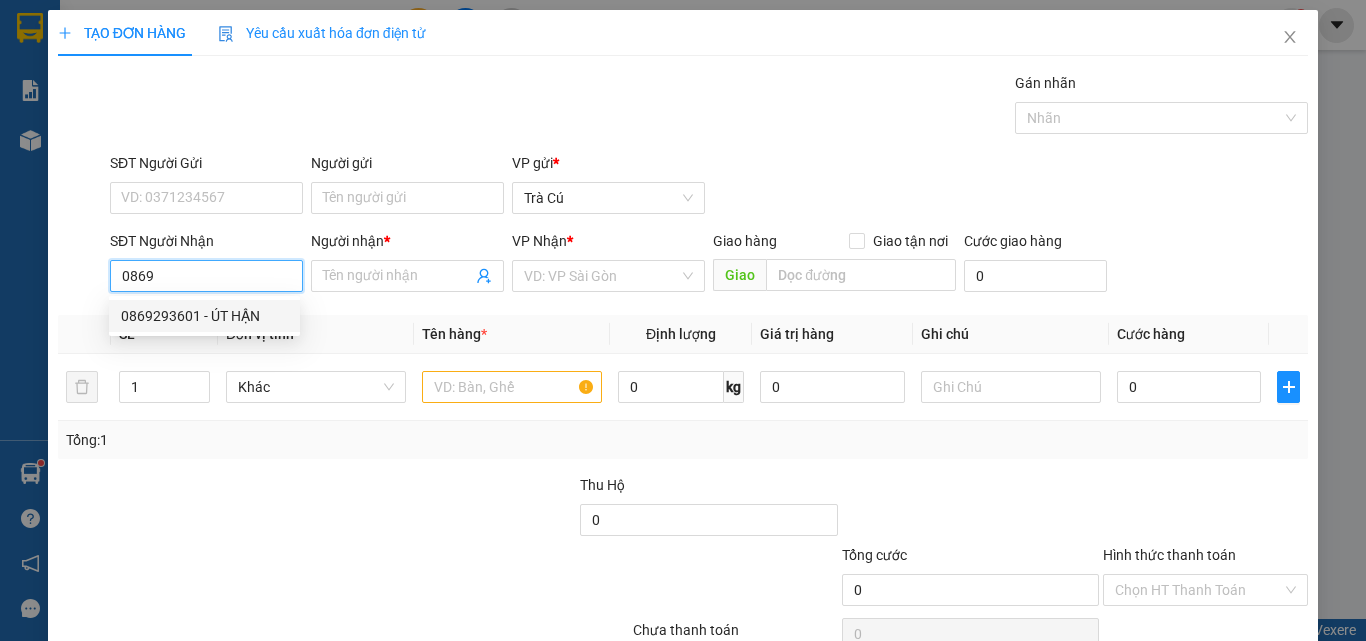 click on "0869293601 - ÚT HẬN" at bounding box center (204, 316) 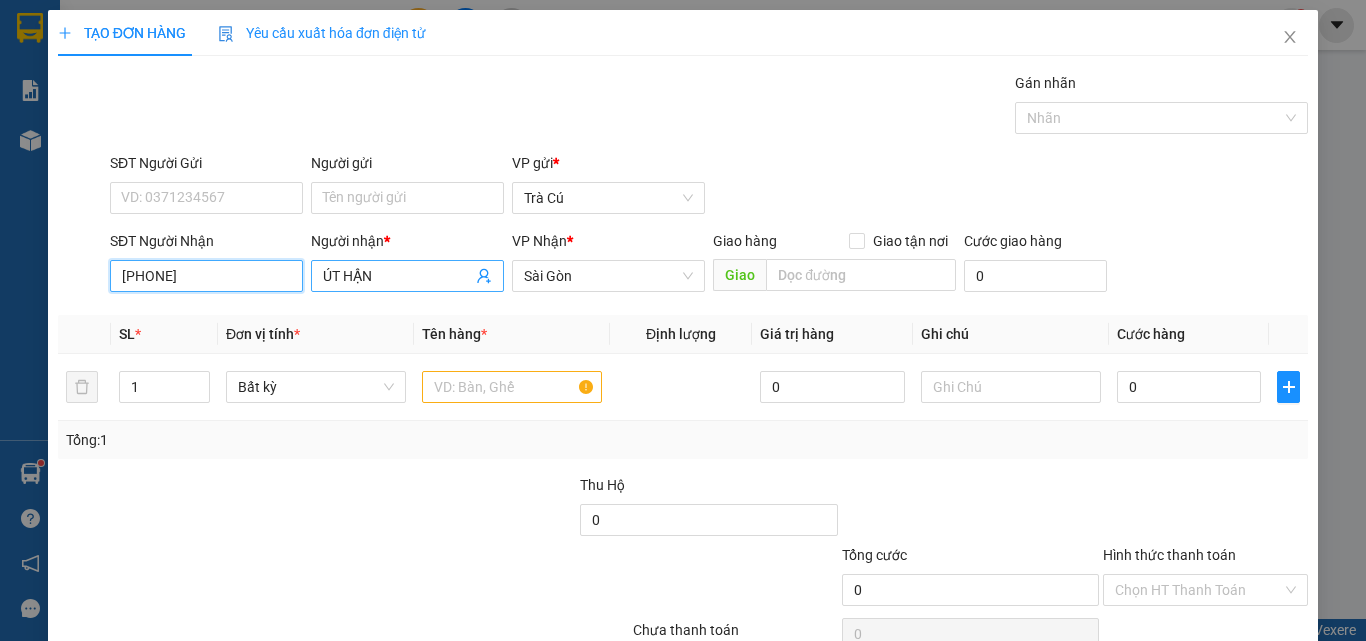 type on "[PHONE]" 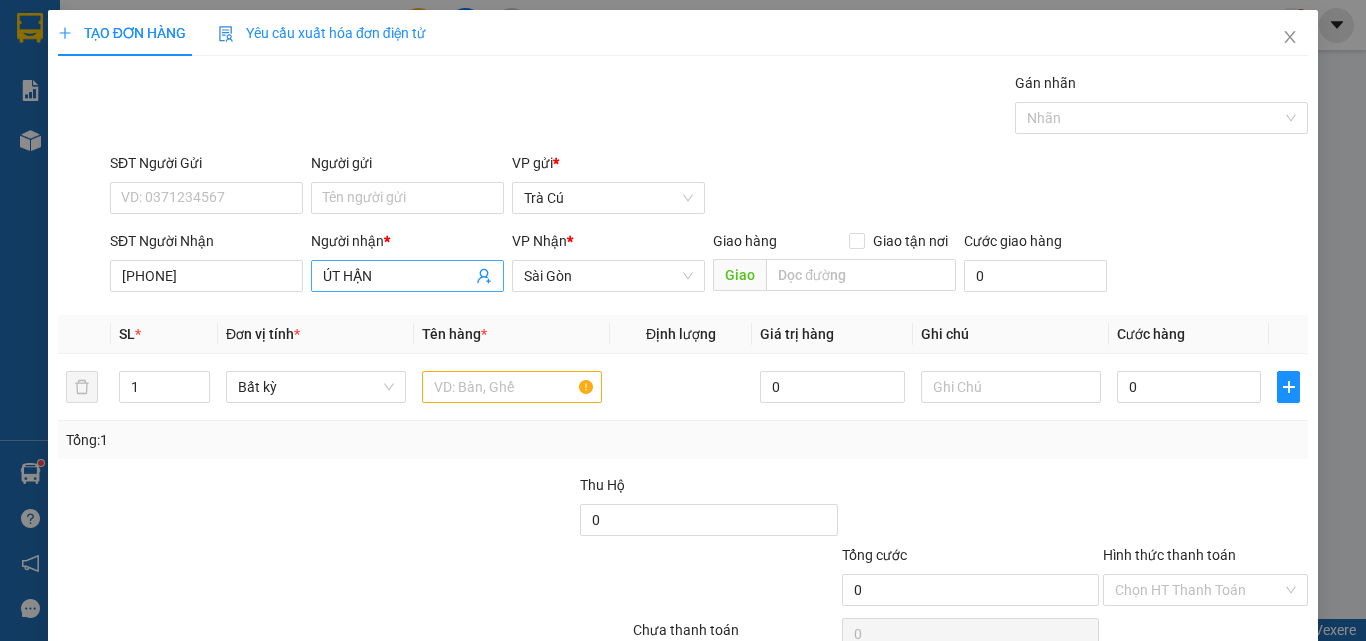 click on "ÚT HẬN" at bounding box center (397, 276) 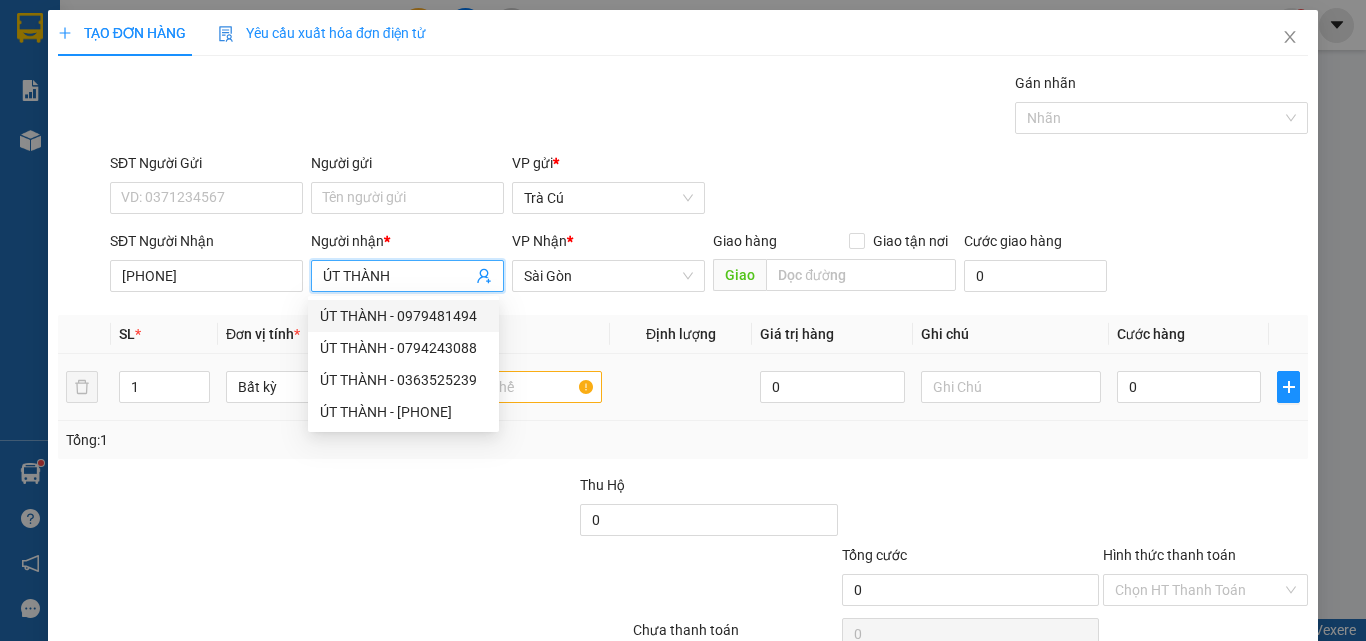 type on "ÚT THÀNH" 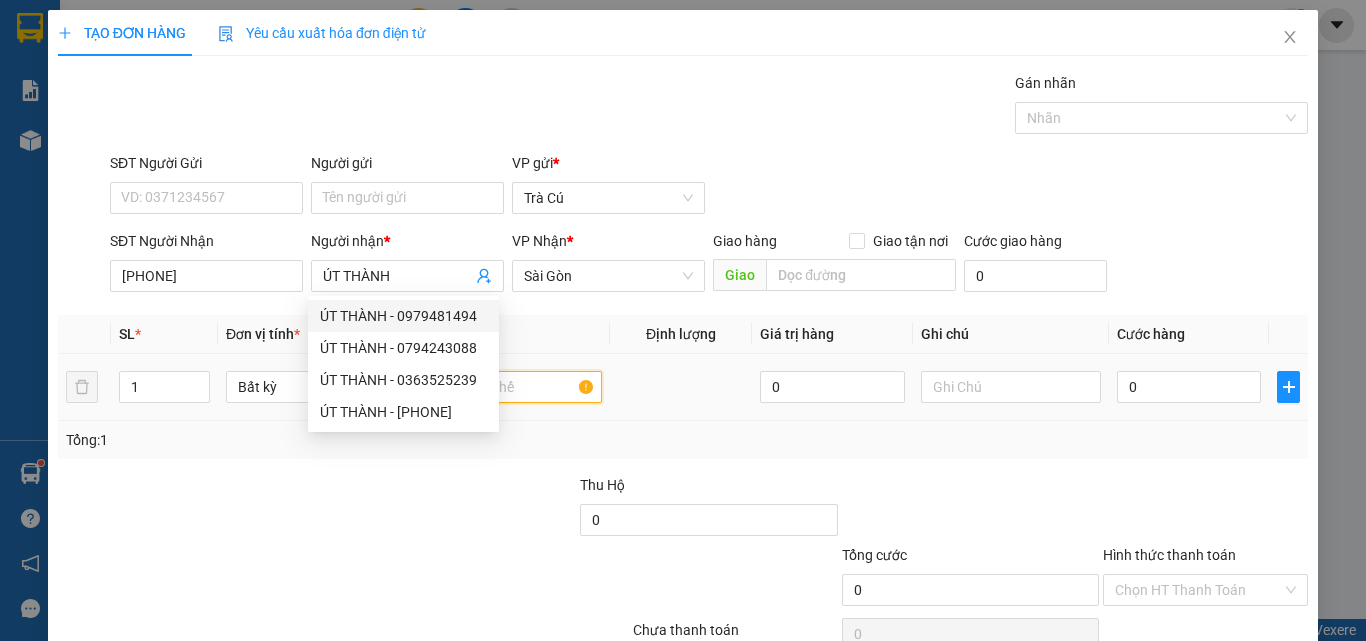 click at bounding box center (512, 387) 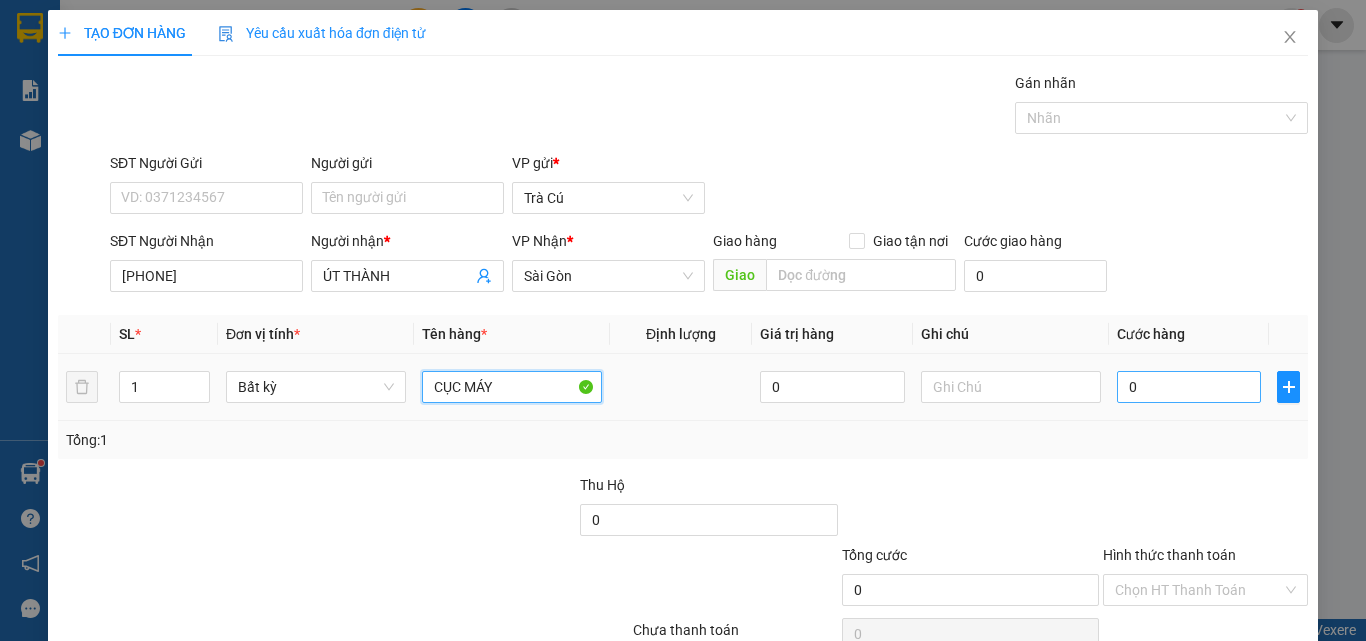 type on "CỤC MÁY" 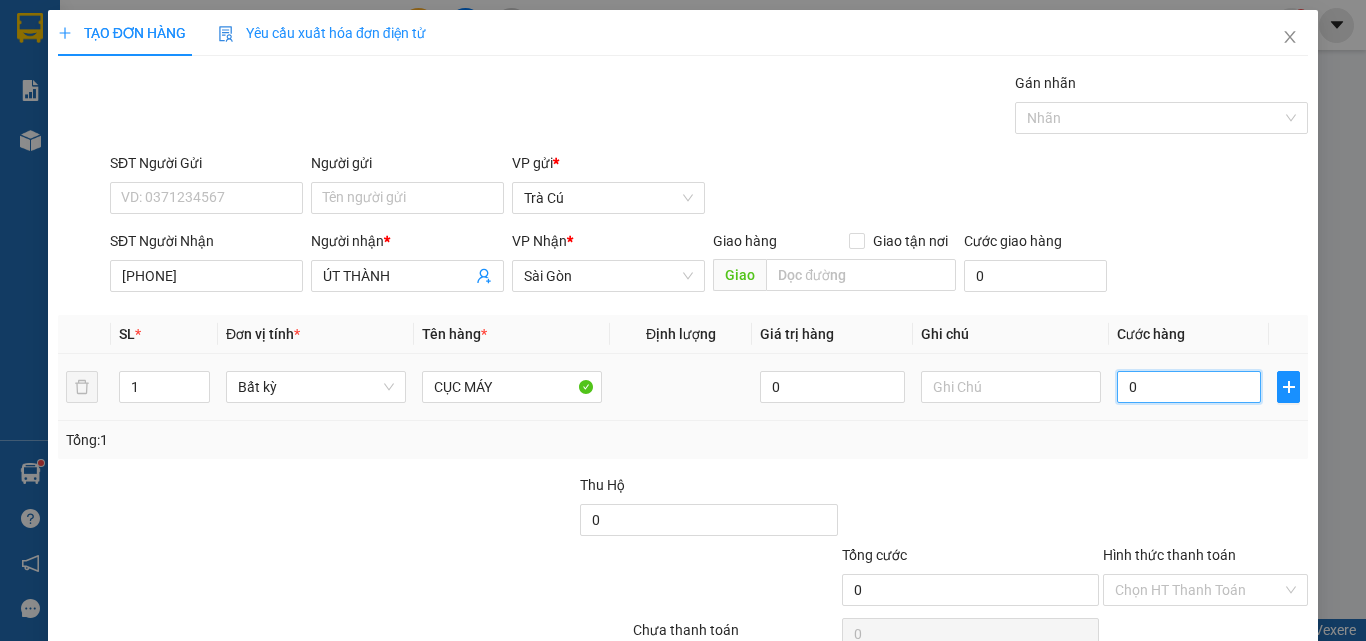 click on "0" at bounding box center (1189, 387) 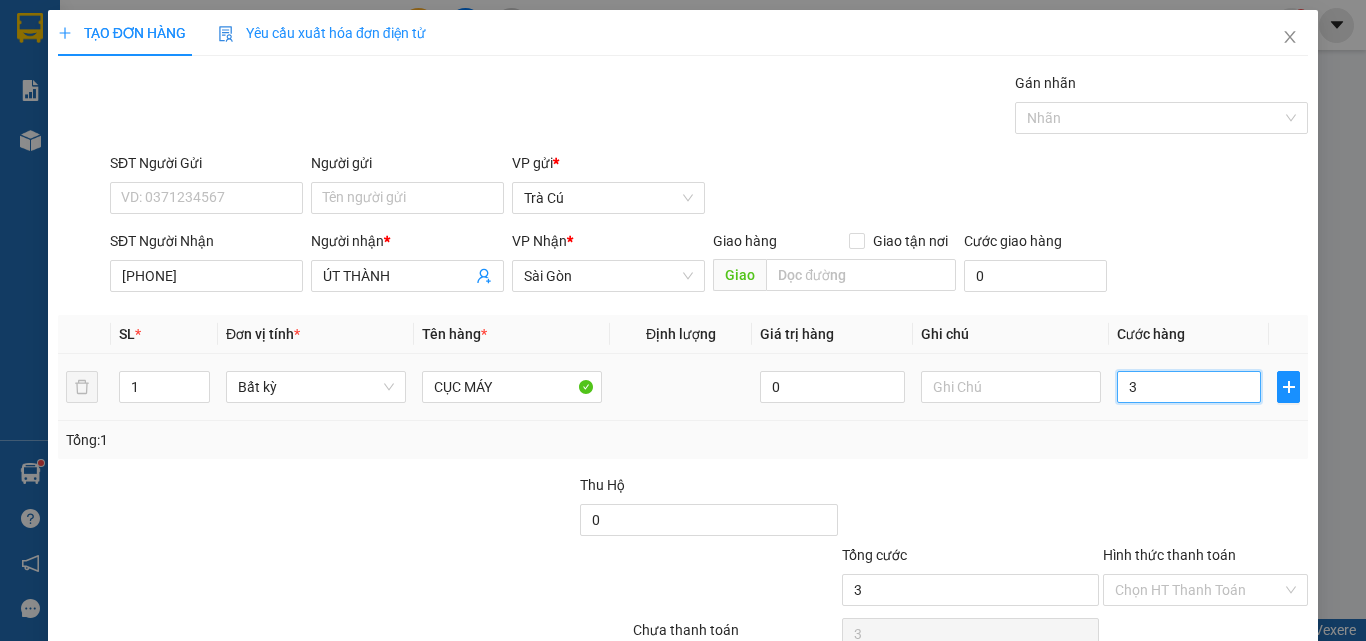 type on "30" 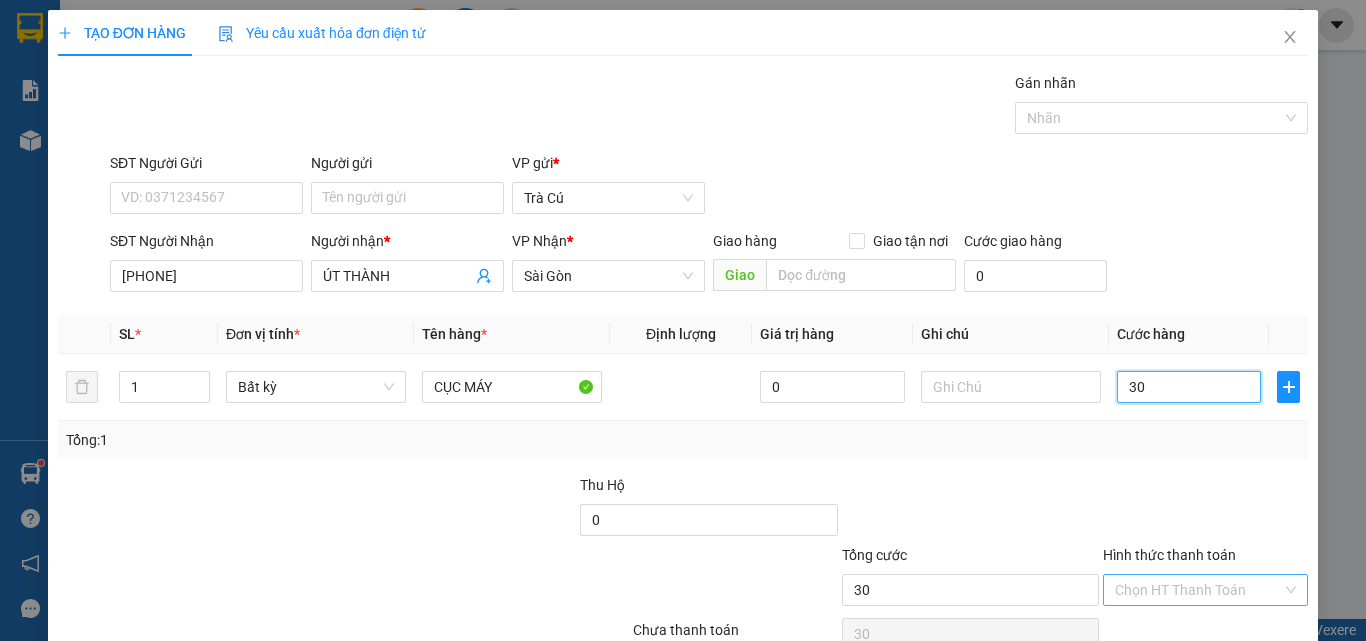 click on "Chọn HT Thanh Toán" at bounding box center (1205, 590) 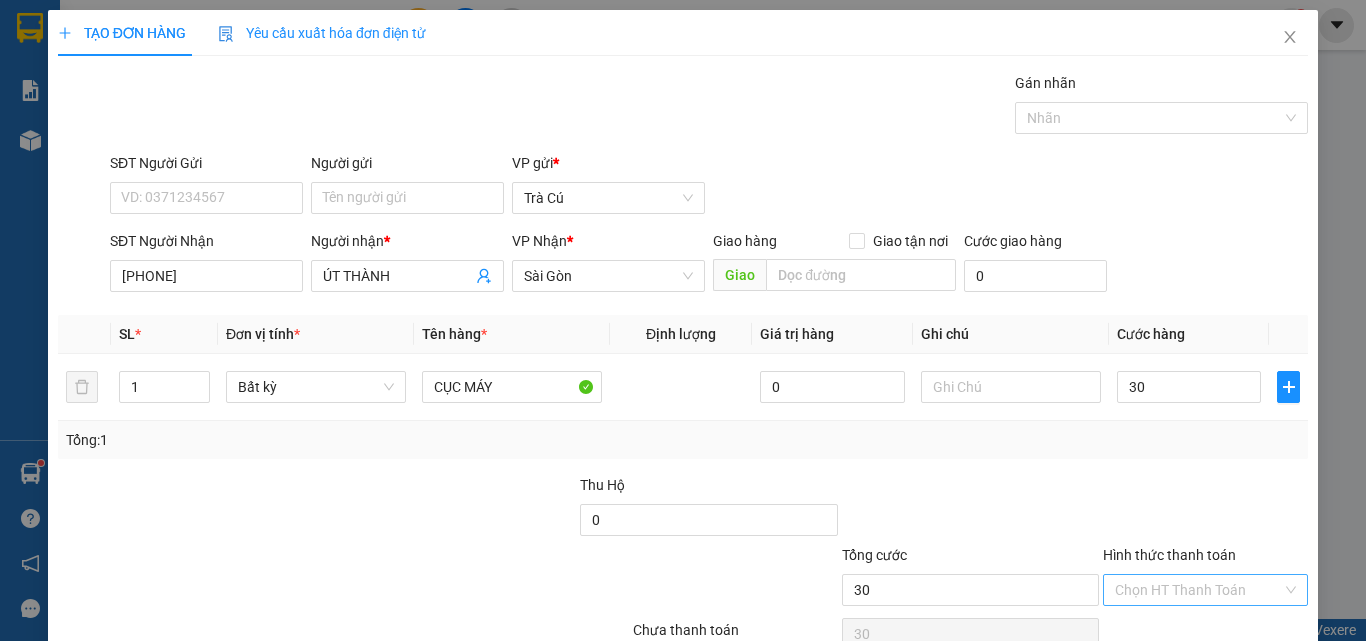 type on "30.000" 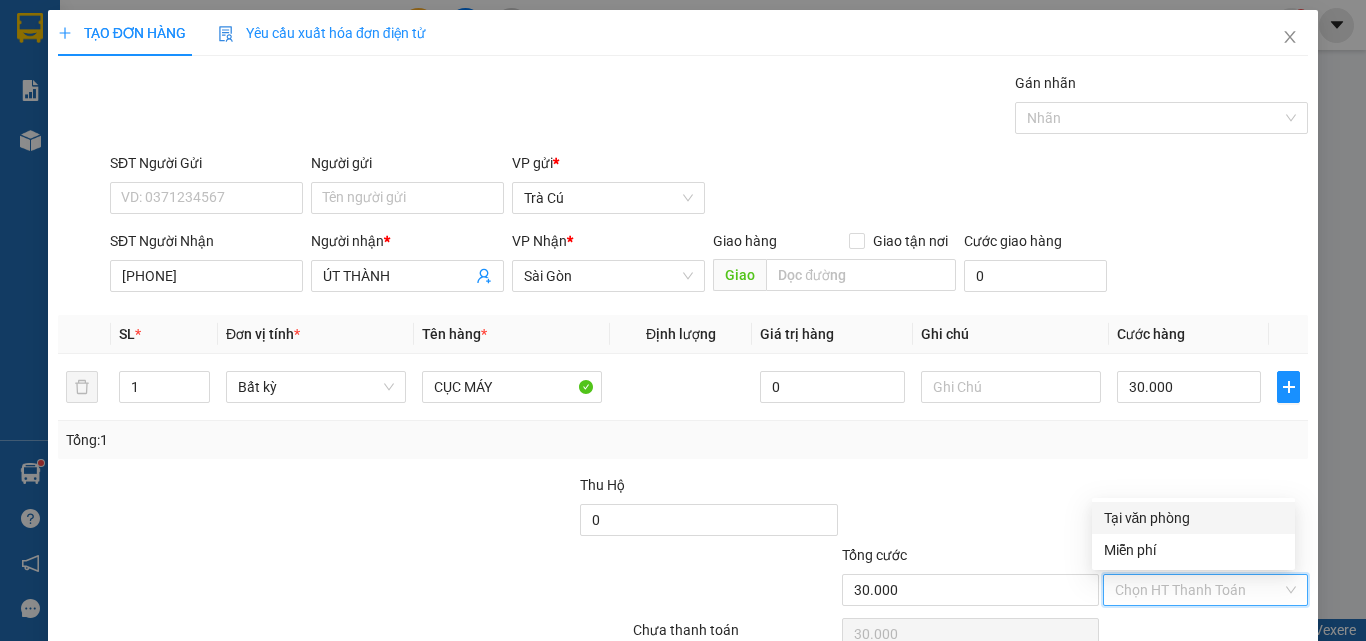 click on "Tại văn phòng" at bounding box center [1193, 518] 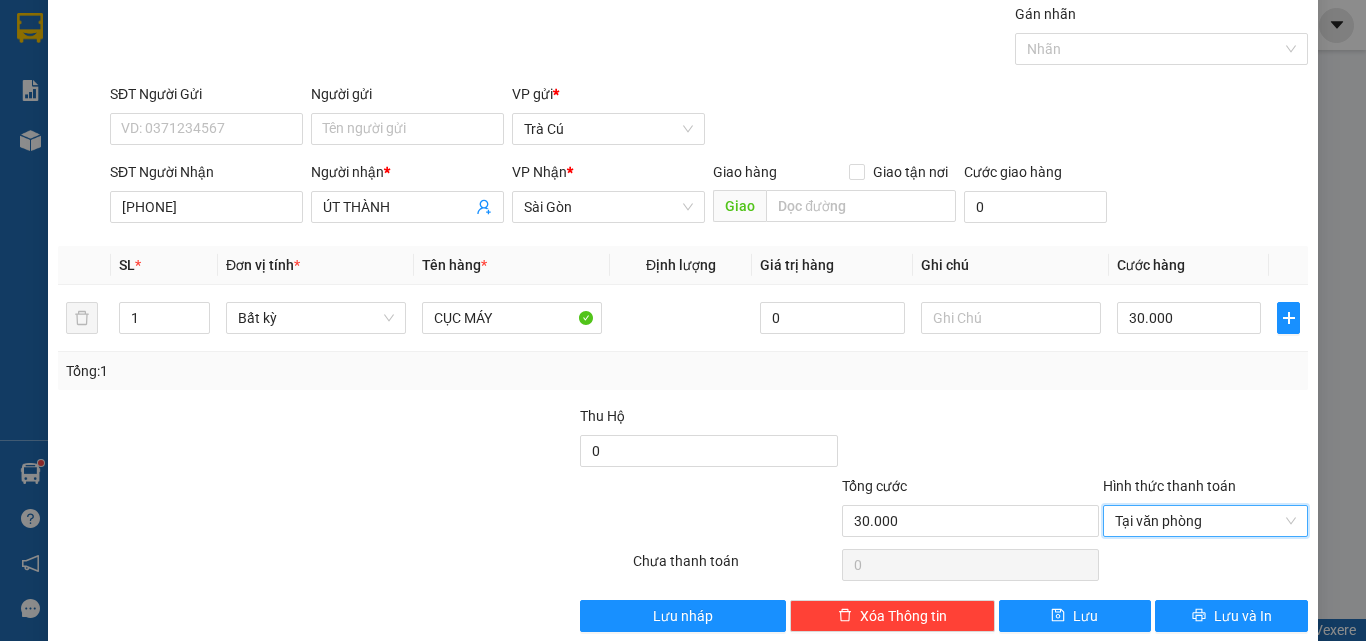 scroll, scrollTop: 99, scrollLeft: 0, axis: vertical 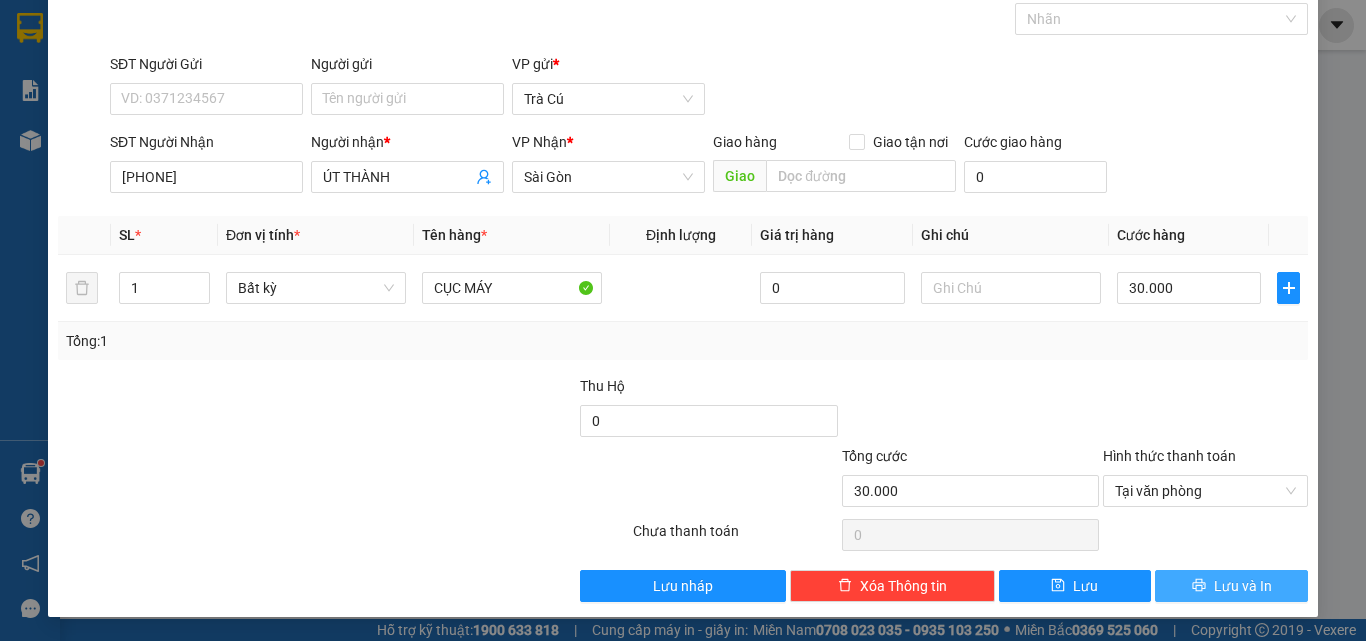 click on "Lưu và In" at bounding box center (1243, 586) 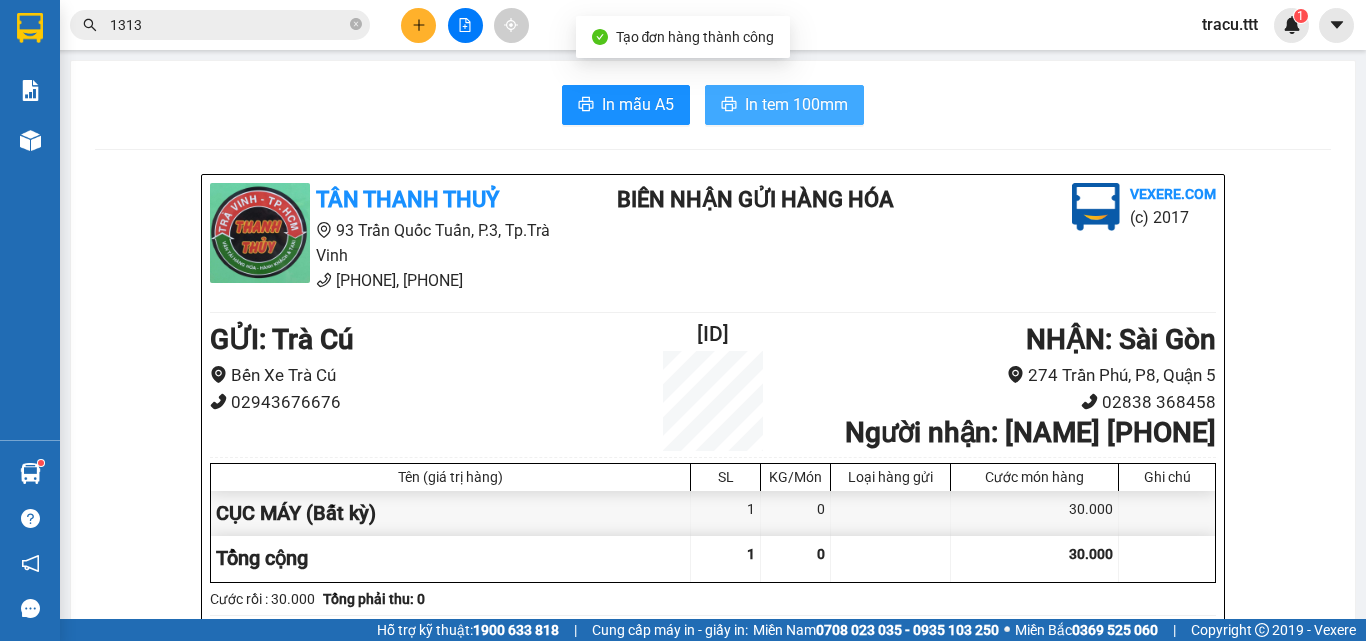 click on "In tem 100mm" at bounding box center [796, 104] 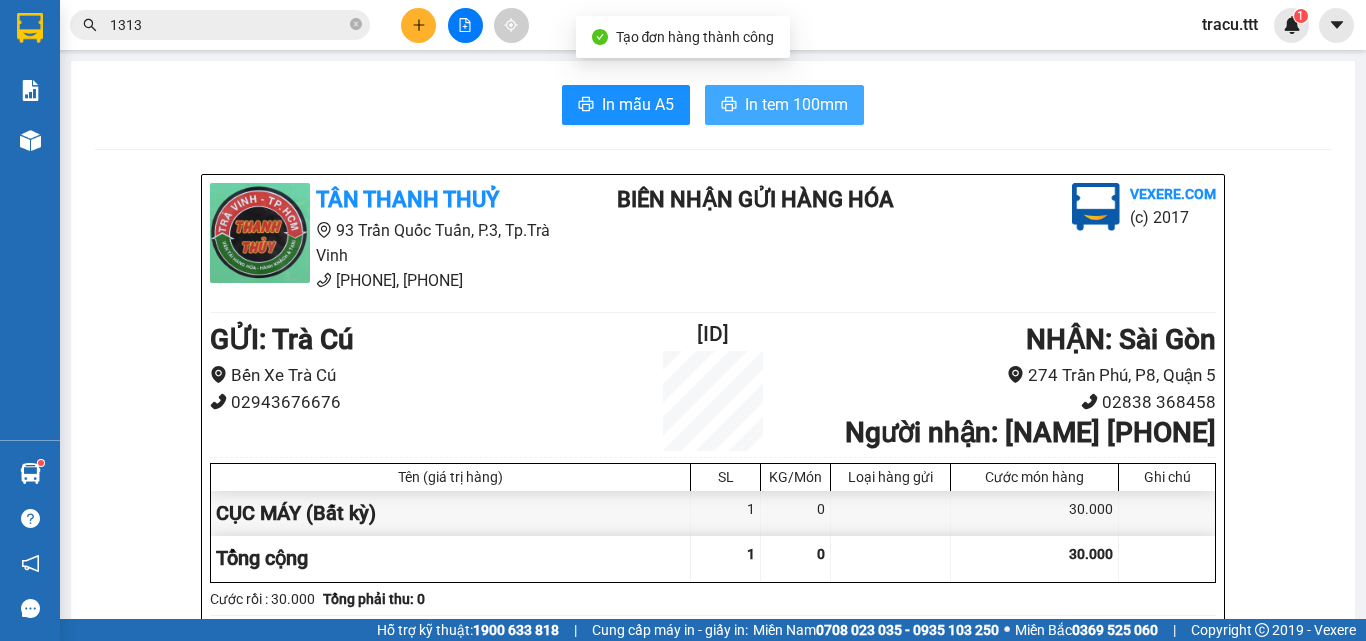 scroll, scrollTop: 0, scrollLeft: 0, axis: both 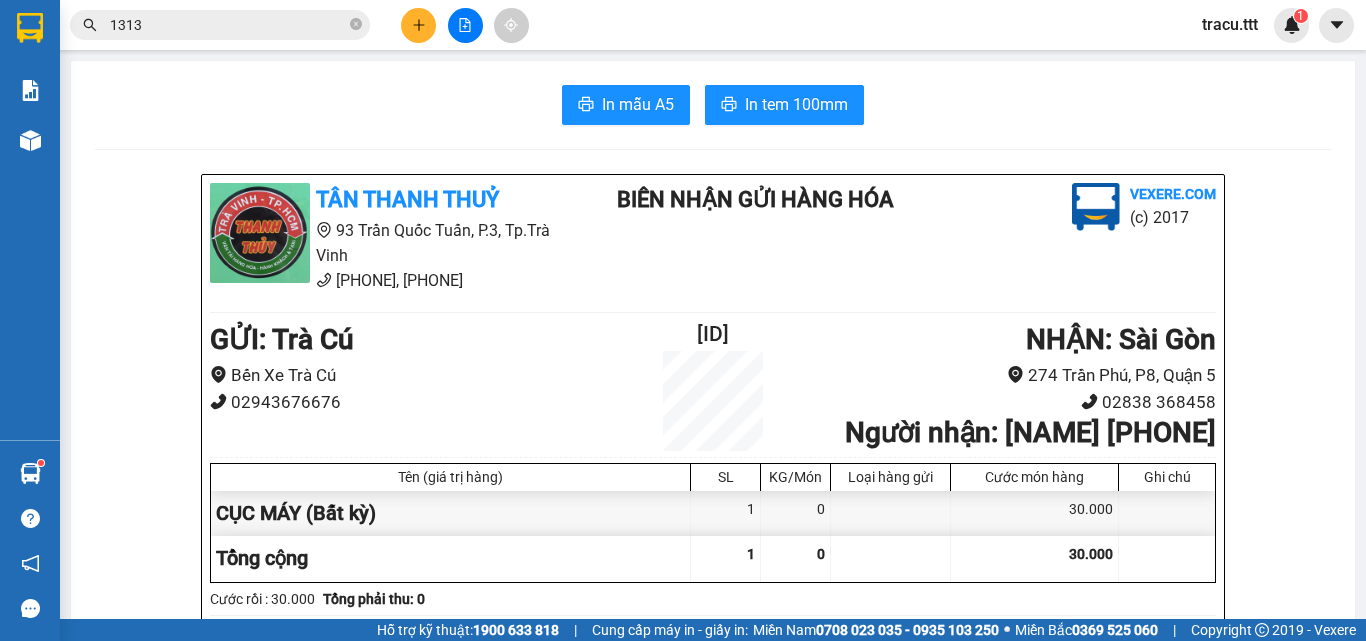 click on "1313" at bounding box center [228, 25] 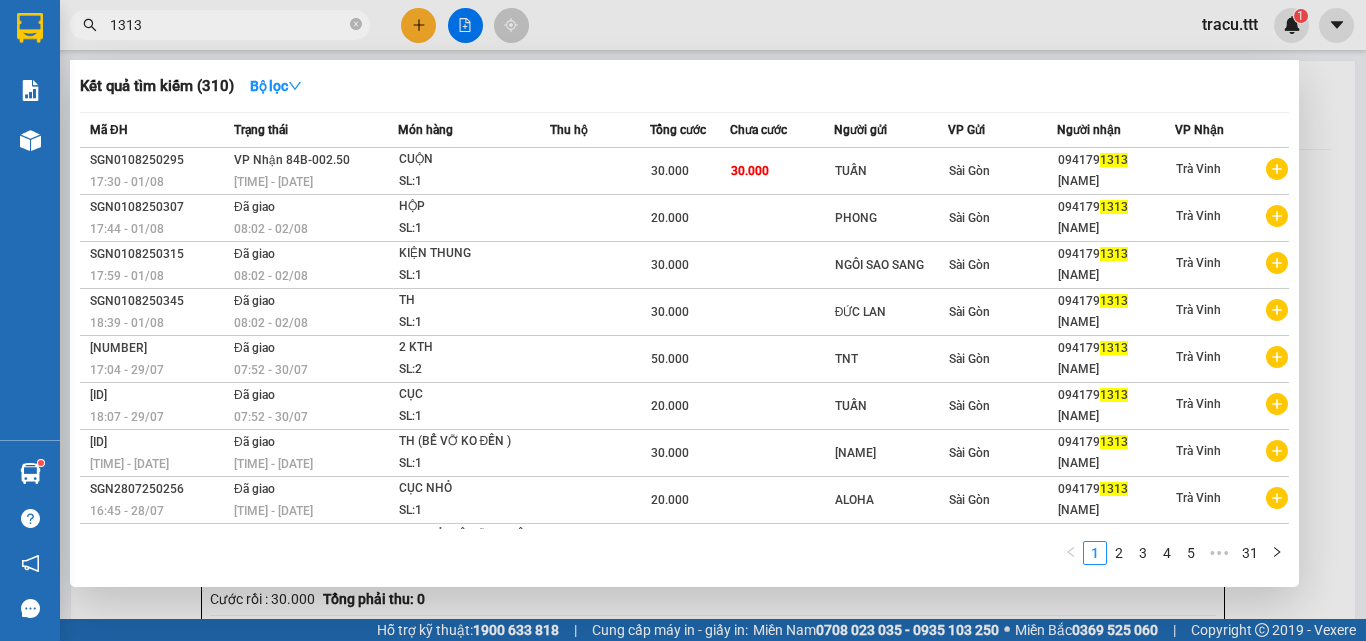 click on "1313" at bounding box center [228, 25] 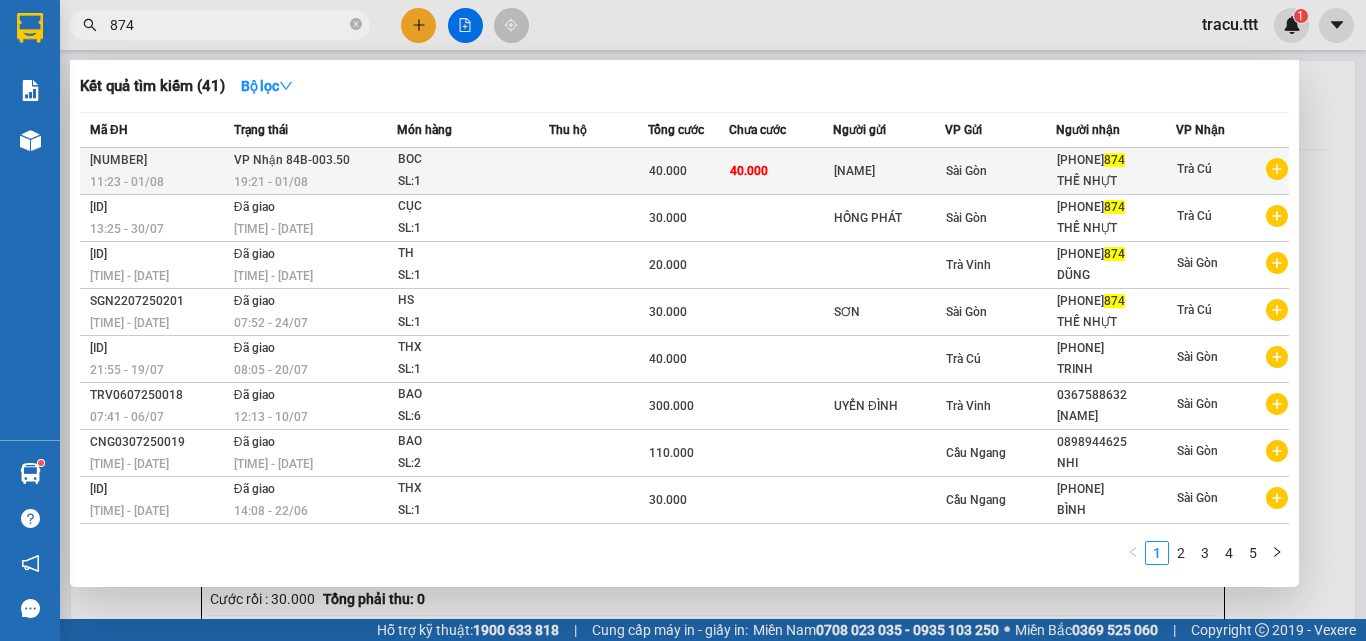 type on "874" 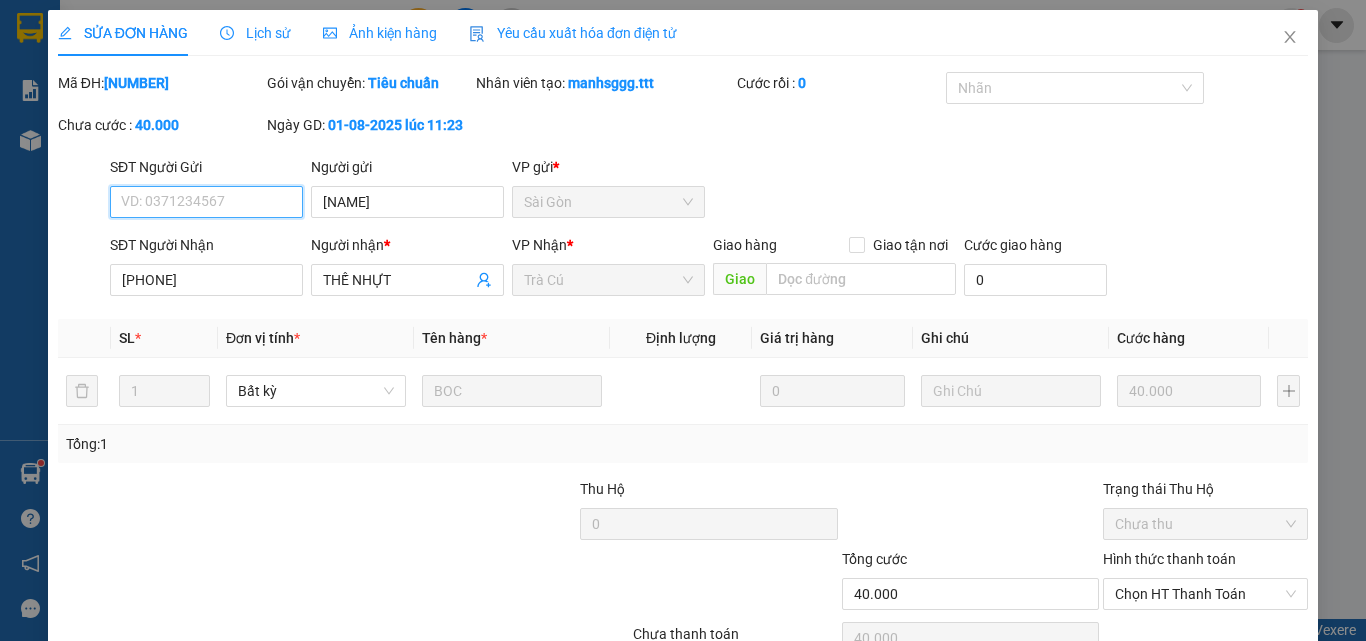 type on "[NAME]" 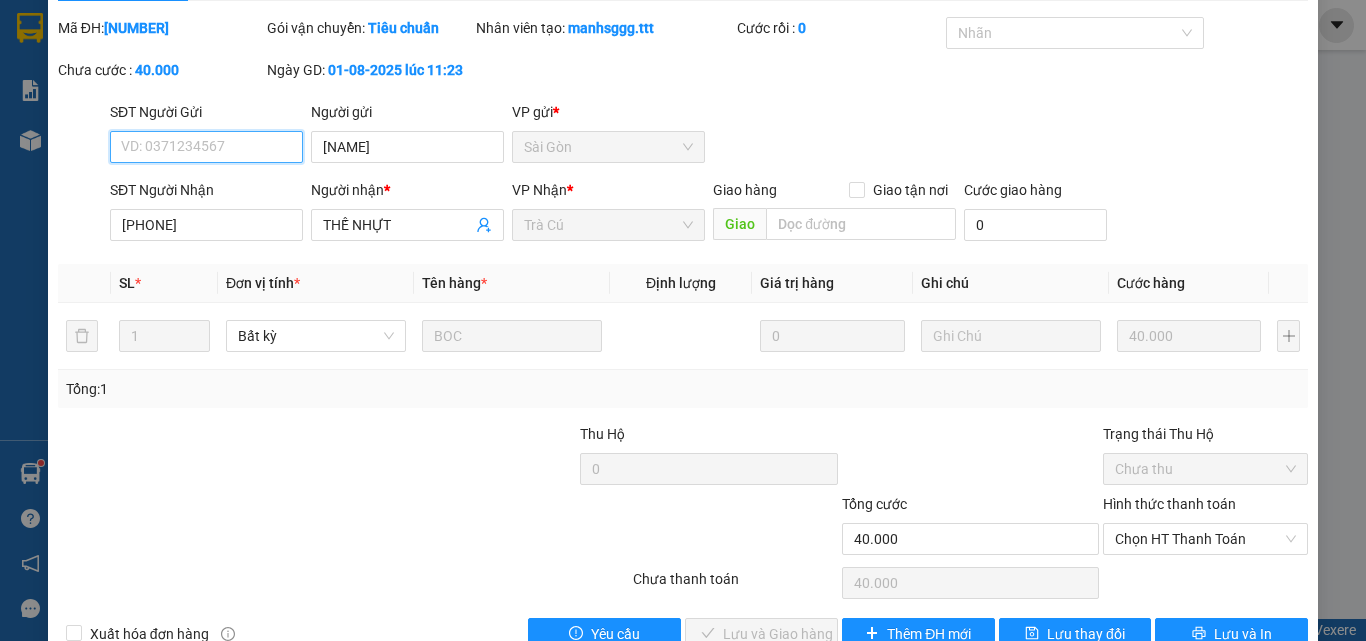 scroll, scrollTop: 103, scrollLeft: 0, axis: vertical 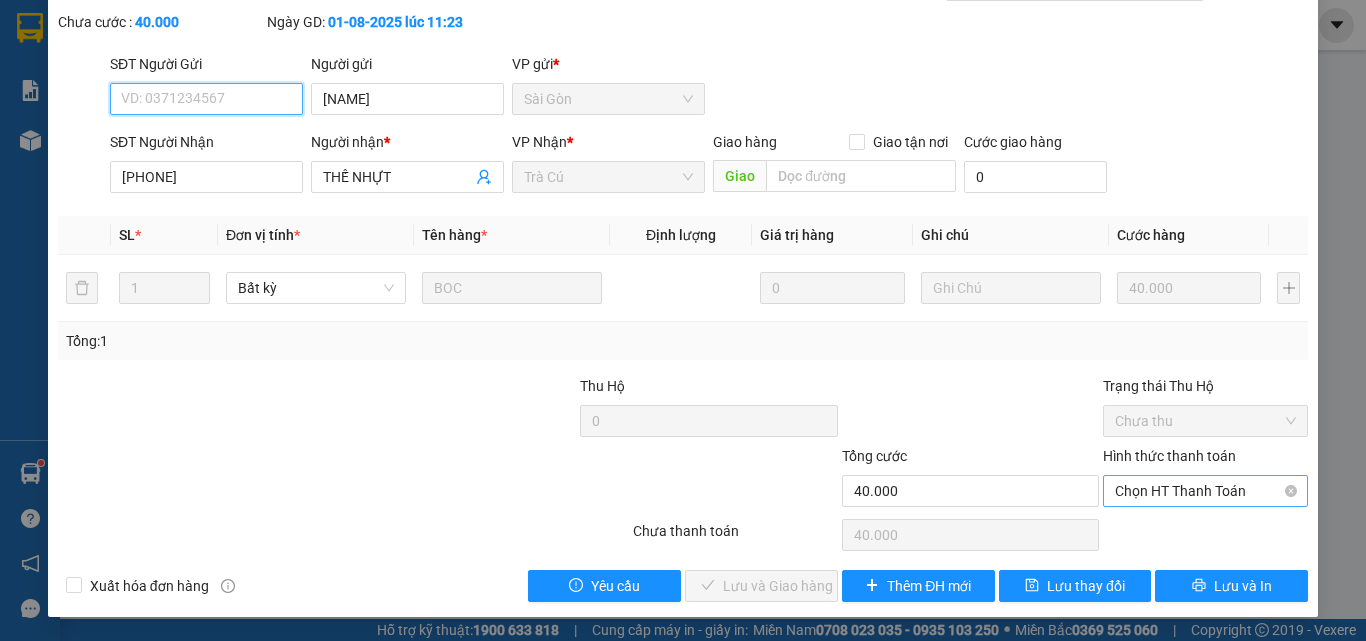 click on "Chọn HT Thanh Toán" at bounding box center (1205, 491) 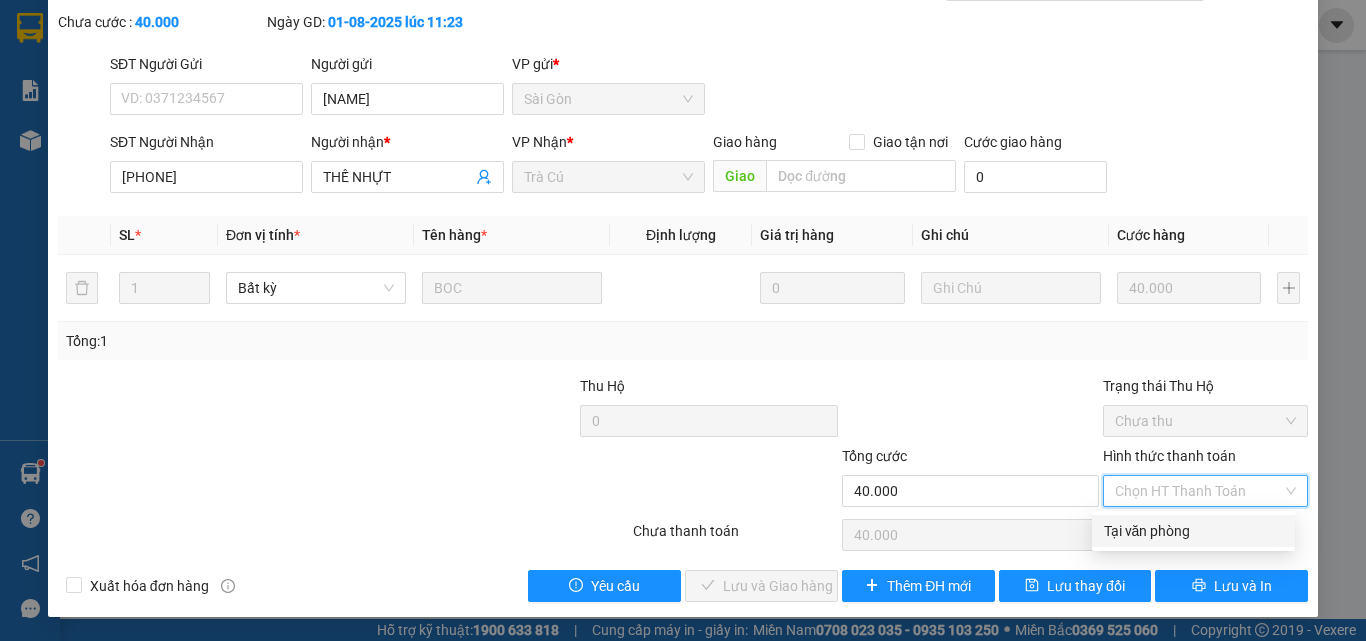 click on "Tại văn phòng" at bounding box center (1193, 531) 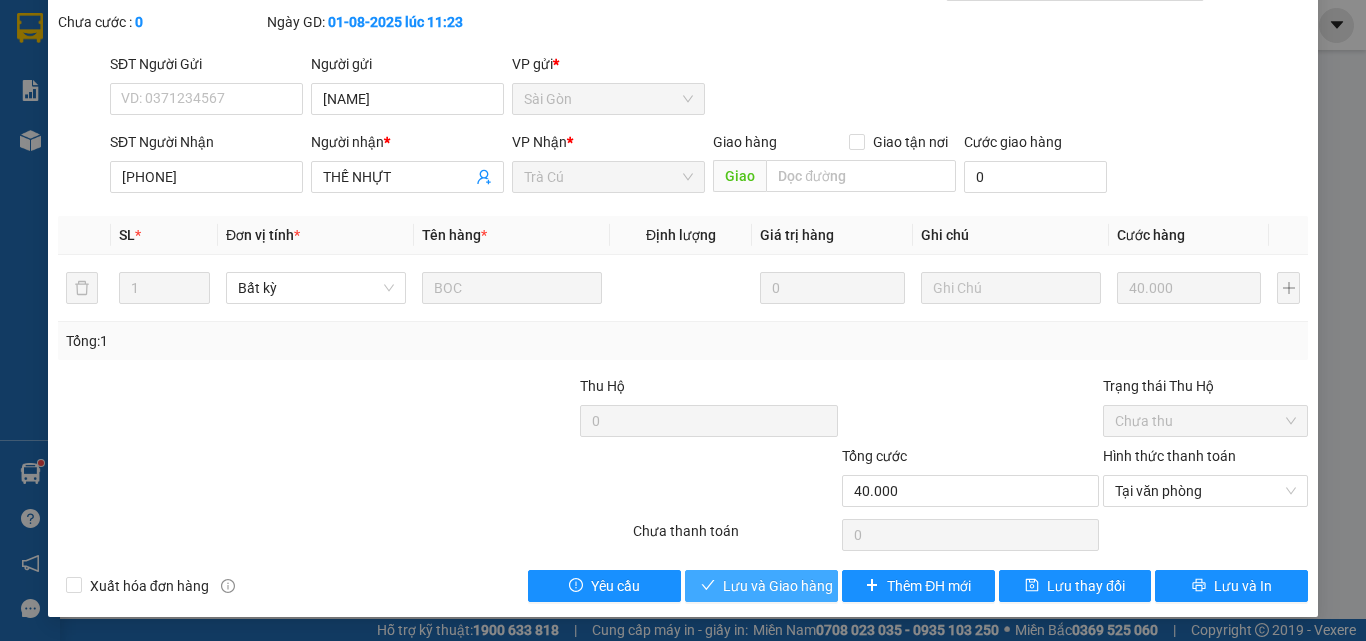 click on "Lưu và Giao hàng" at bounding box center [778, 586] 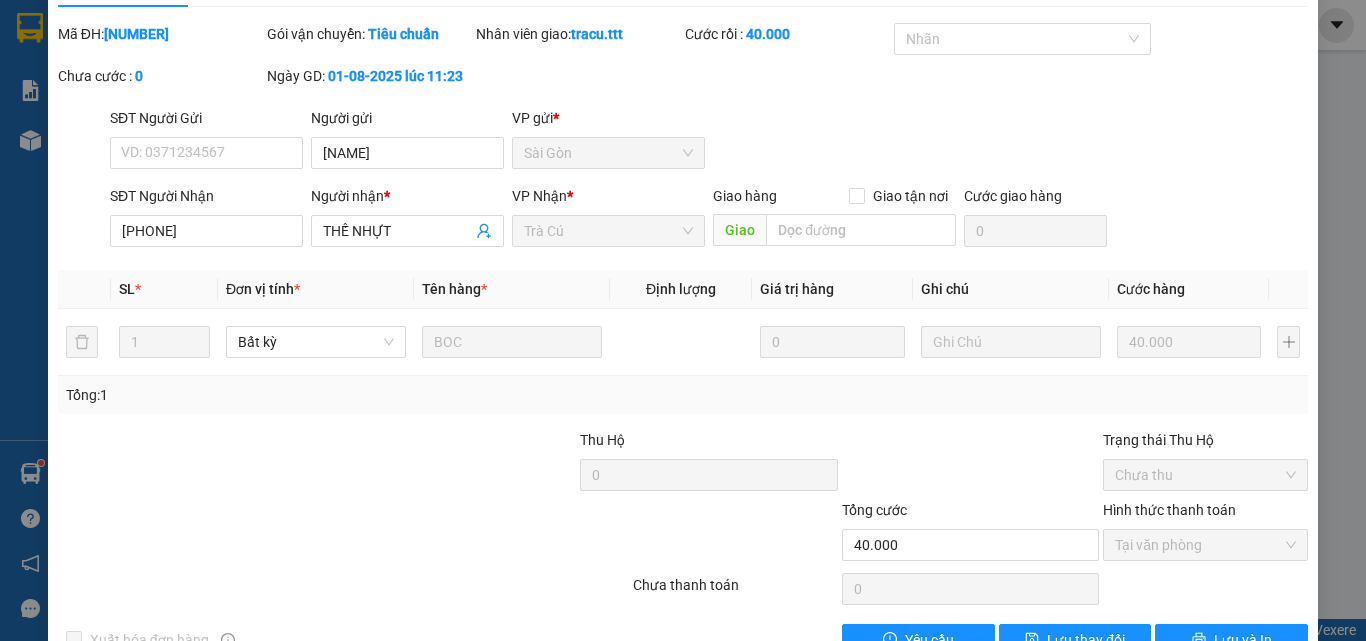 scroll, scrollTop: 0, scrollLeft: 0, axis: both 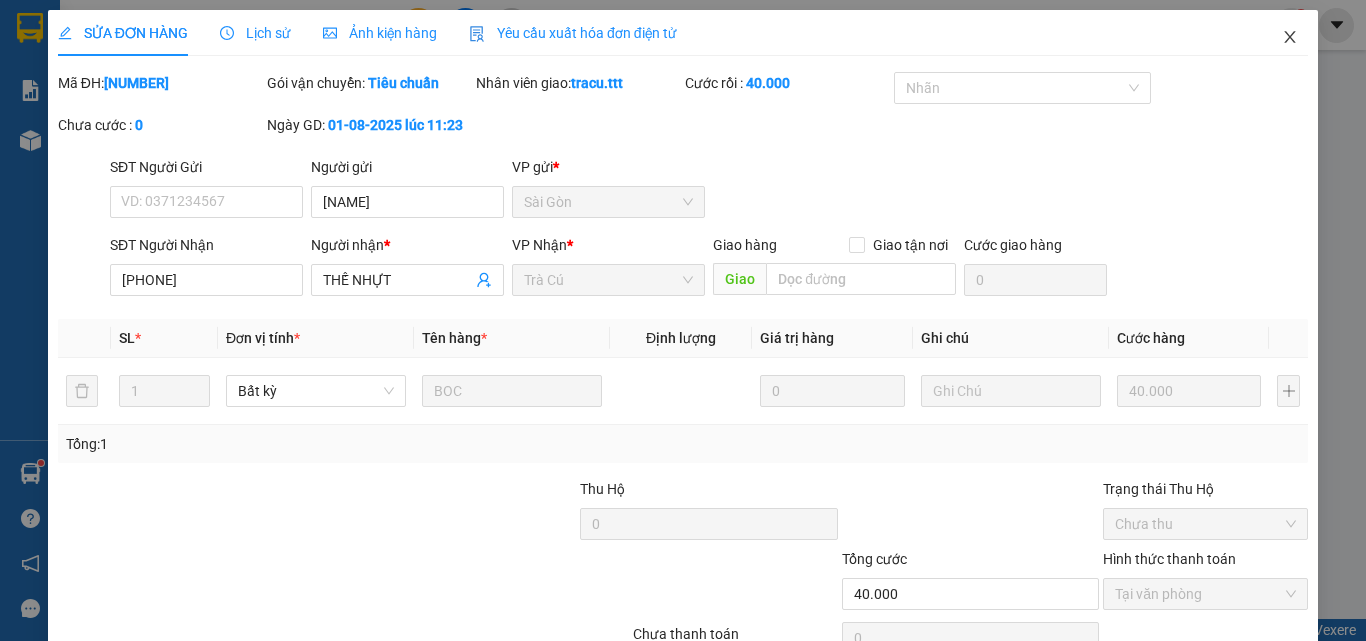 click at bounding box center (1290, 38) 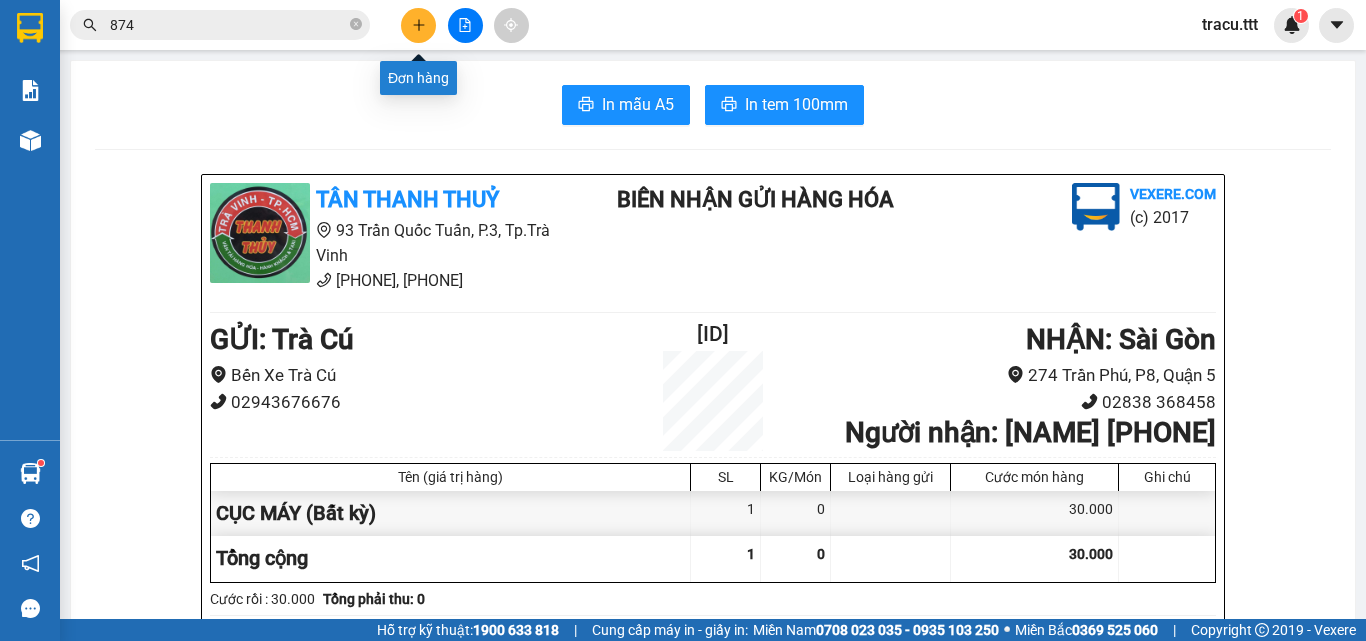 click 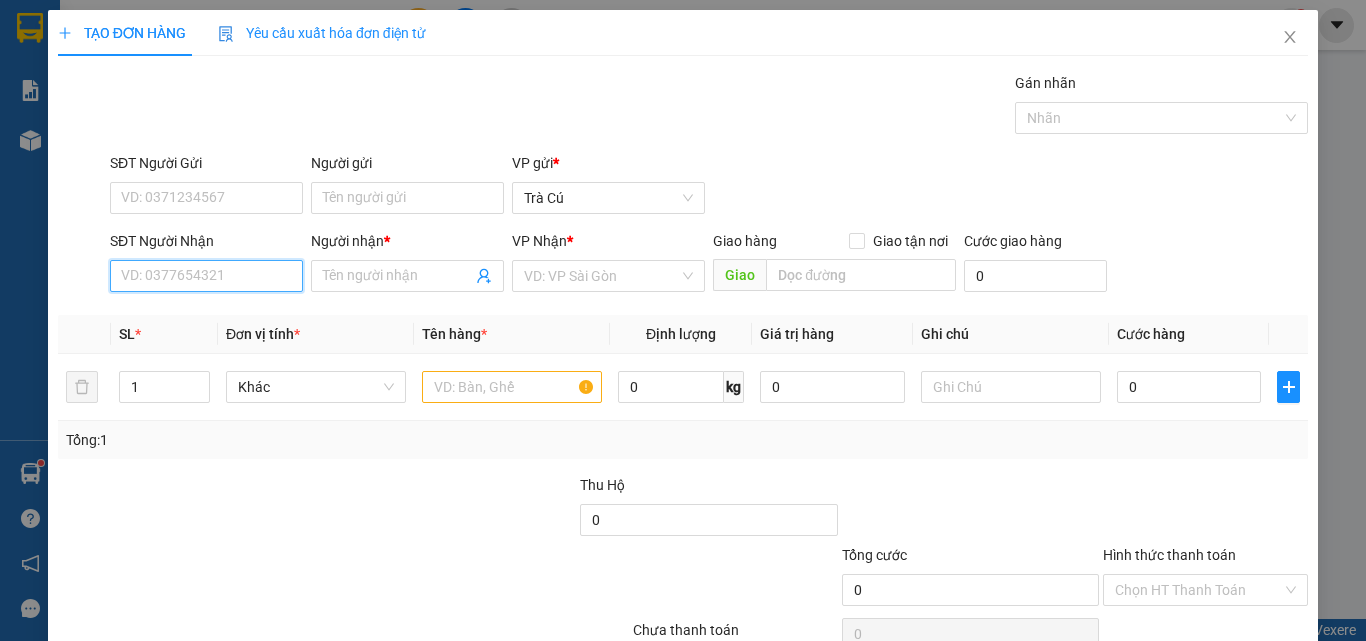 click on "SĐT Người Nhận" at bounding box center (206, 276) 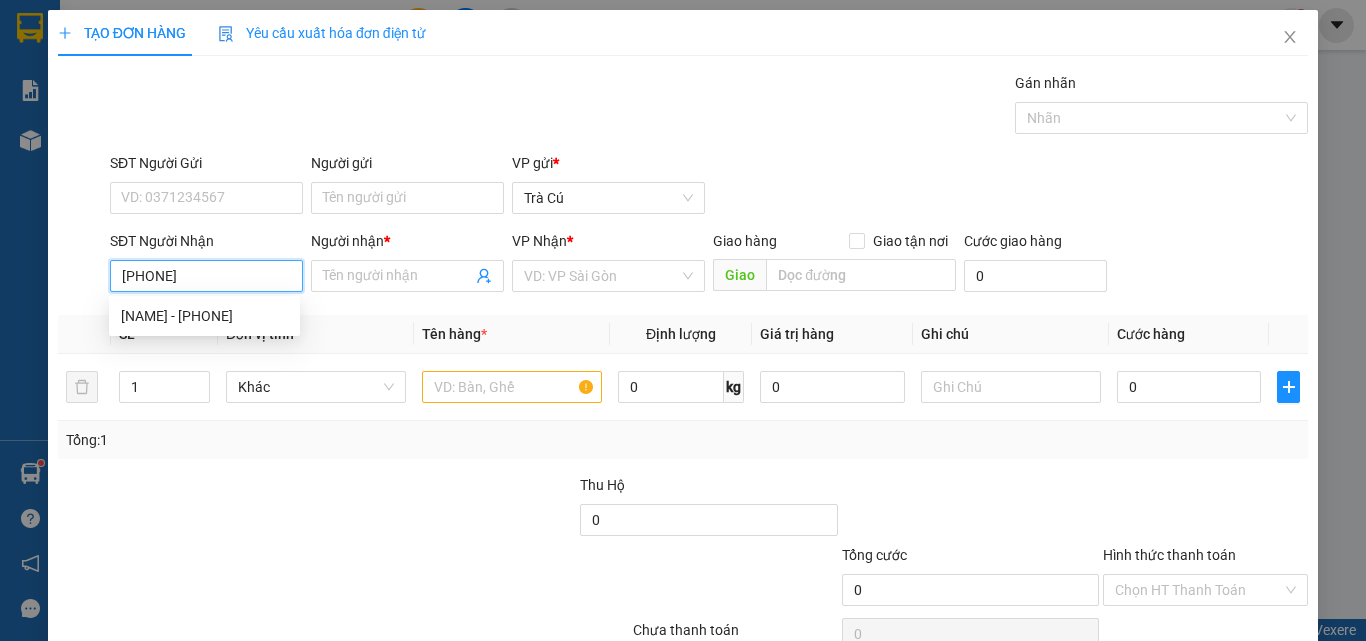 type on "[PHONE]" 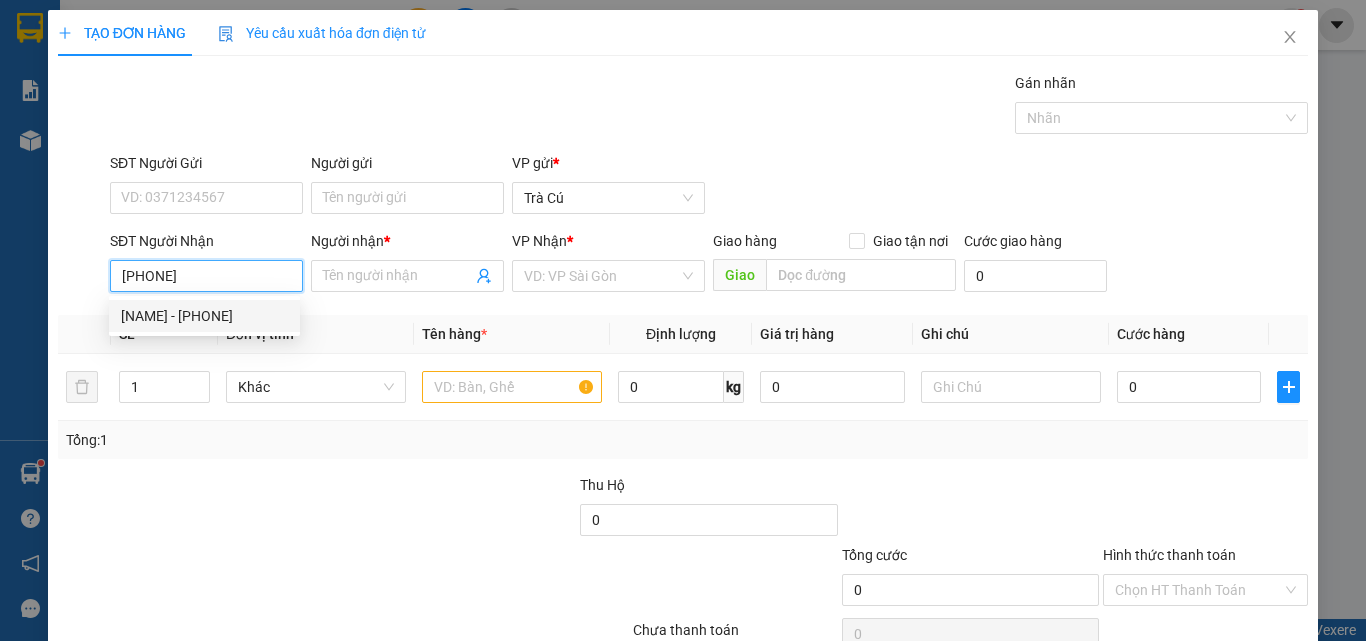 click on "[NAME] - [PHONE]" at bounding box center (204, 316) 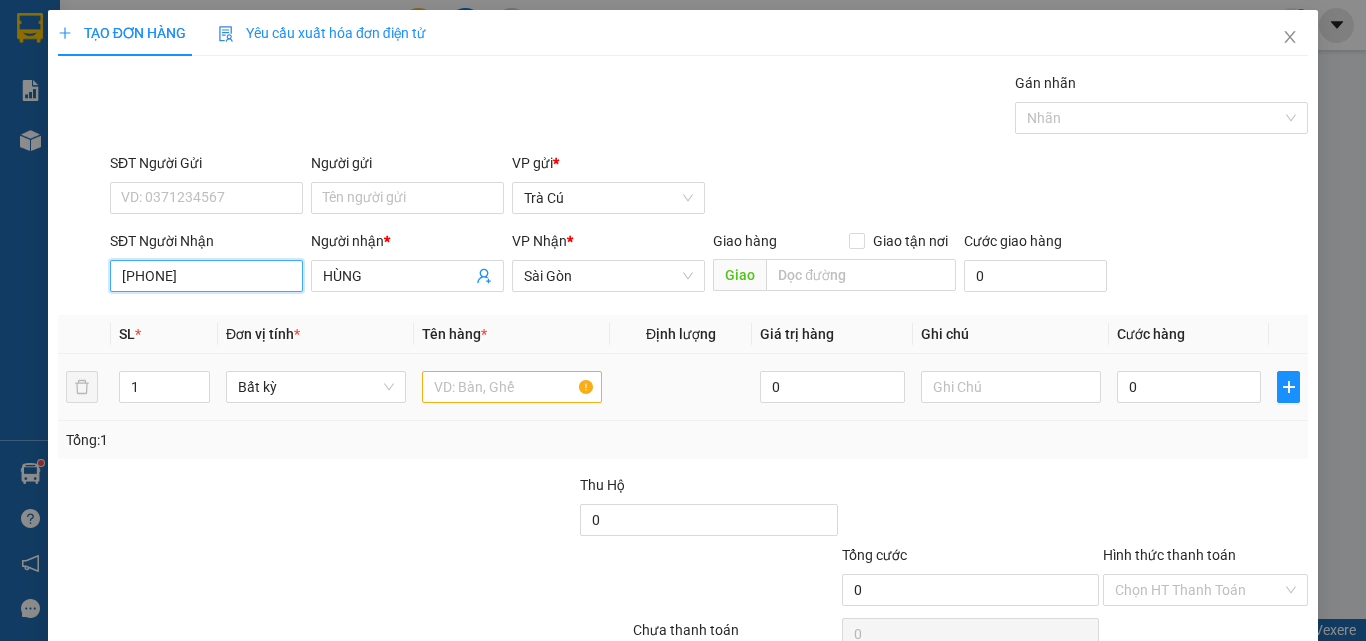 type on "[PHONE]" 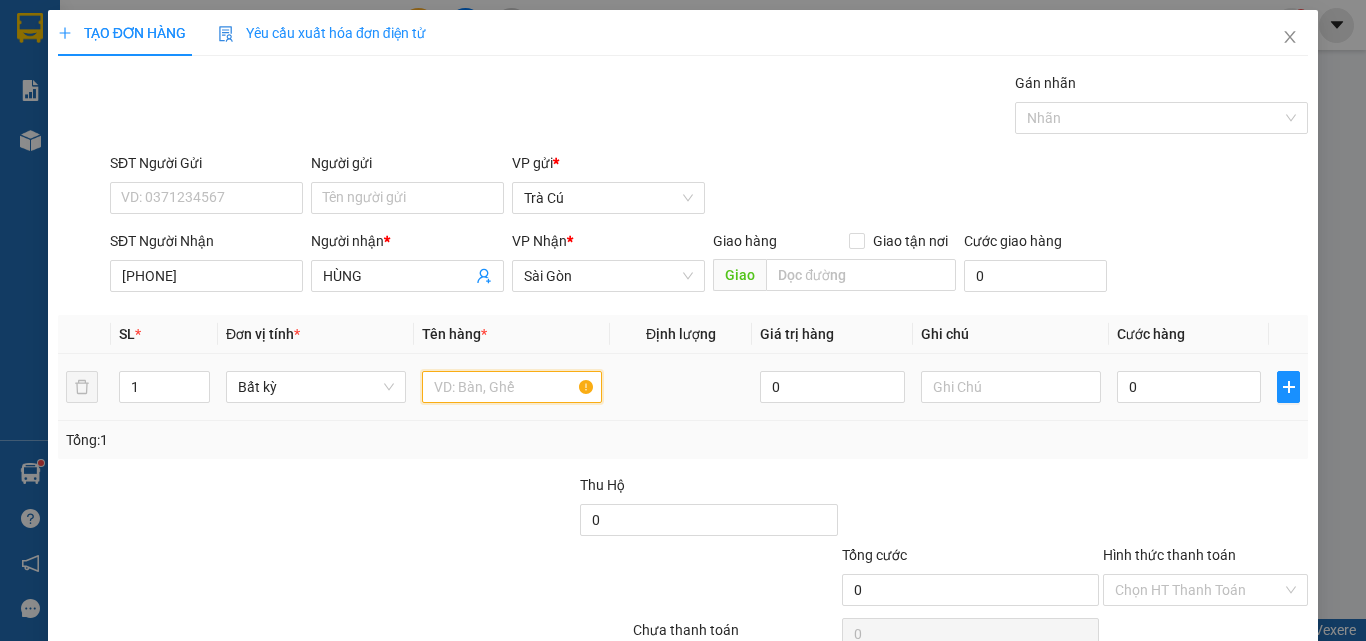 click at bounding box center (512, 387) 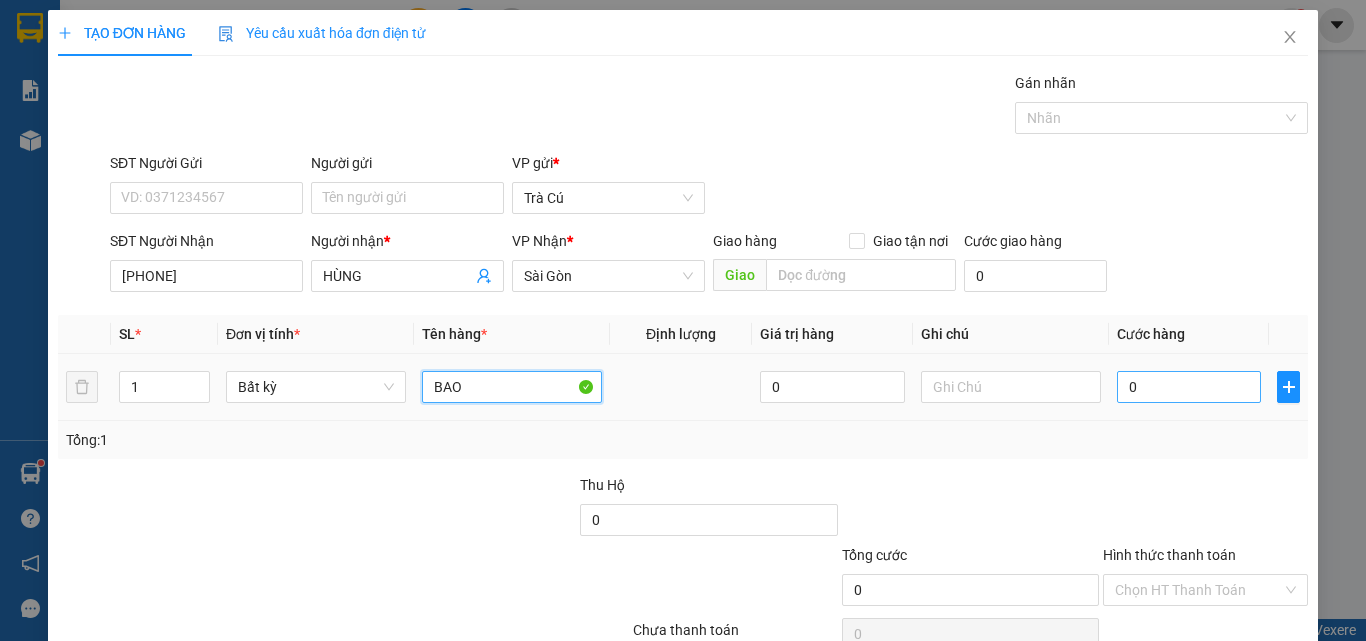 type on "BAO" 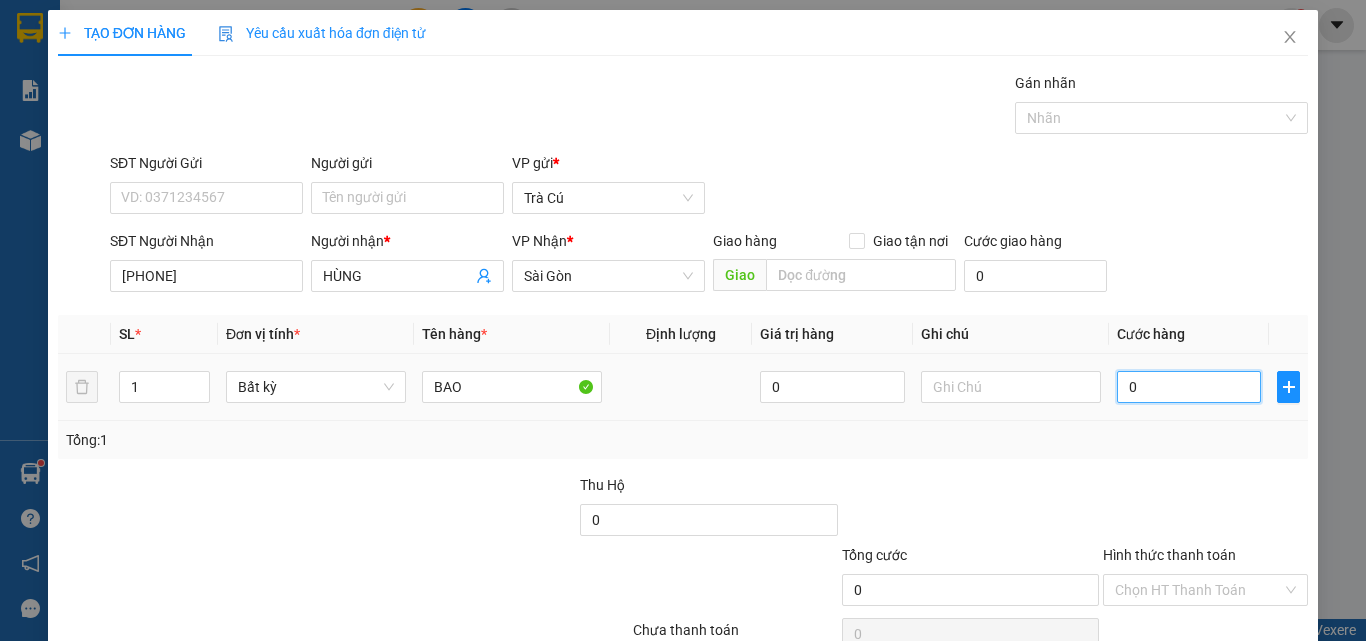 click on "0" at bounding box center [1189, 387] 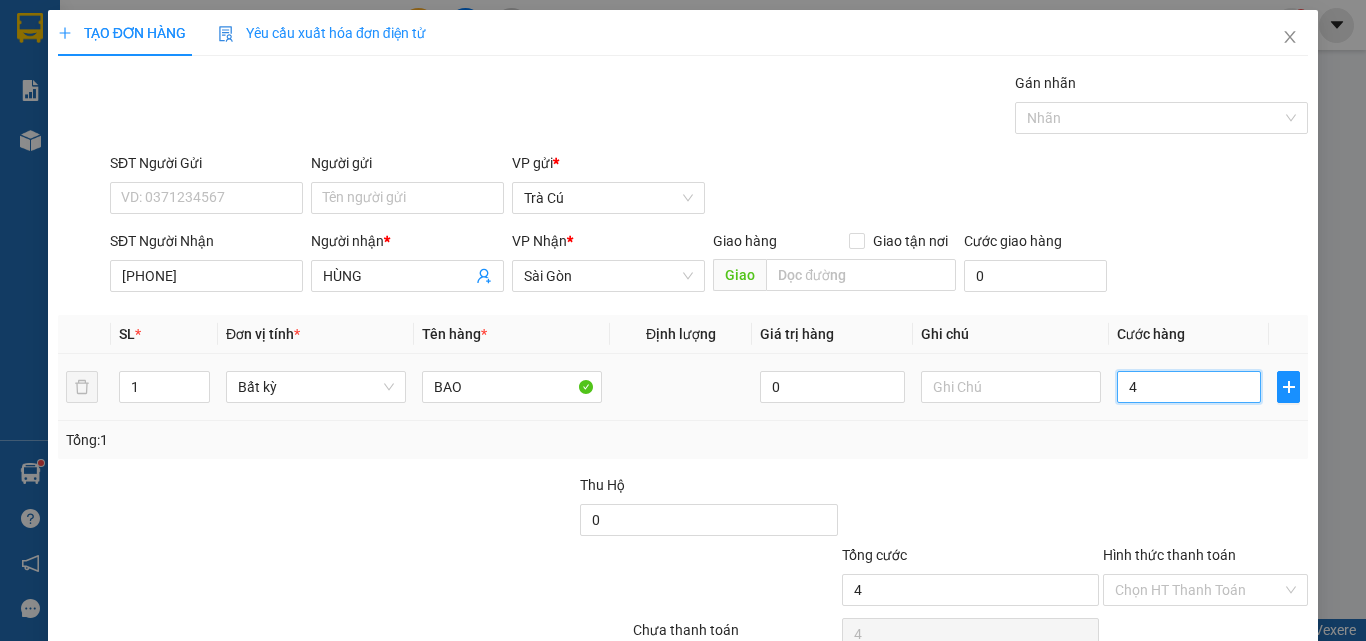 type on "40" 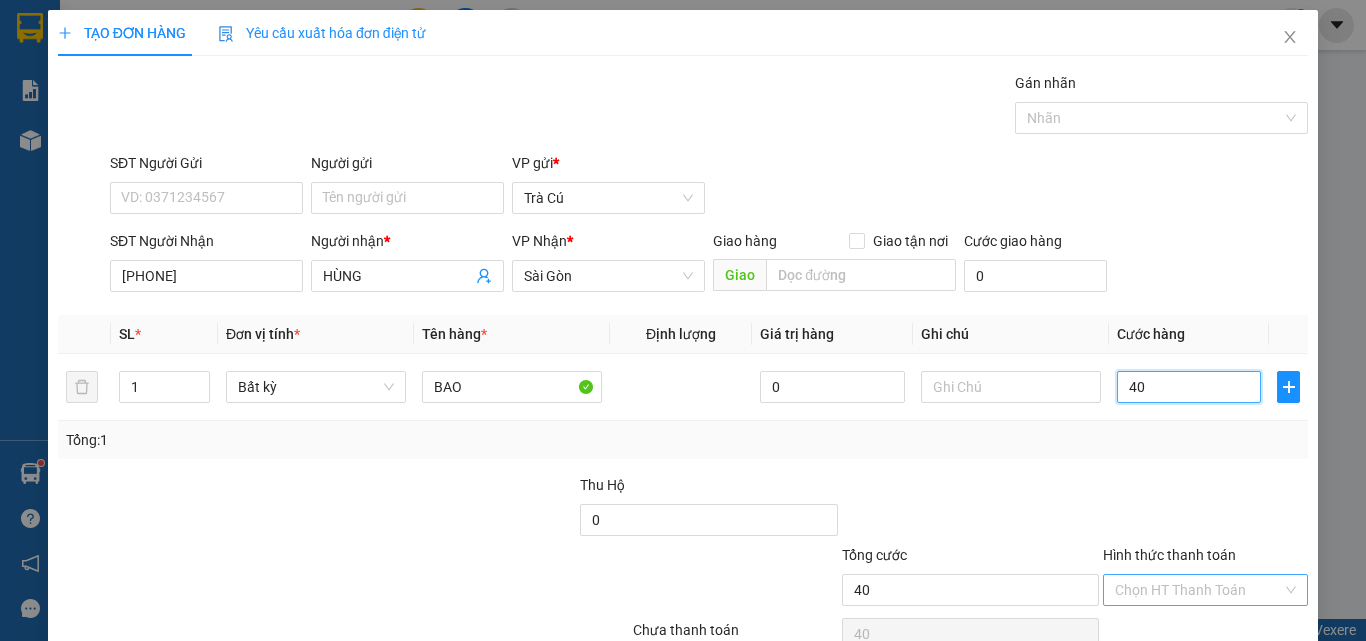 click on "Chọn HT Thanh Toán" at bounding box center (1205, 590) 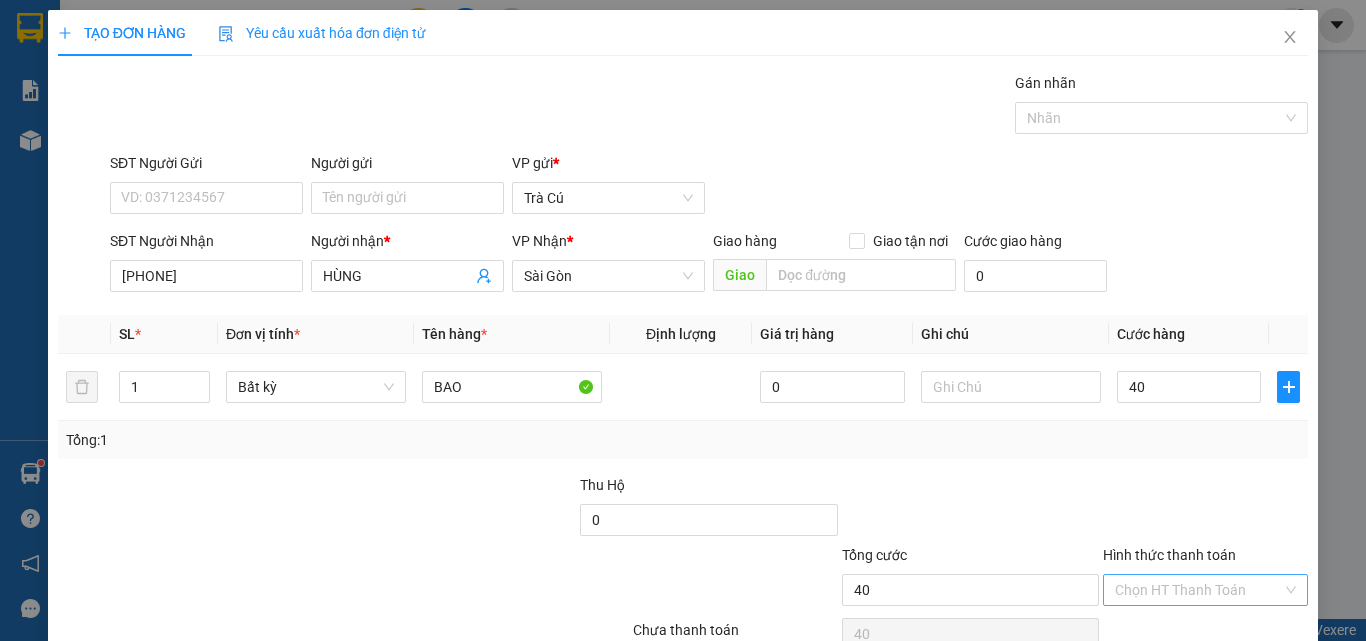 type on "40.000" 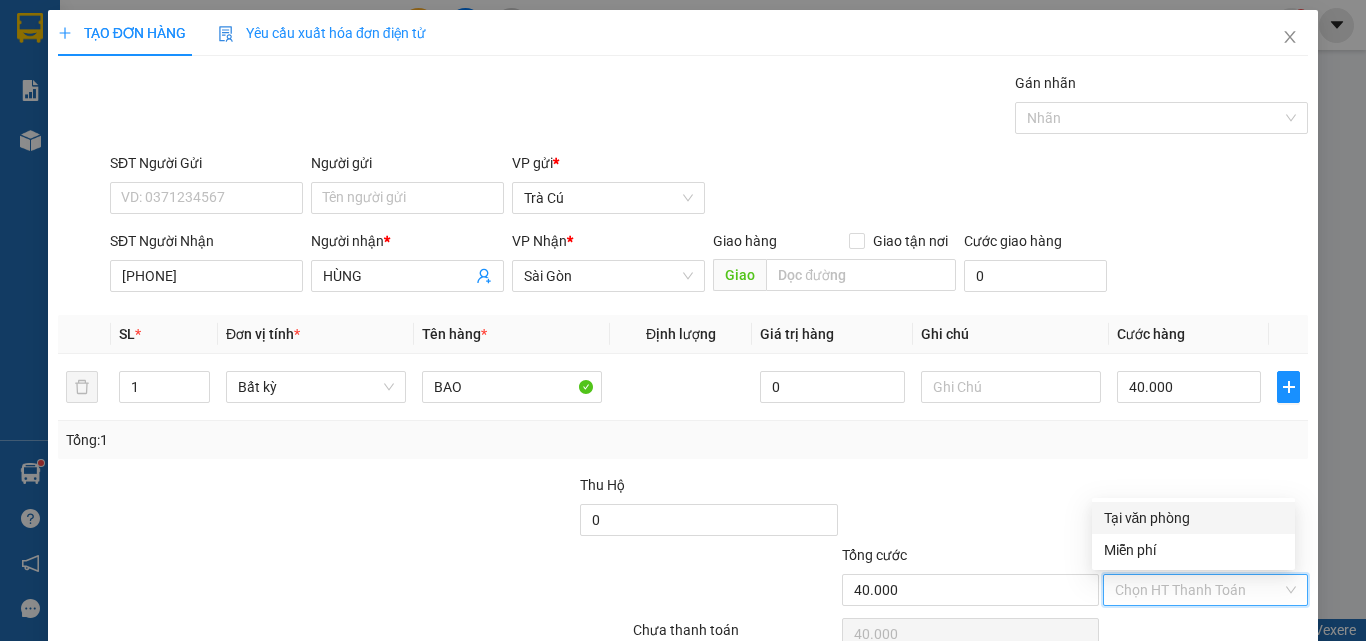 click on "Tại văn phòng" at bounding box center (1193, 518) 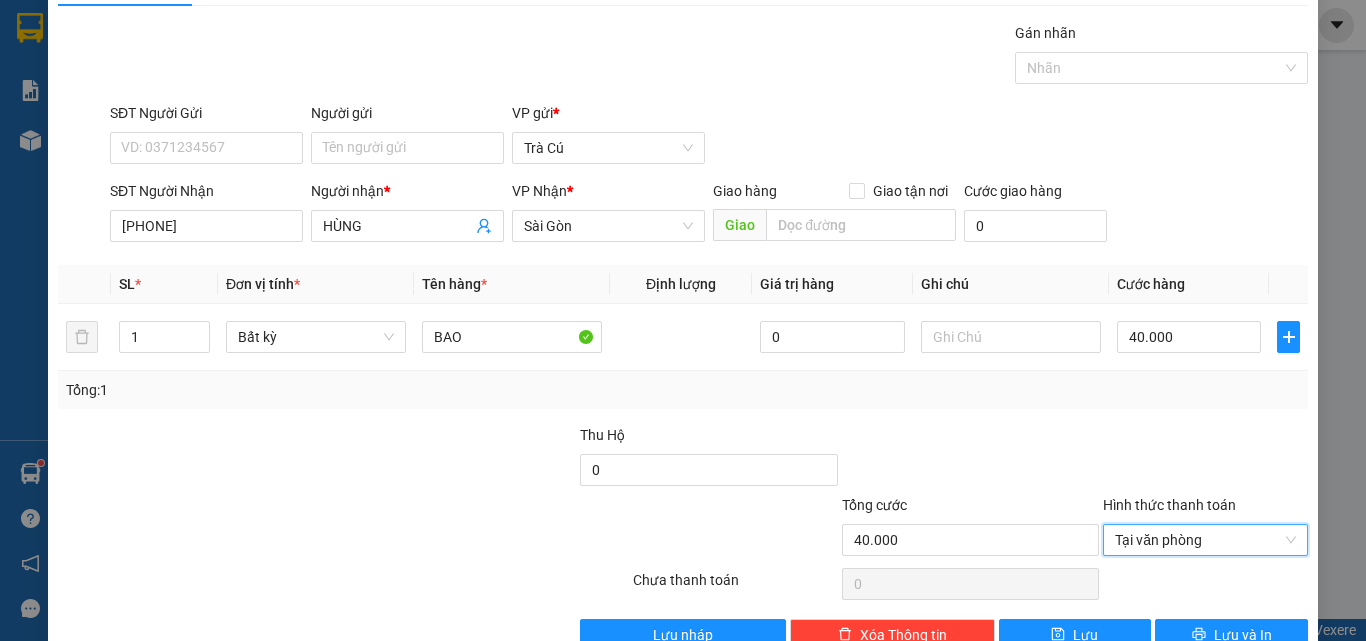 scroll, scrollTop: 99, scrollLeft: 0, axis: vertical 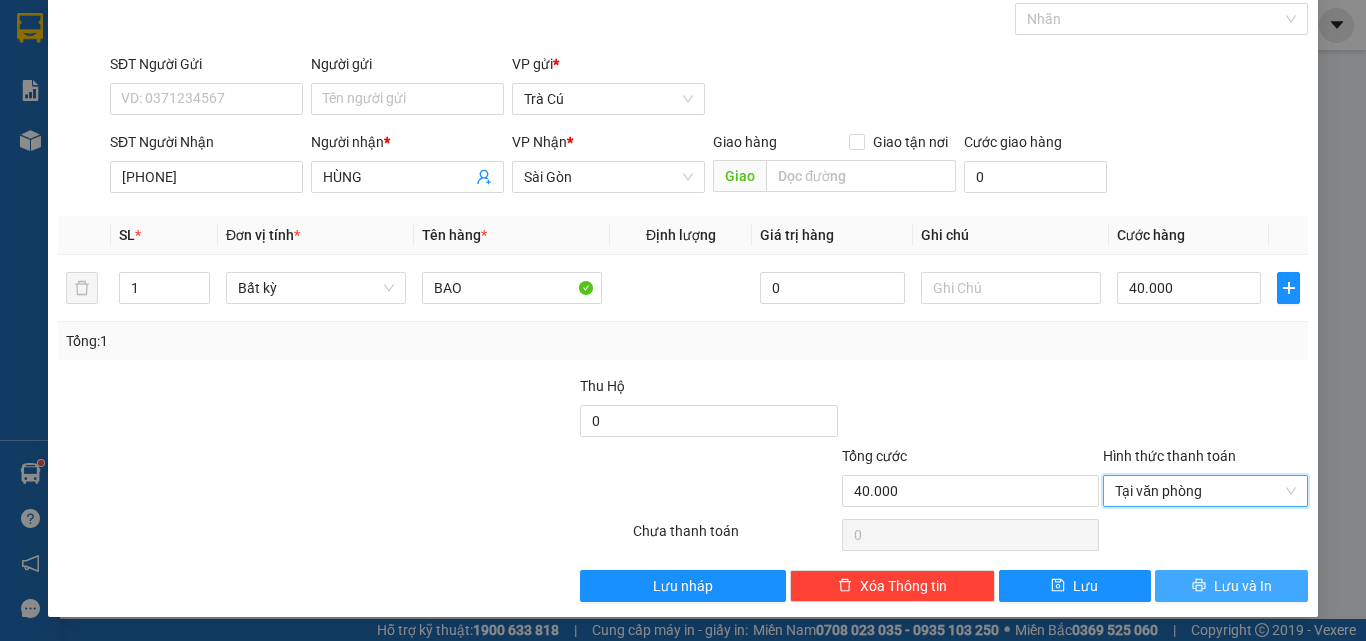 click on "Lưu và In" at bounding box center [1243, 586] 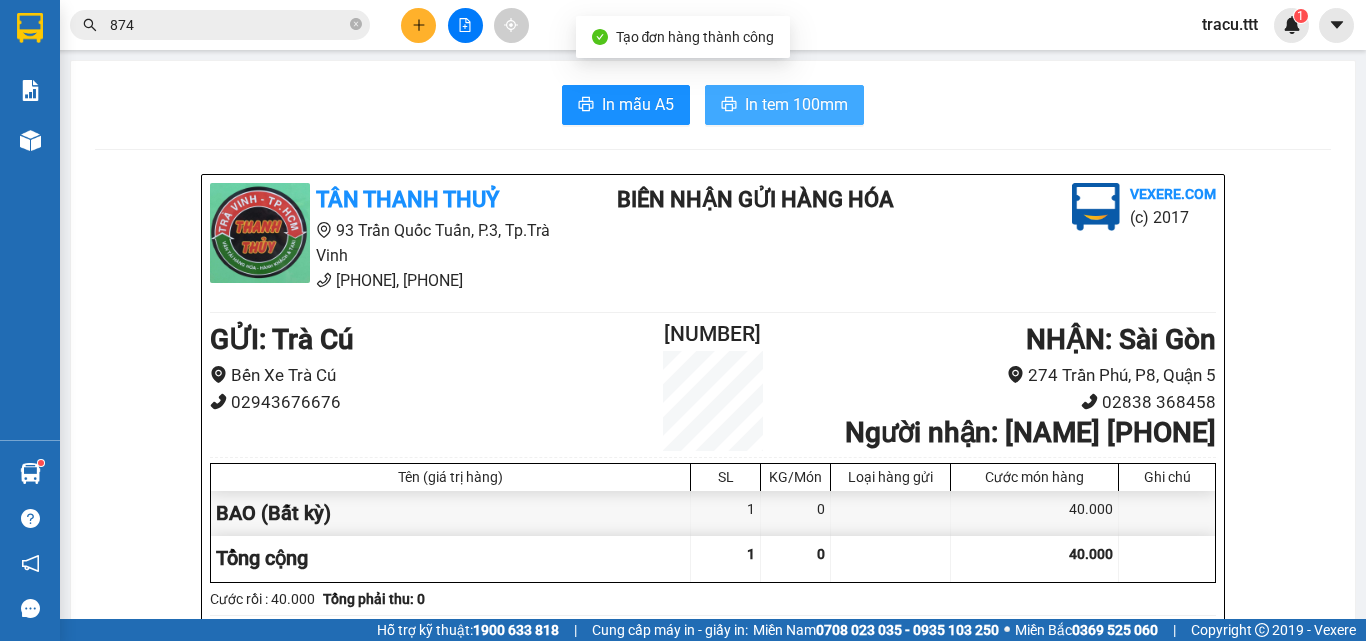 click on "In tem 100mm" at bounding box center [796, 104] 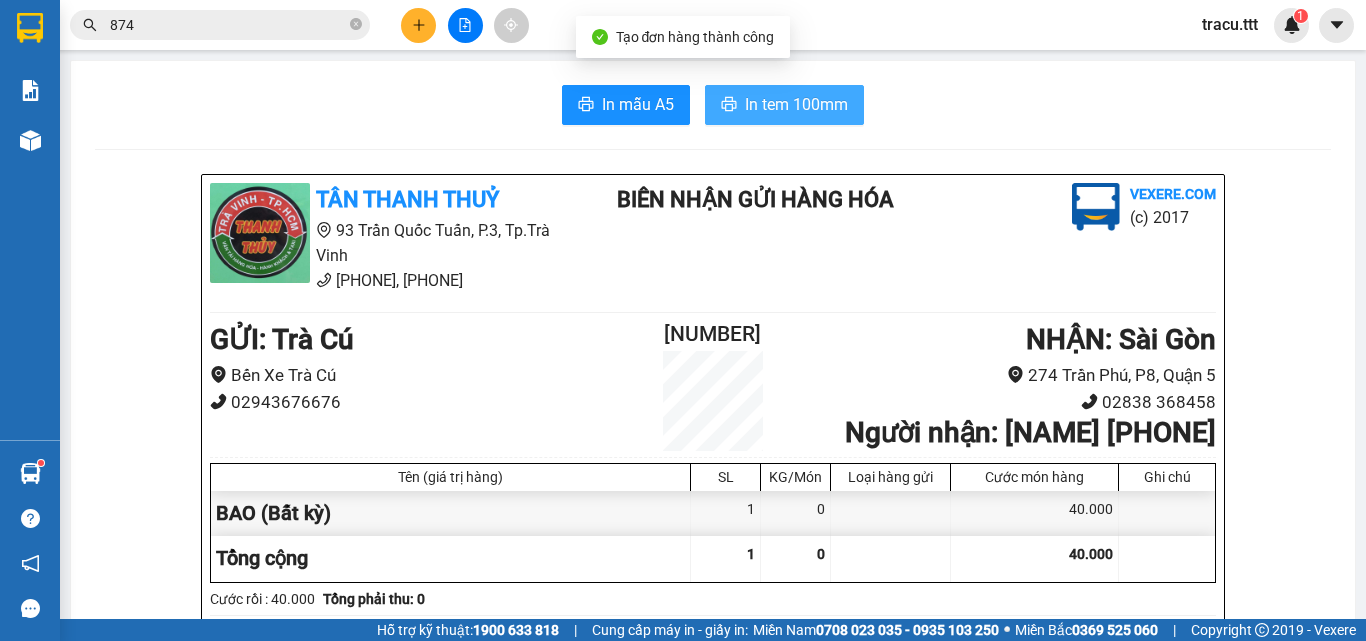 scroll, scrollTop: 0, scrollLeft: 0, axis: both 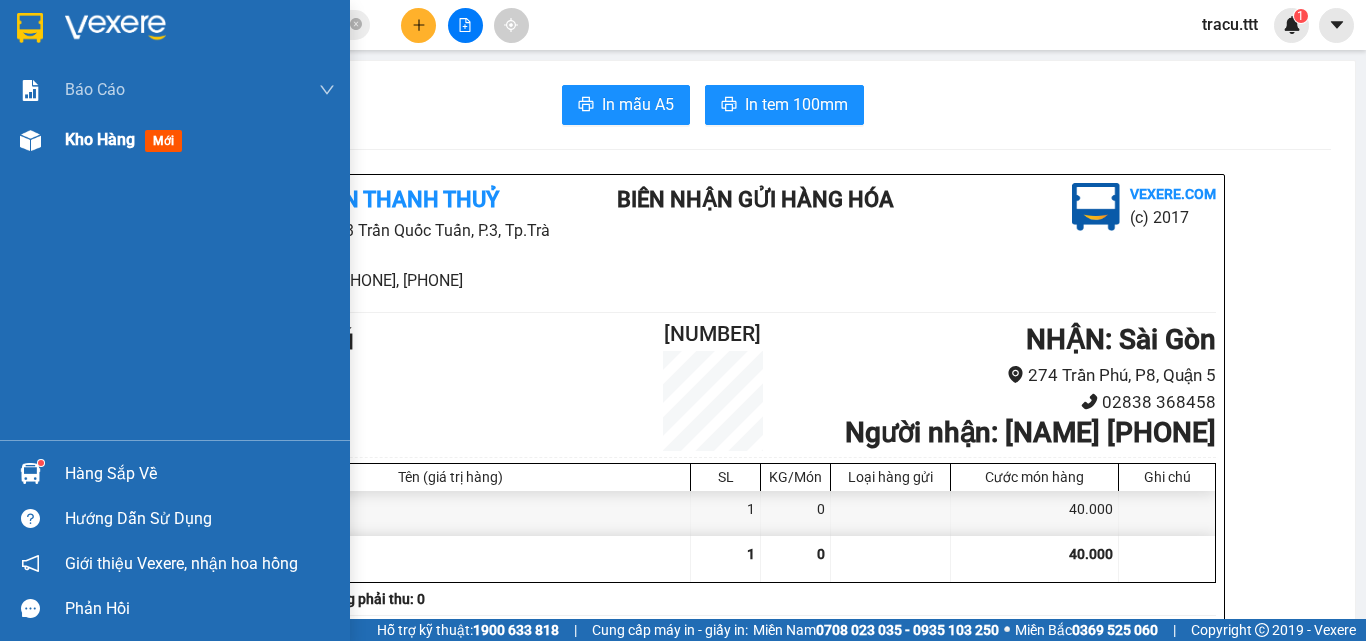 click on "Kho hàng" at bounding box center (100, 139) 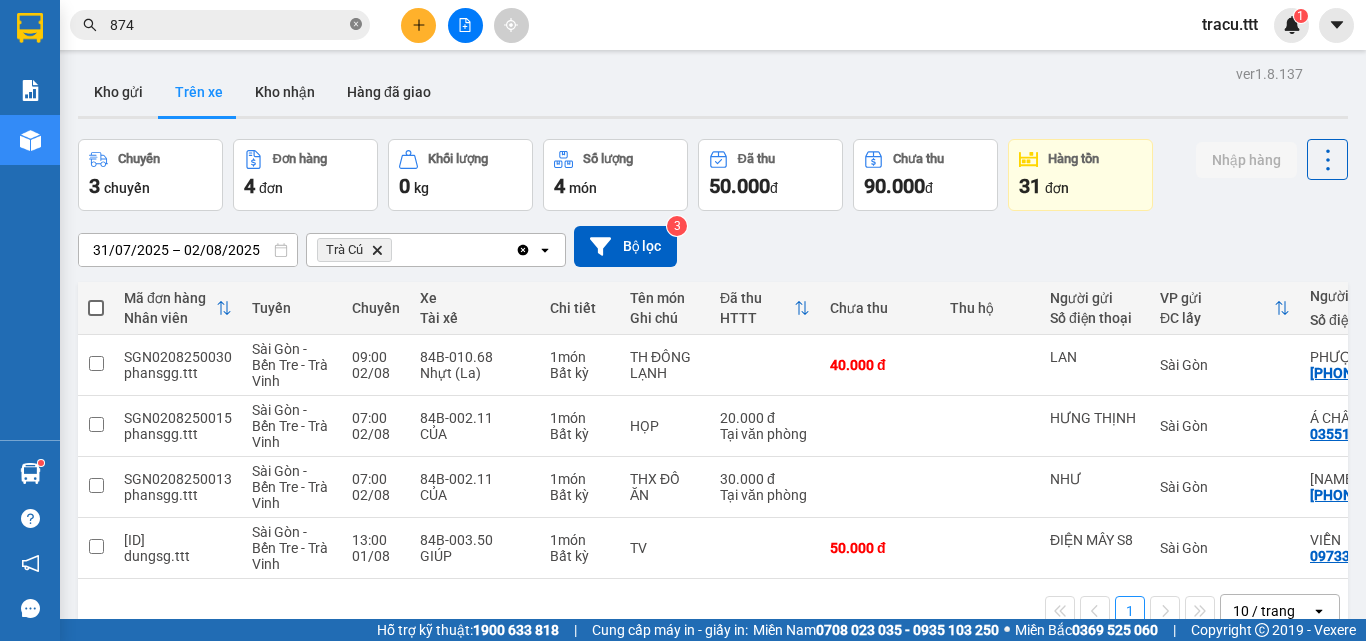 click 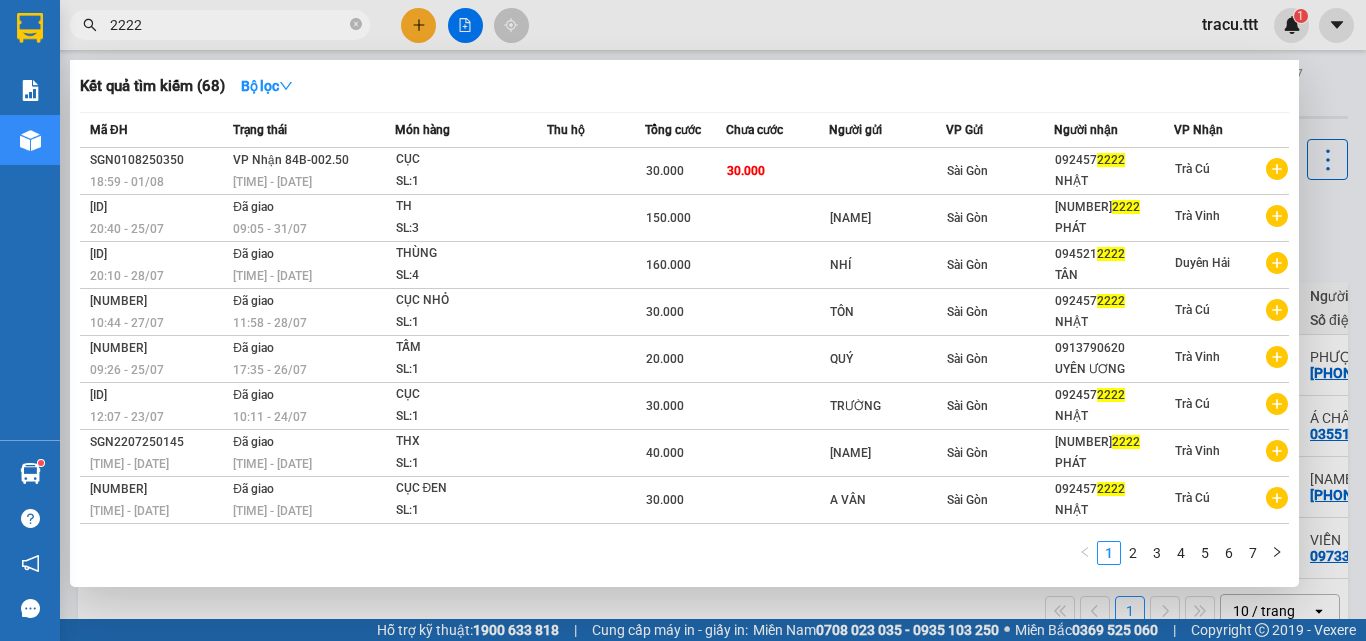 type on "2222" 